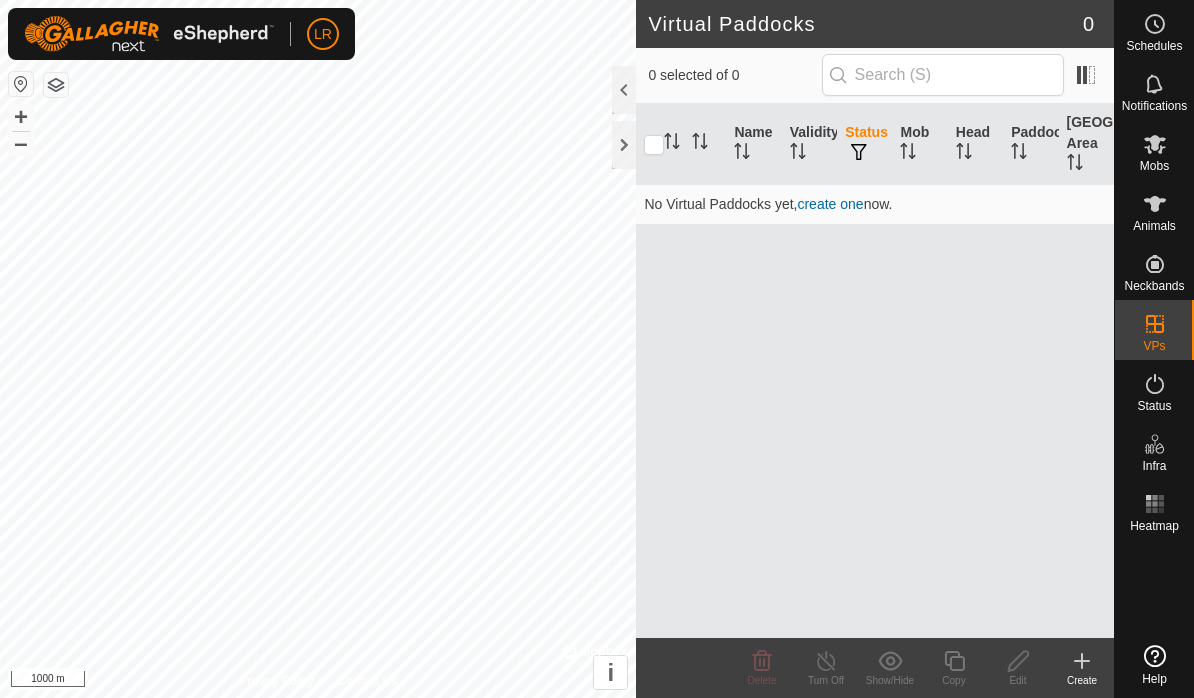 scroll, scrollTop: 0, scrollLeft: 0, axis: both 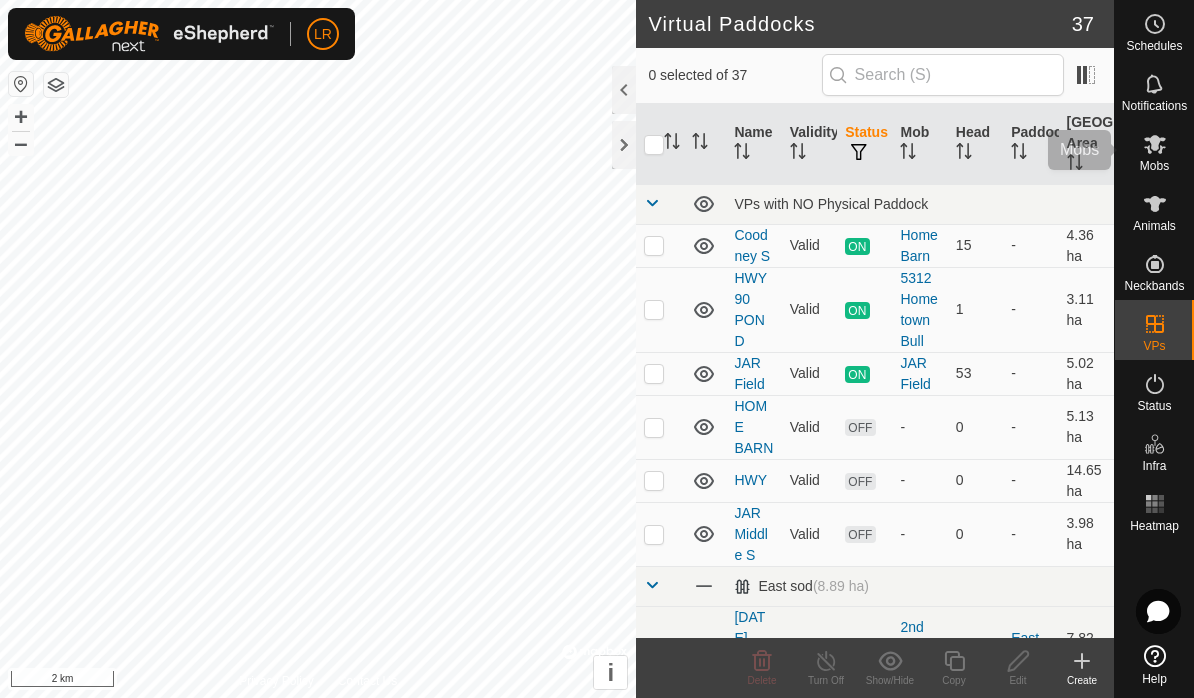 click at bounding box center [1155, 144] 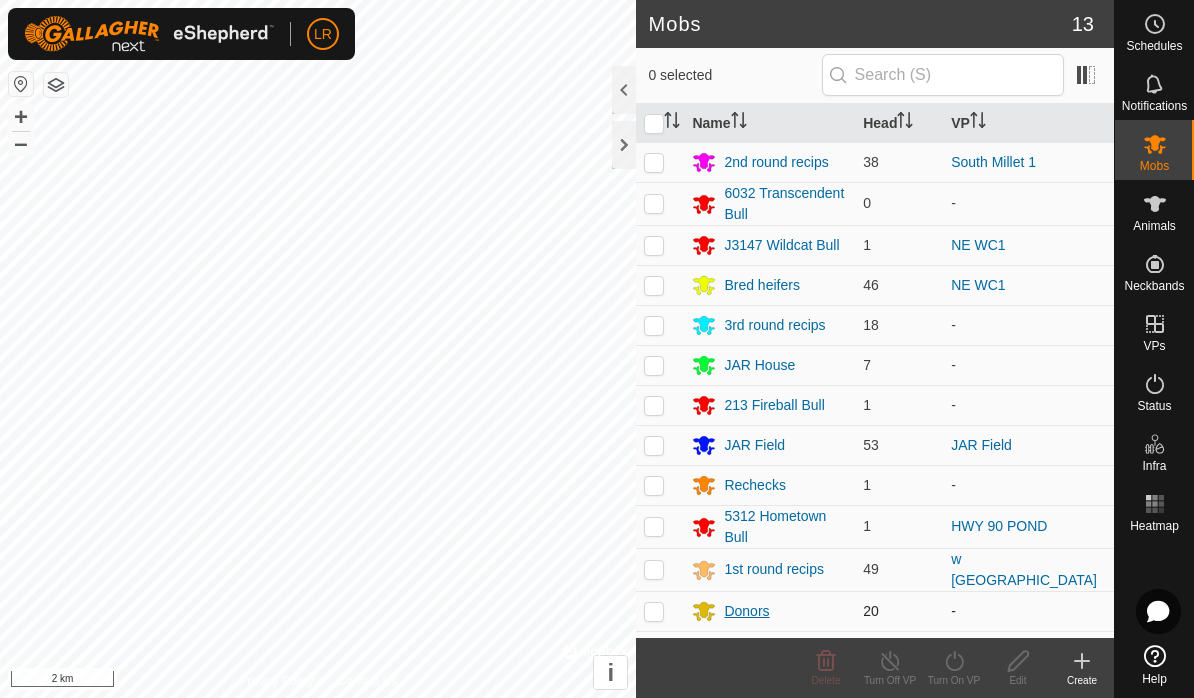 click on "Donors" at bounding box center (746, 611) 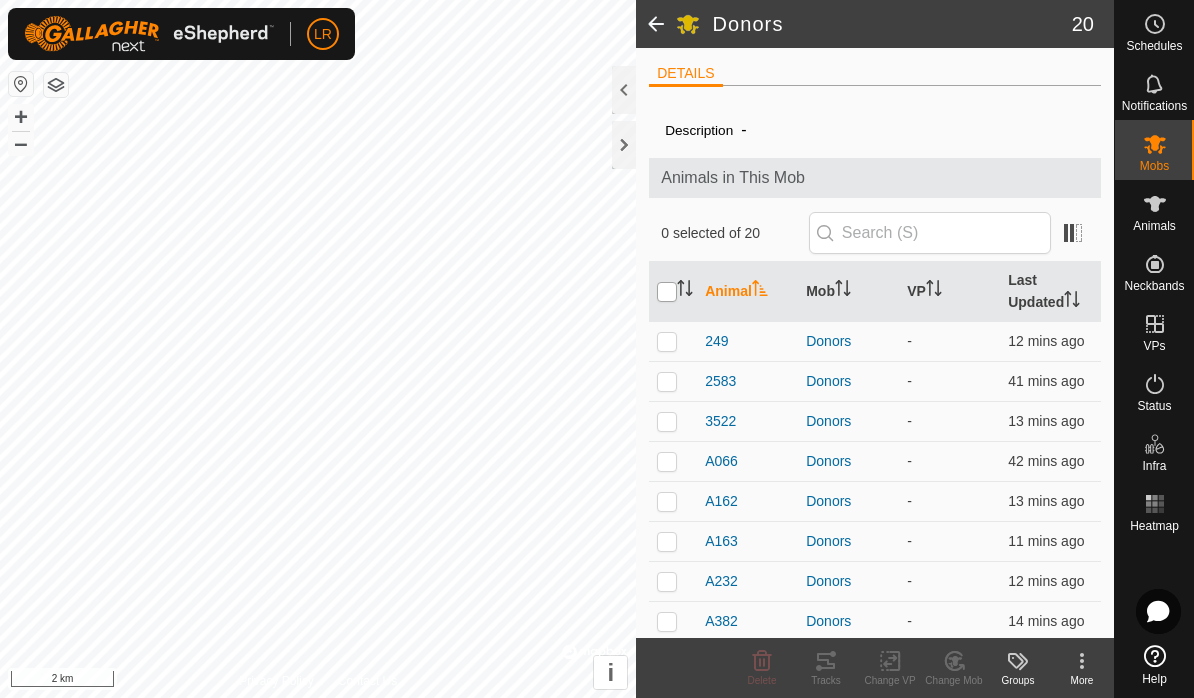 click at bounding box center (667, 292) 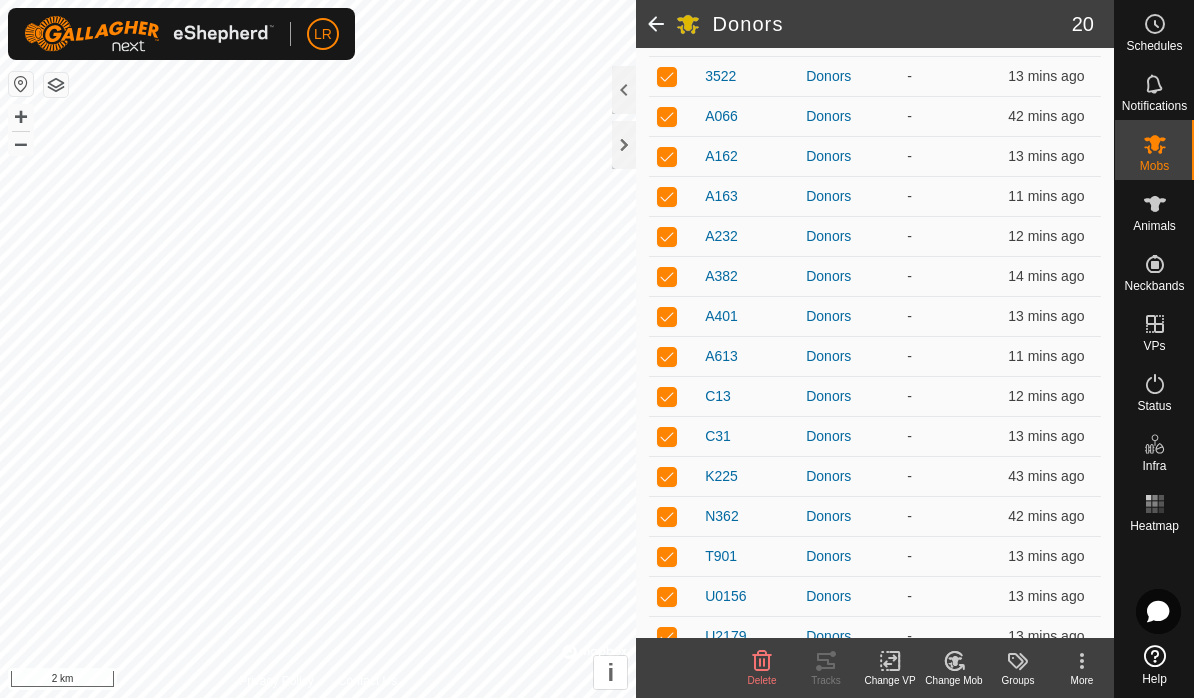 click on "Change VP" 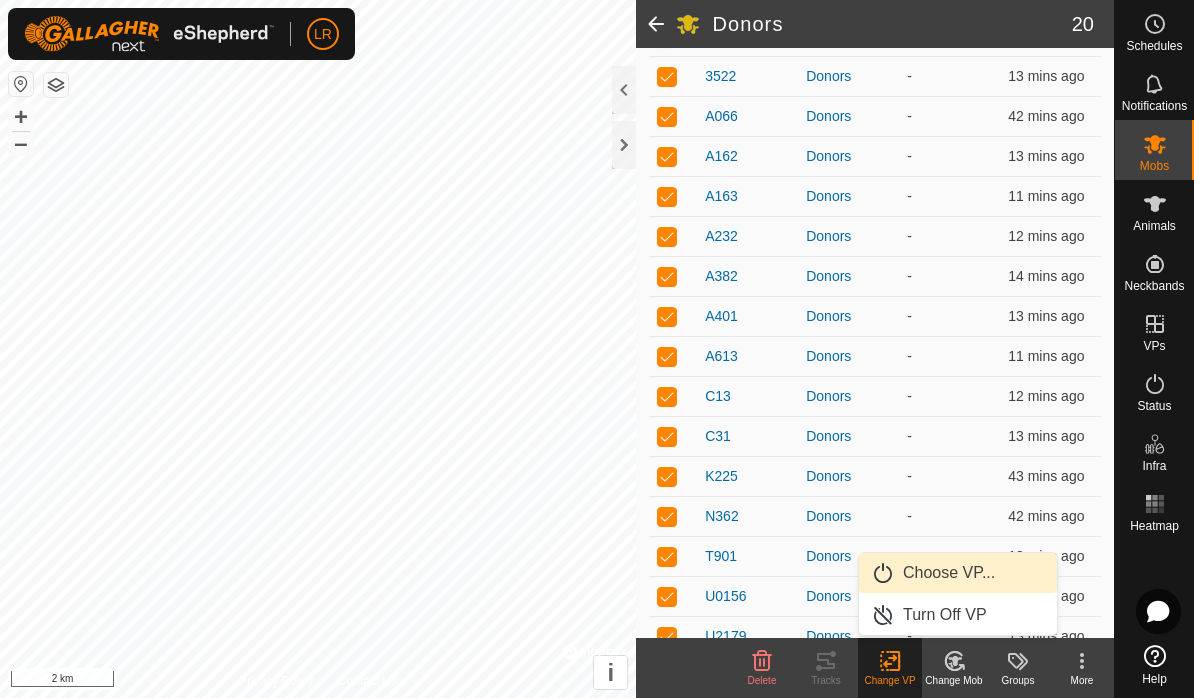 click on "Choose VP..." at bounding box center (949, 573) 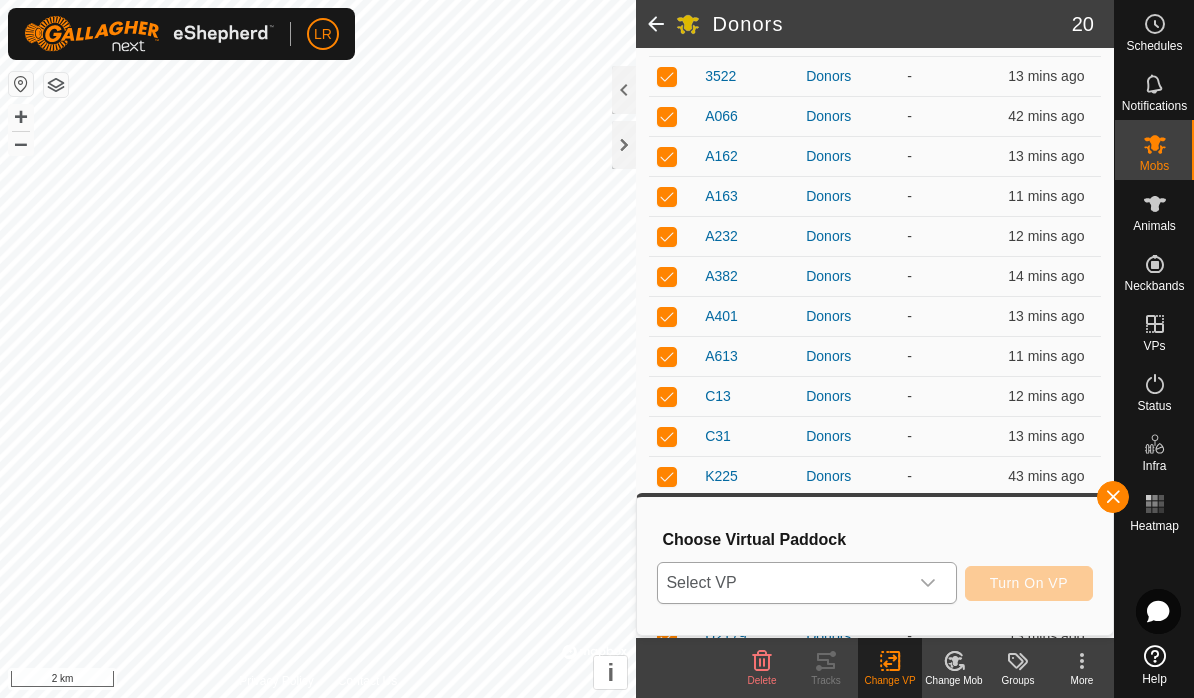 click 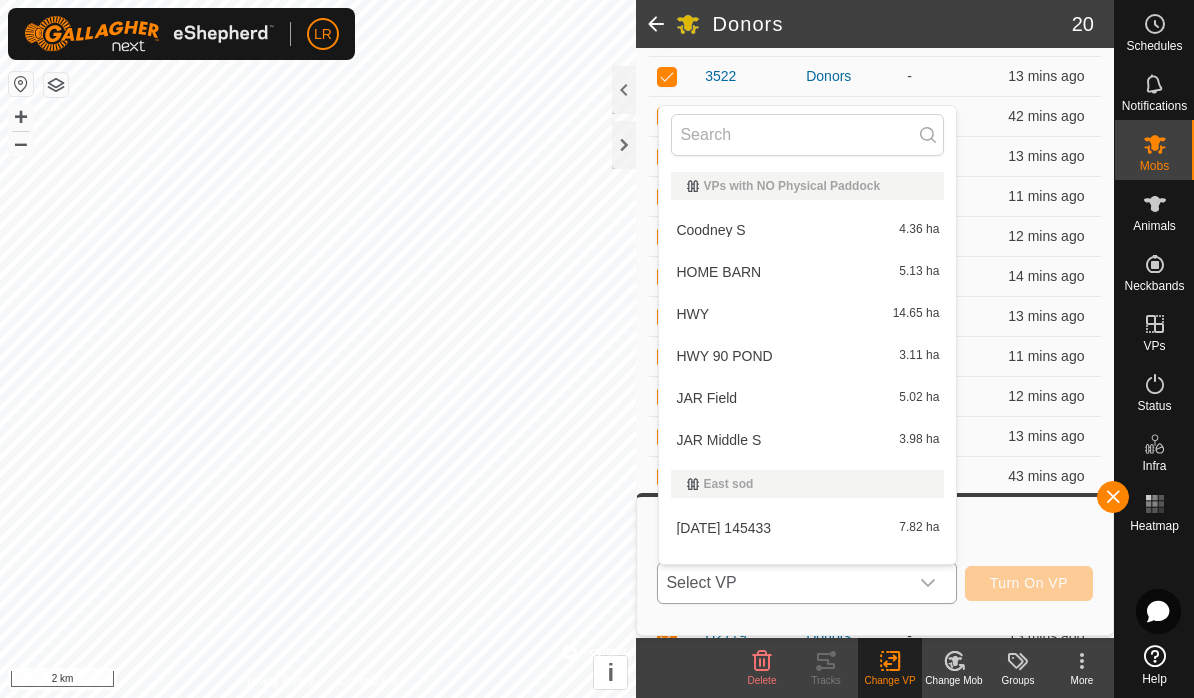 click on "Select VP VPs with NO Physical Paddock Coodney S  4.36 ha  HOME BARN  5.13 ha  HWY  14.65 ha  HWY 90 POND  3.11 ha  JAR Field  5.02 ha  JAR Middle S  3.98 ha  East sod 2025-05-09 145433  7.82 ha  East sod  8.46 ha  Eastwheatcroft NE WC1  5.81 ha  North east wheatcroft1  5.49 ha  Northeasts wheat croft  5.13 ha  Haypen 2025-04-28 155310  10.07 ha  TO Hay pen  9.99 ha  TObarn field  10.04 ha  JAR N 2025-03-24 235707  5.1 ha  JAR  25.11 ha  JAR BILLBOARD 1  4.28 ha  JAR I10 EAST  5.2 ha  North millet North millet east  8.04 ha  South Bahia North Millet  10.63 ha  South millet South Millet 1  3.13 ha  Top field West top field  8.65 ha  W.Bahia W. Bahia  8.93 ha  WC Bahia field 2025-05-13 101333  7.64 ha  WC North WCN1  3.29 ha  WCN2  6.48 ha  WCN3  6.88 ha  WC Pond field WC POND  15.28 ha  WC South WC South 1  3.52 ha  WC south 2  3.36 ha  WC south 3  5.17 ha  WCSOUTH  11.23 ha  West sod E West Sod  4.31 ha  w WEST SOD  4.91 ha  Woodys Dad's Road E  5.32 ha  Woodys  10.12 ha  Woodys pecan grove  12.93 ha" at bounding box center [806, 583] 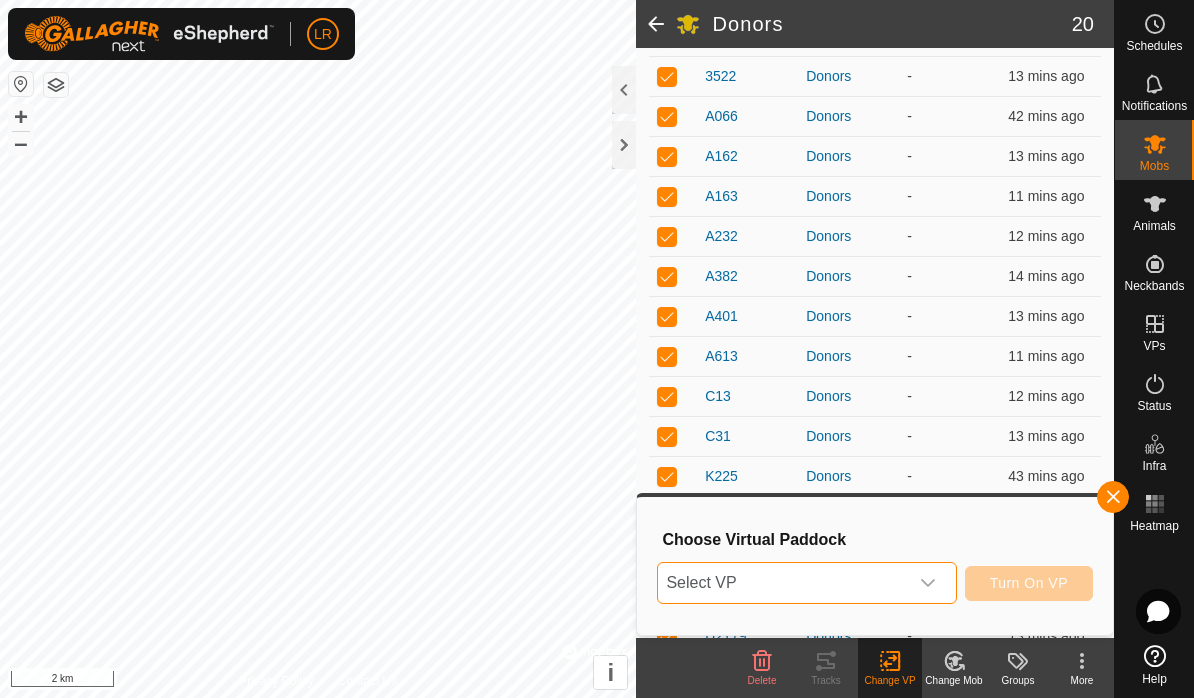 click at bounding box center [928, 583] 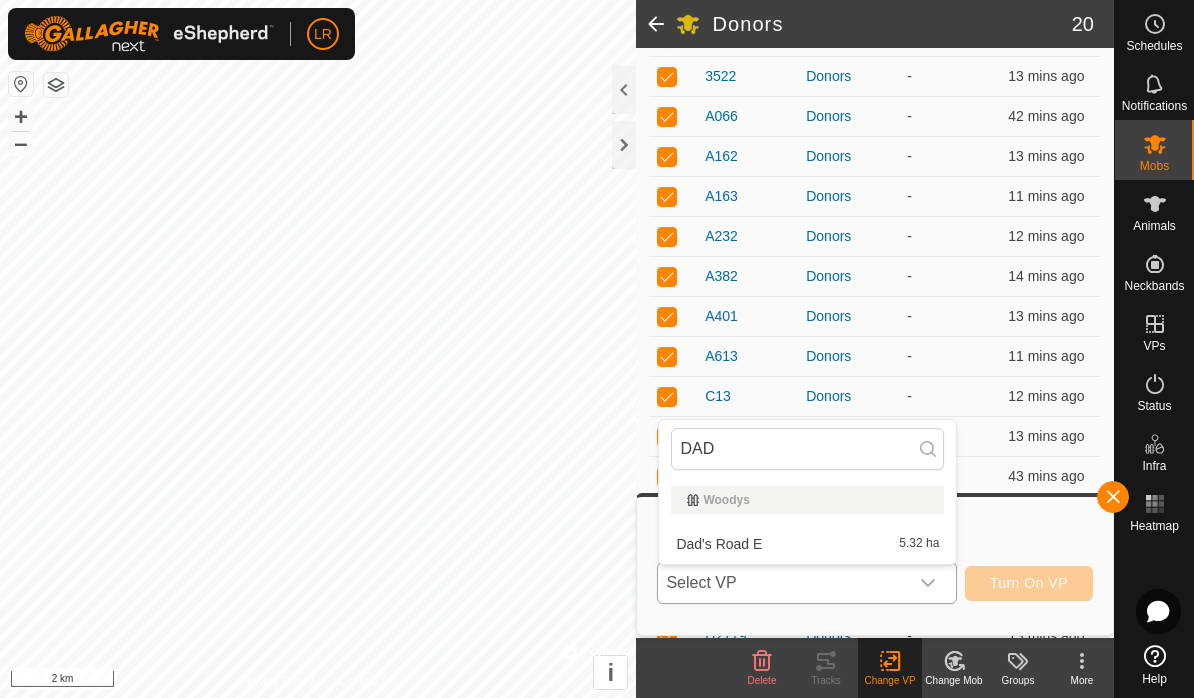 type on "DAD" 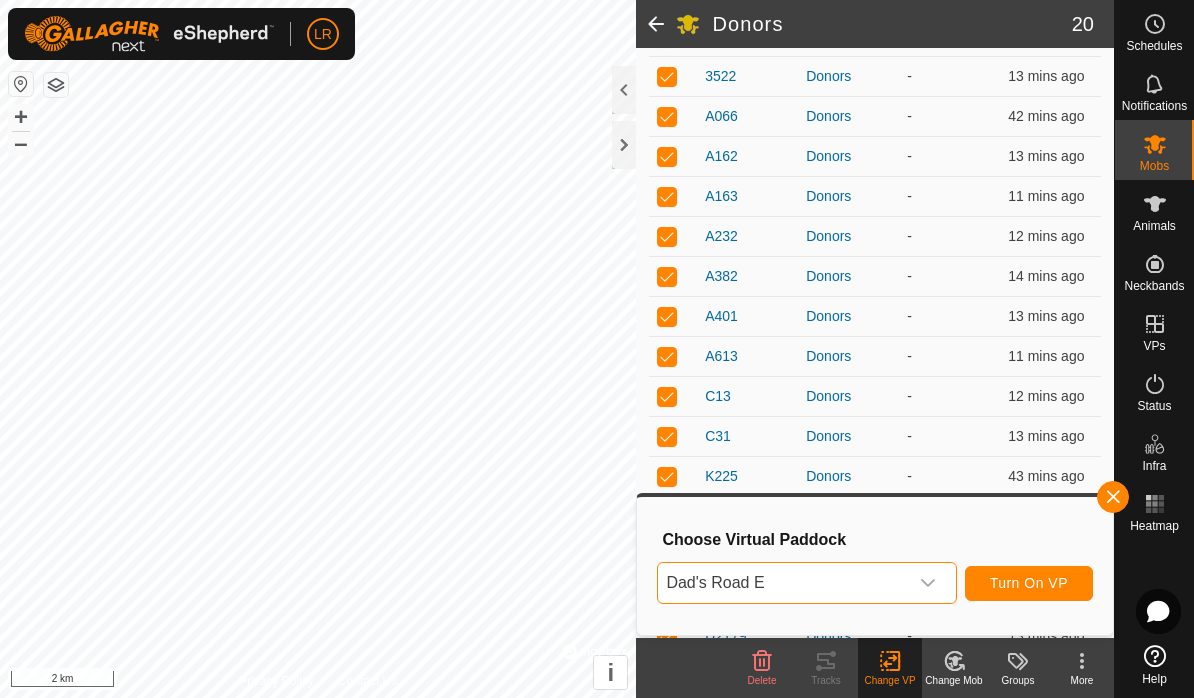 click on "Turn On VP" at bounding box center (1029, 583) 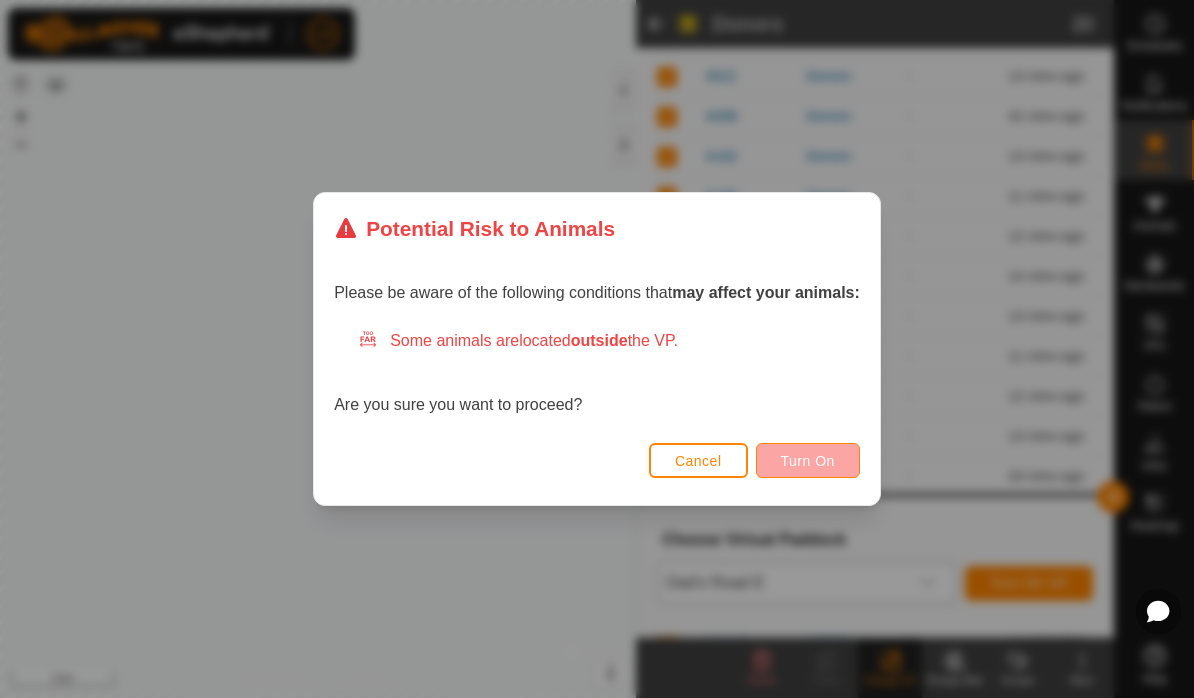 click on "Turn On" at bounding box center [808, 461] 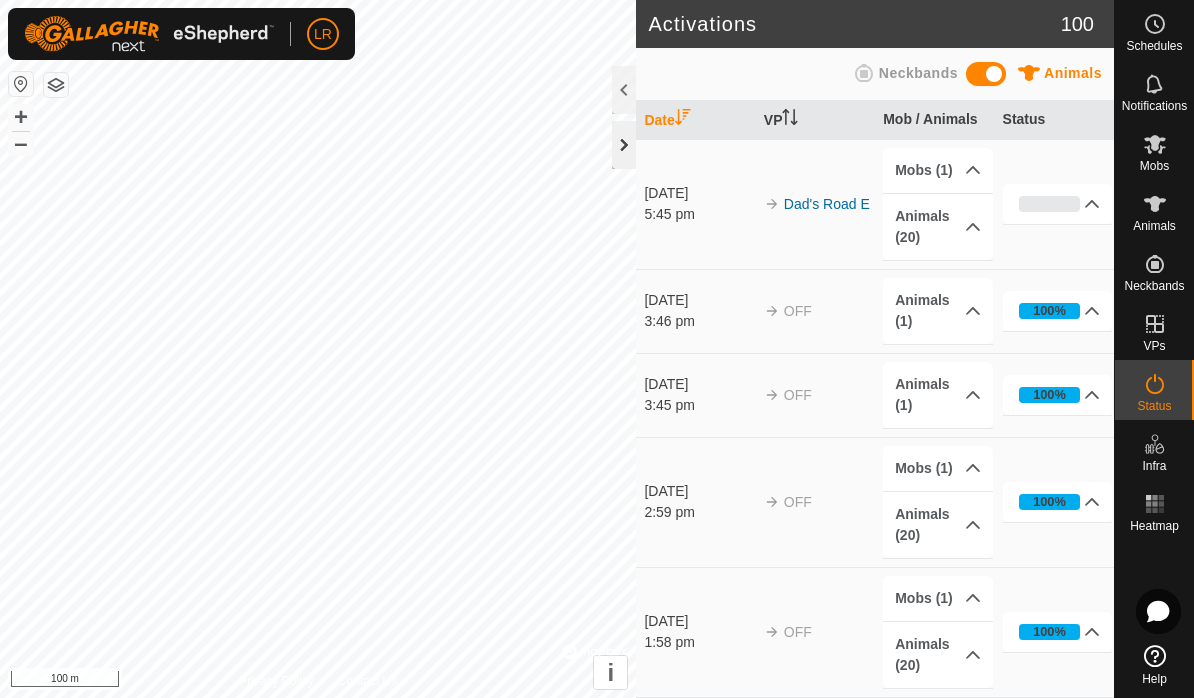 click 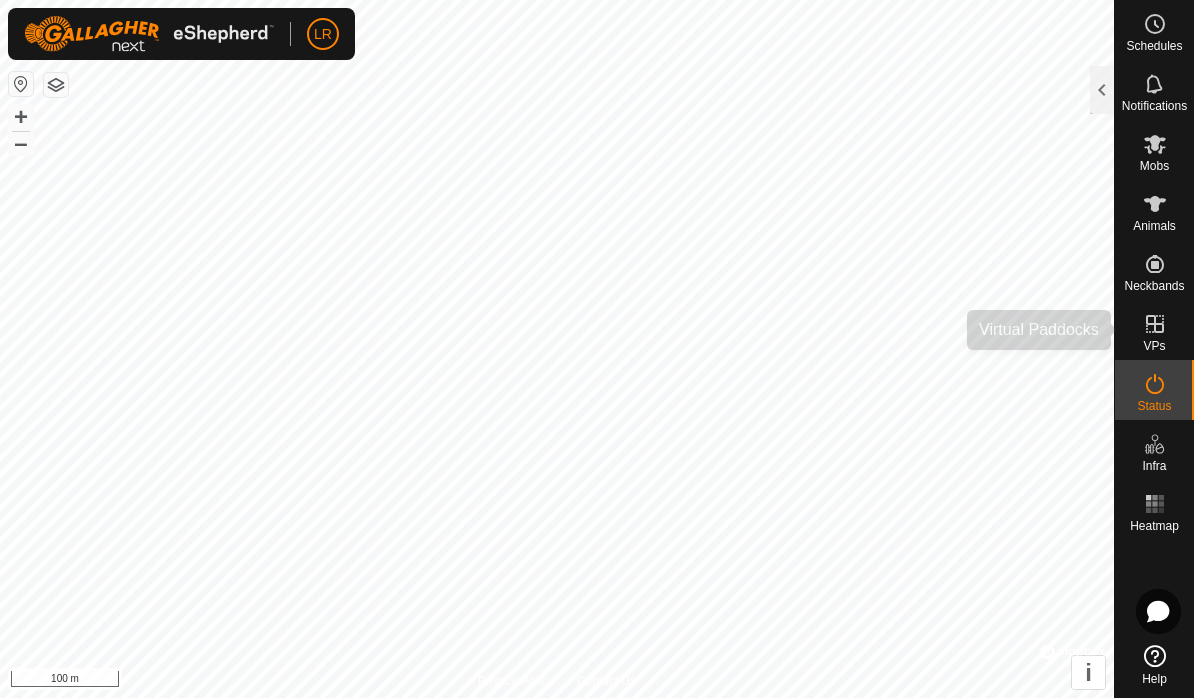 click 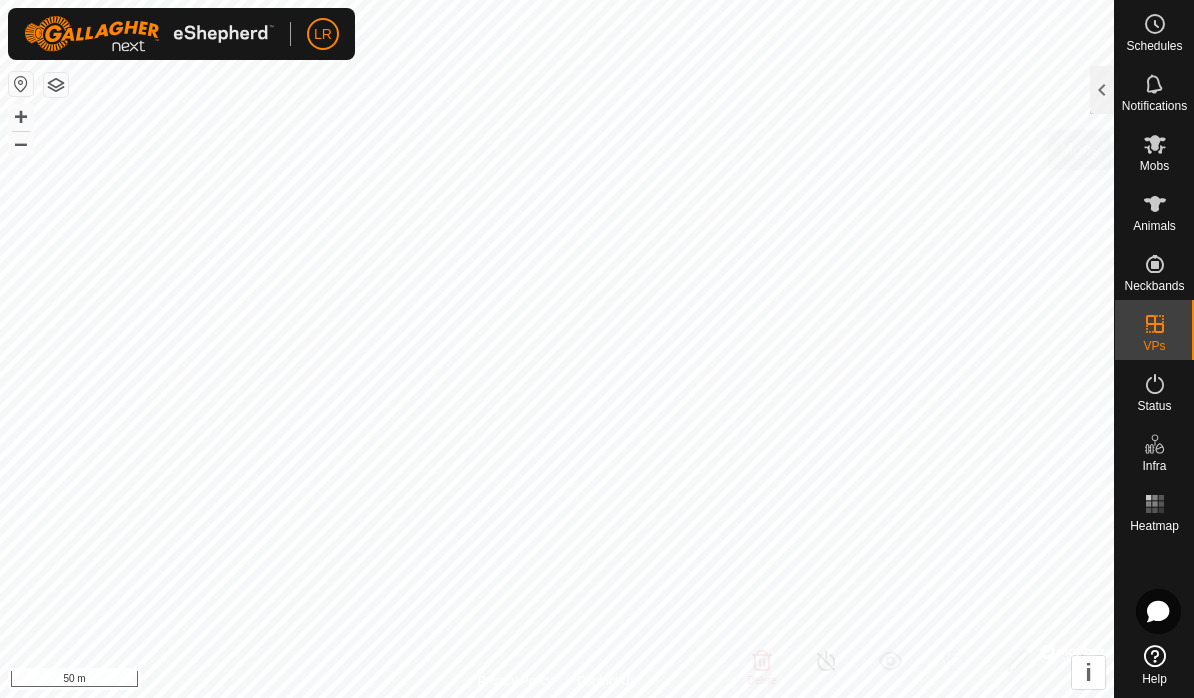 click 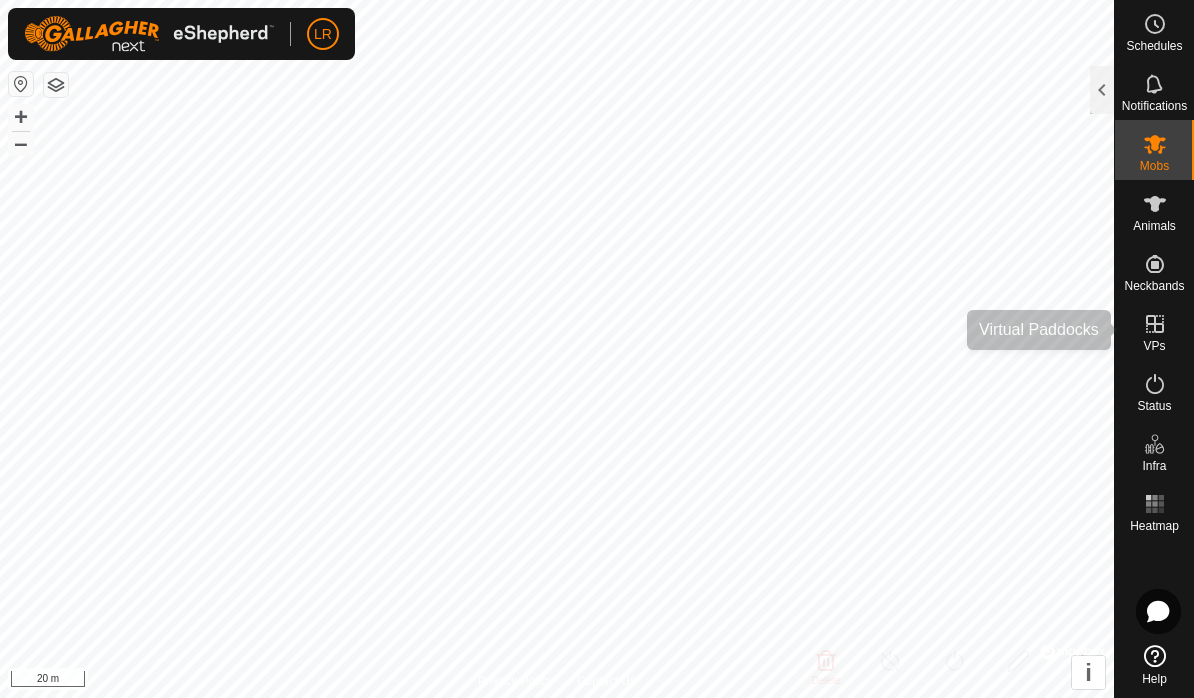 click on "VPs" at bounding box center [1154, 346] 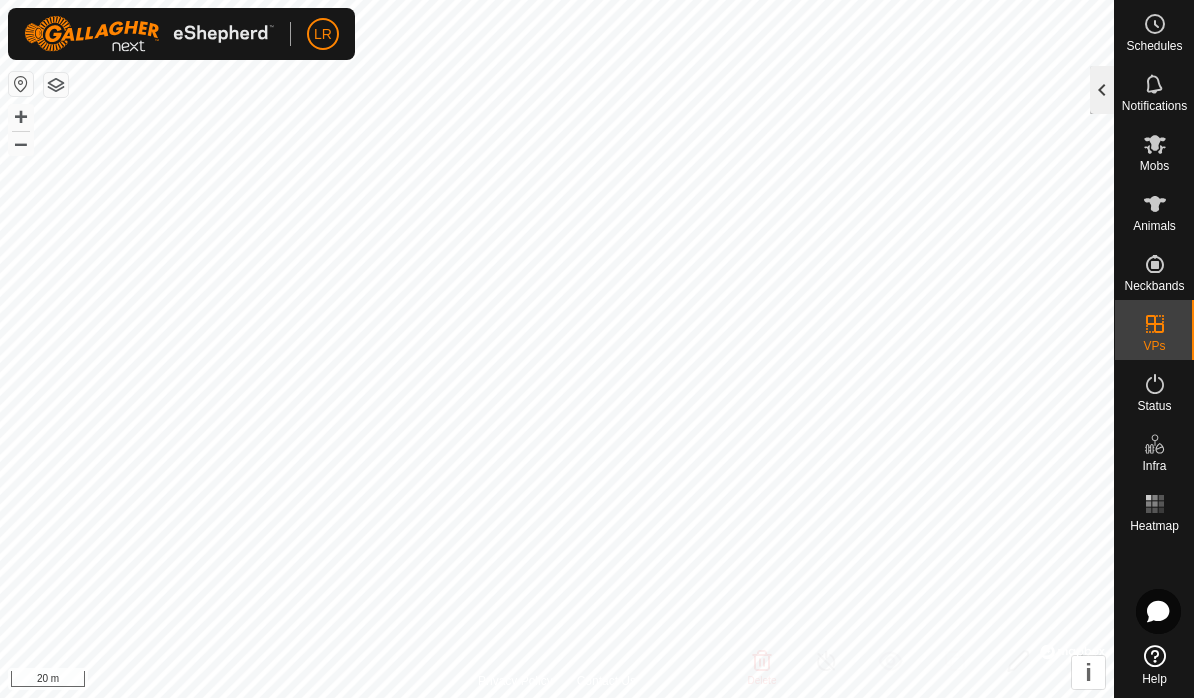 click 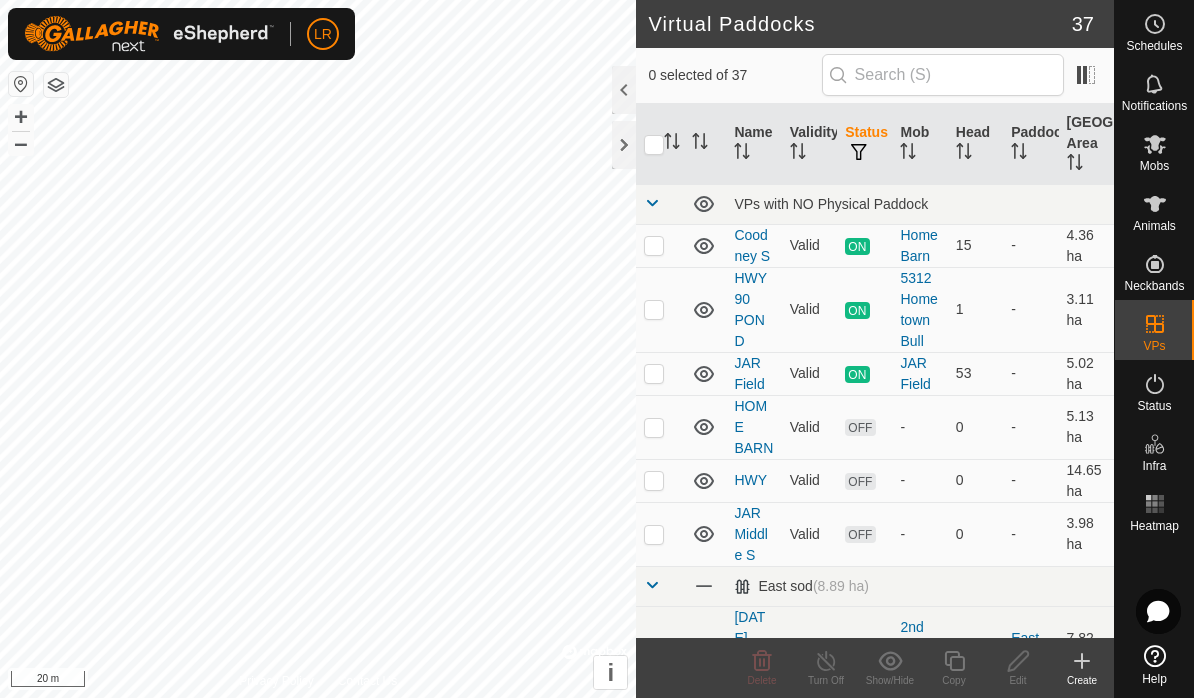 click at bounding box center (1155, 144) 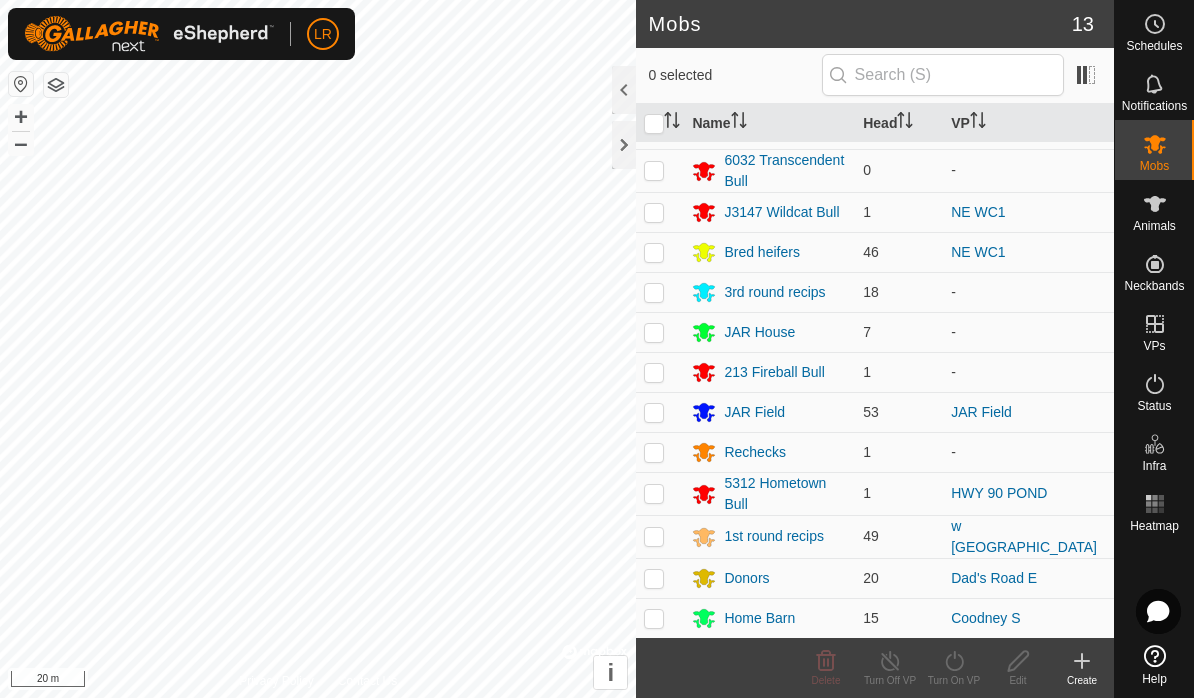 scroll, scrollTop: 31, scrollLeft: 0, axis: vertical 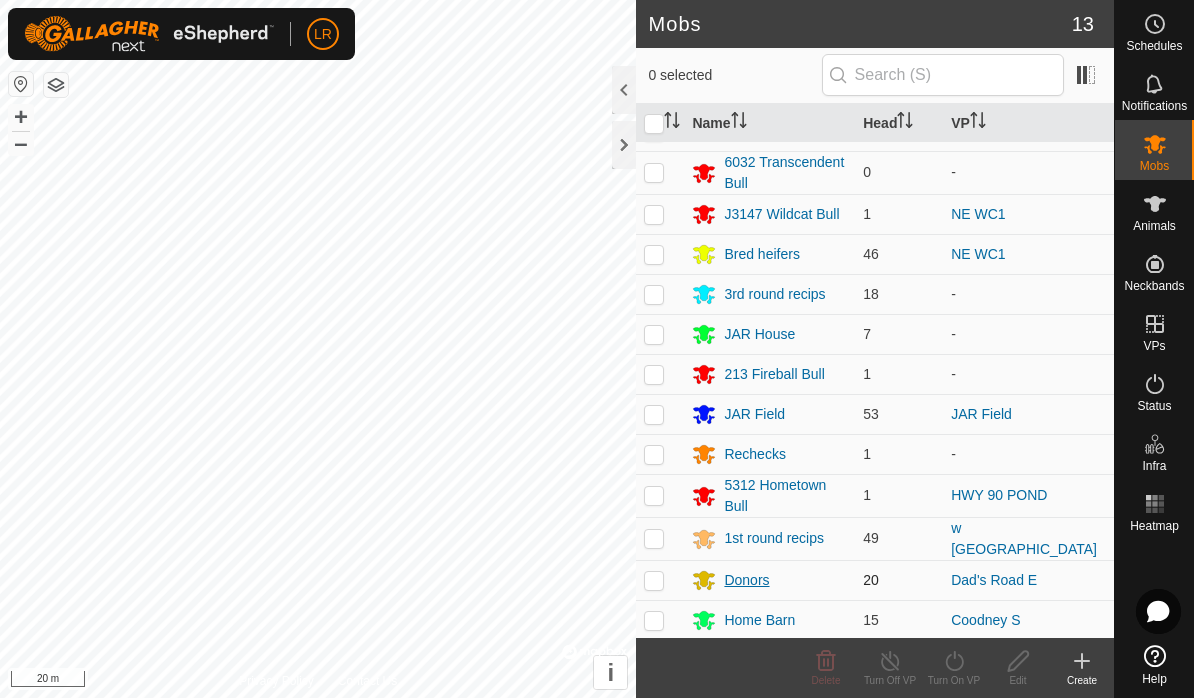 click on "Donors" at bounding box center (746, 580) 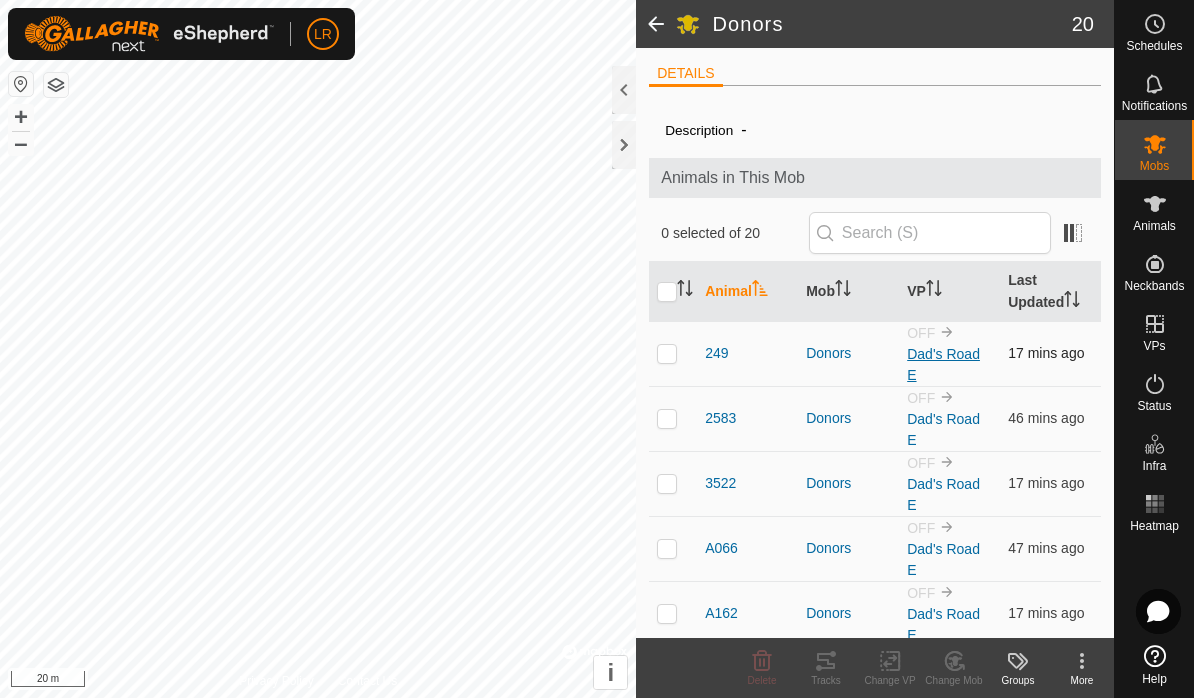 click on "Dad's Road E" at bounding box center (943, 364) 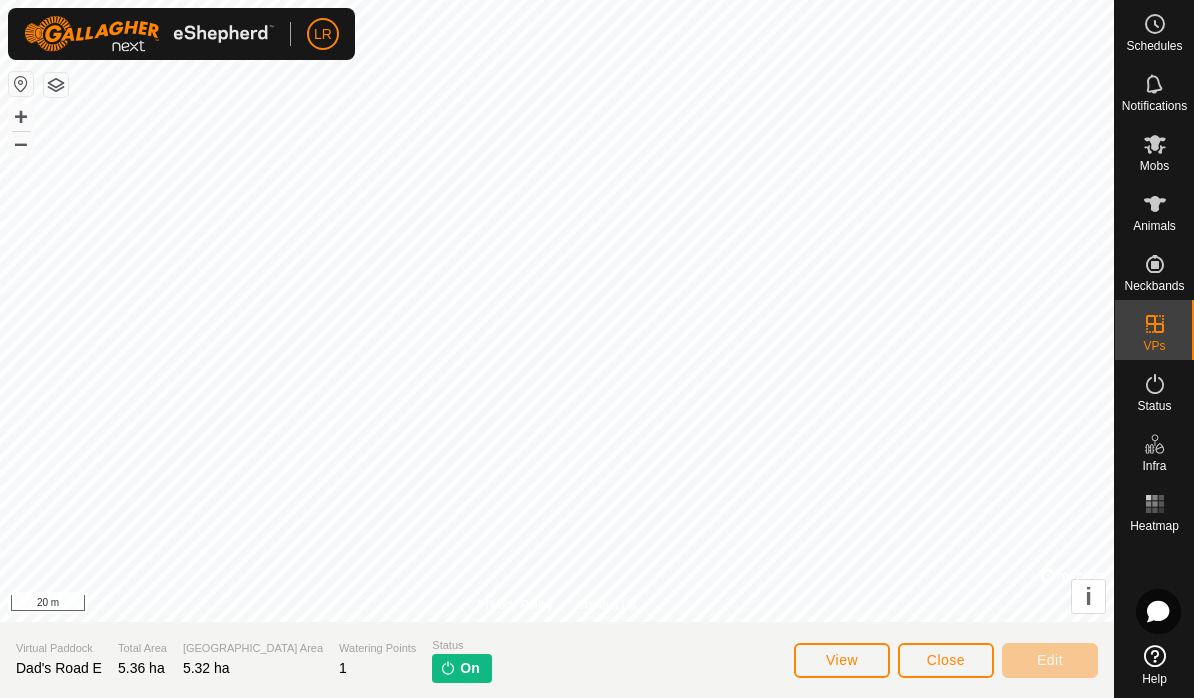 click at bounding box center (1155, 144) 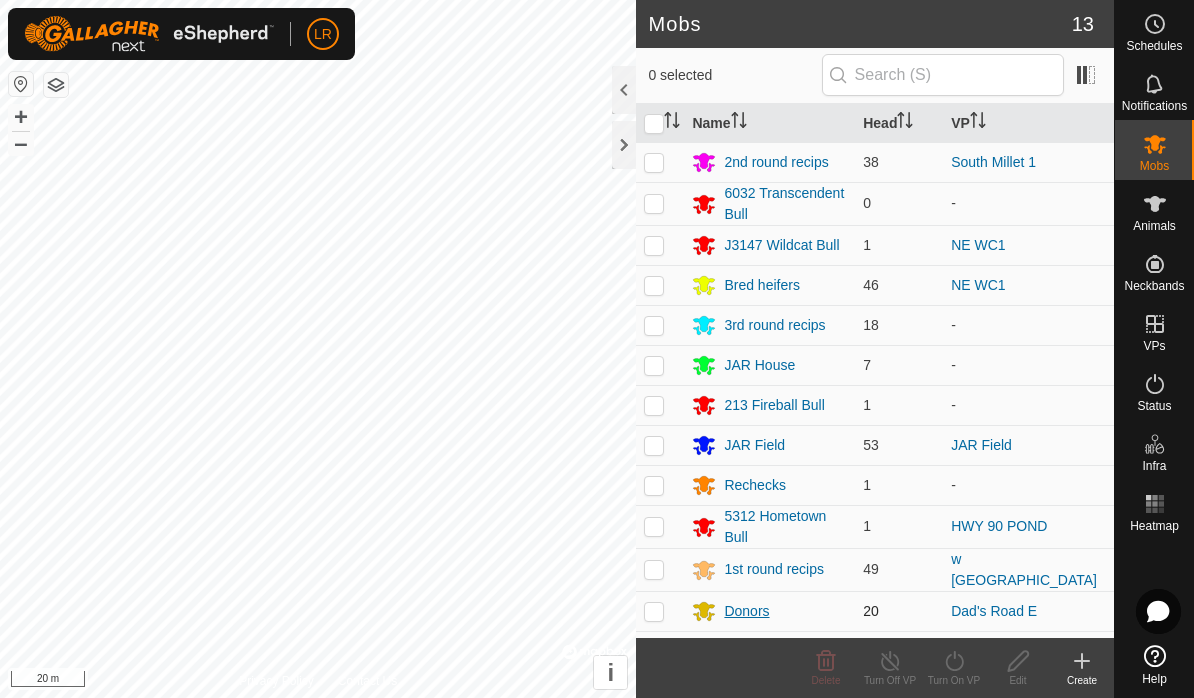 click on "Donors" at bounding box center [746, 611] 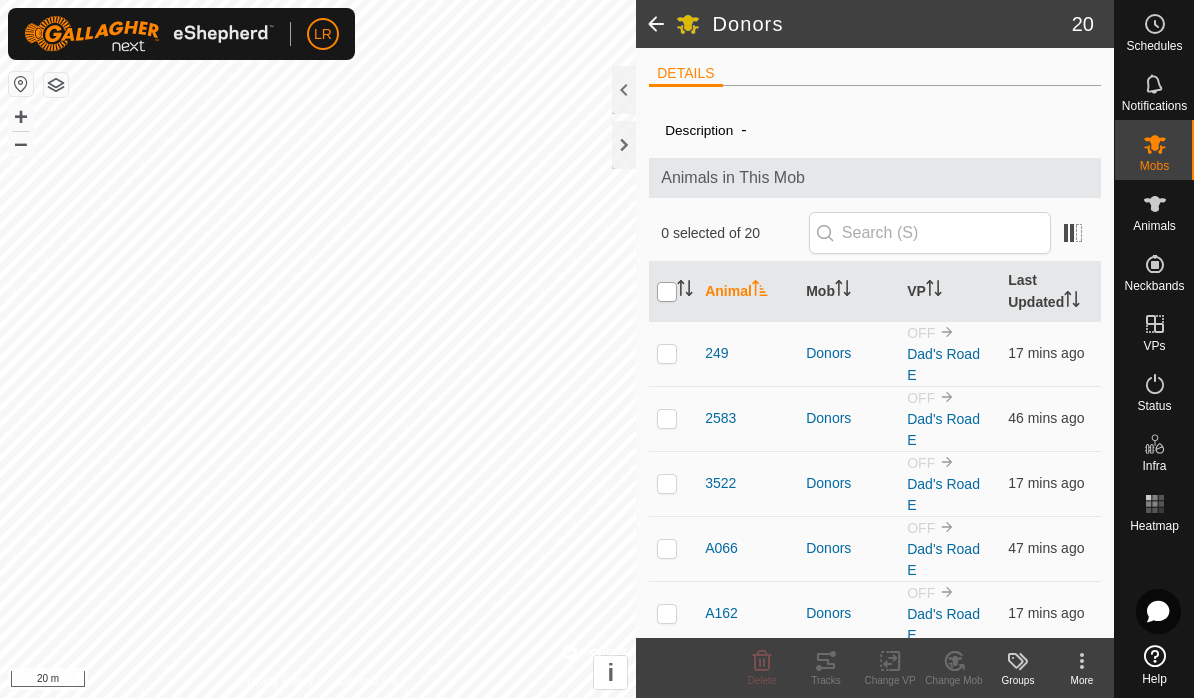 click at bounding box center [667, 292] 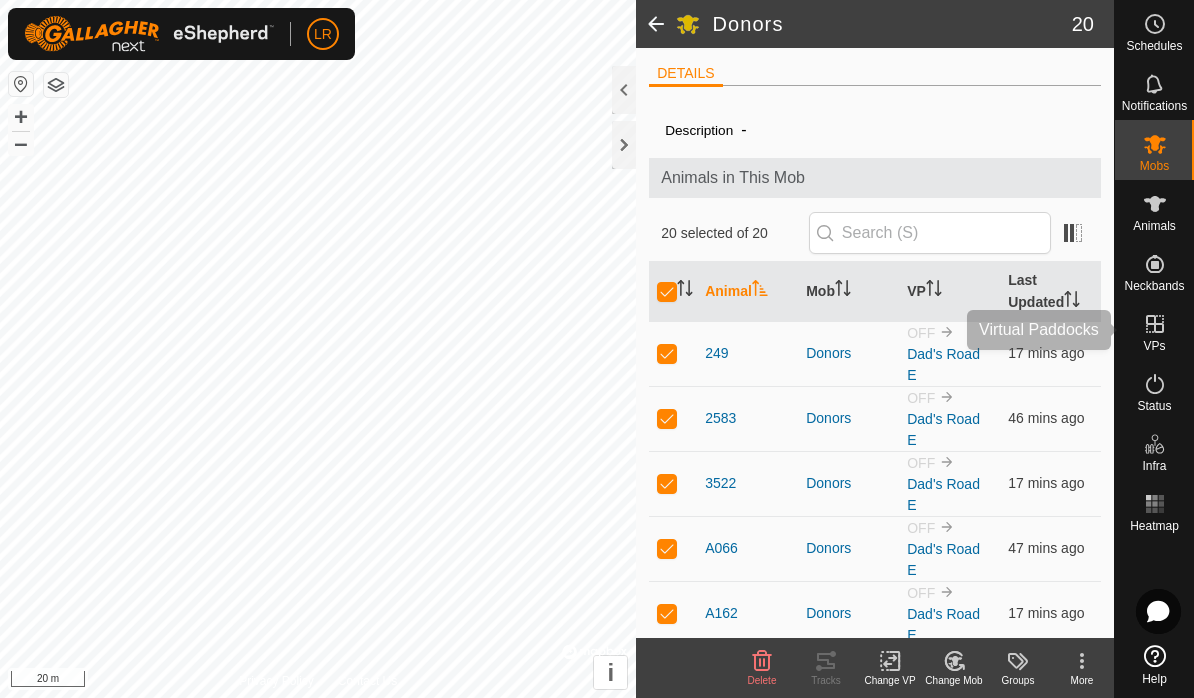 click on "VPs" at bounding box center (1154, 330) 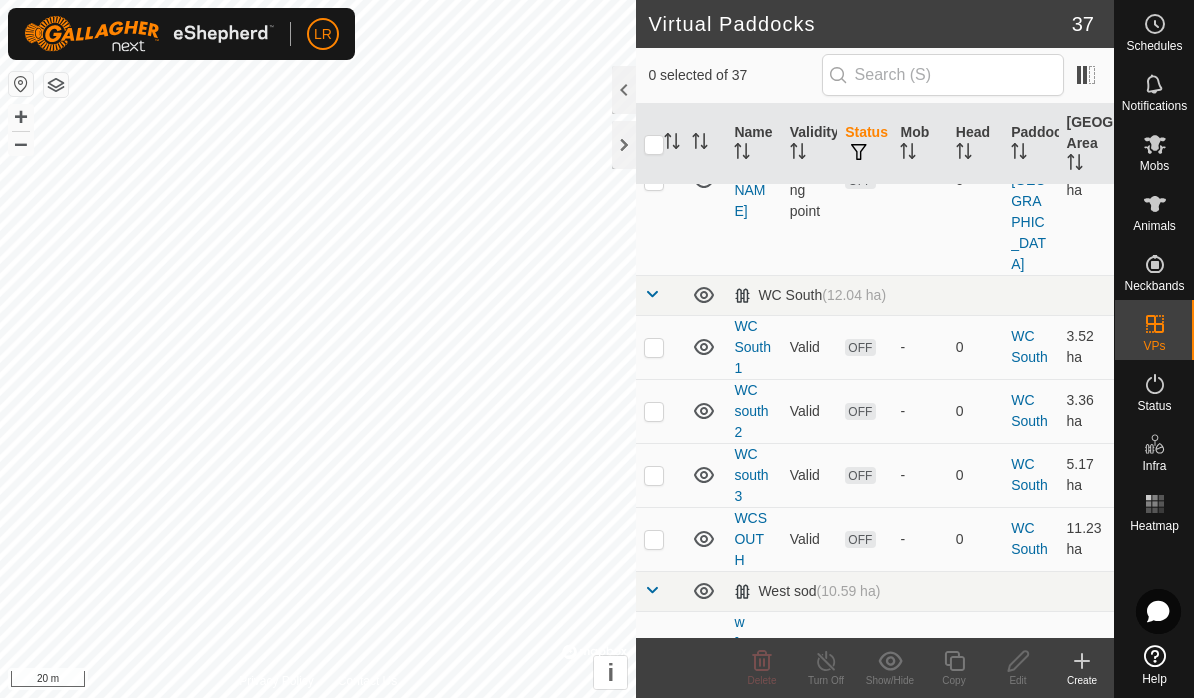 scroll, scrollTop: 2576, scrollLeft: 0, axis: vertical 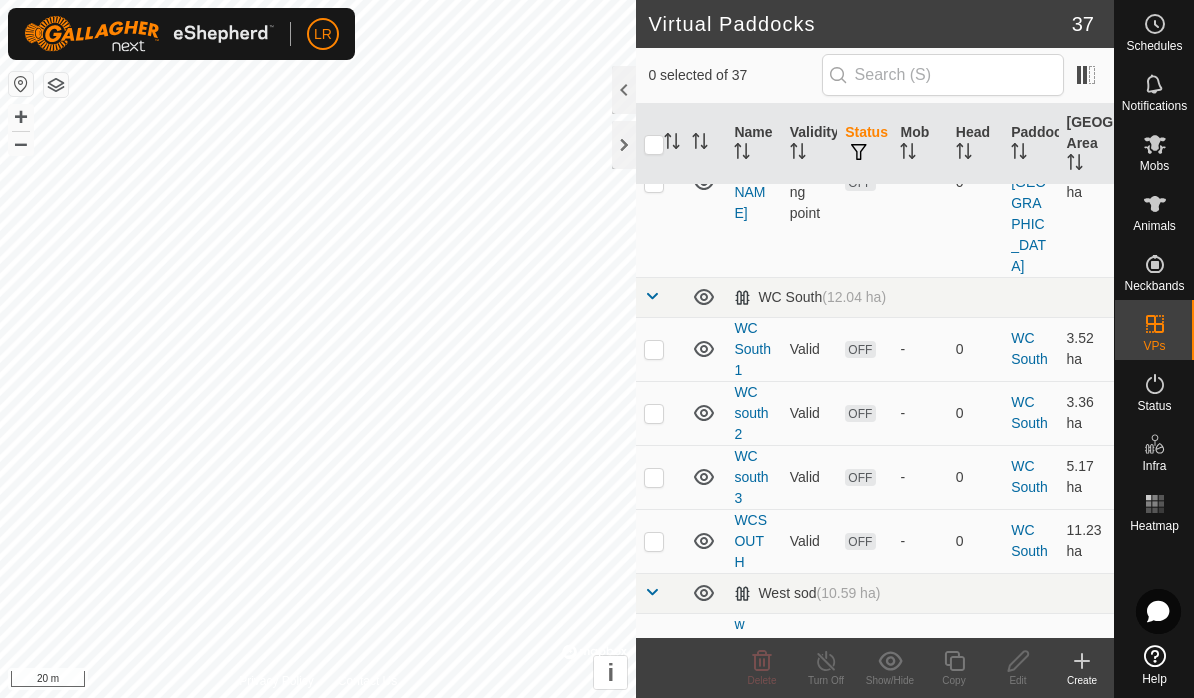 click at bounding box center [654, 877] 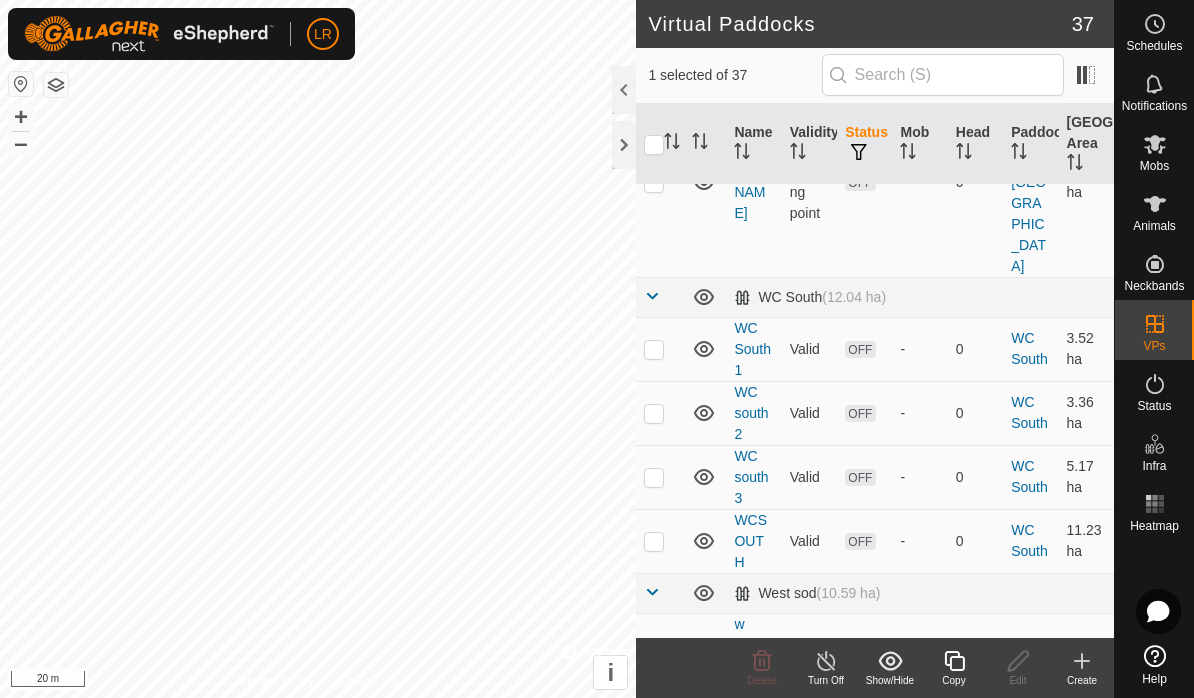 click 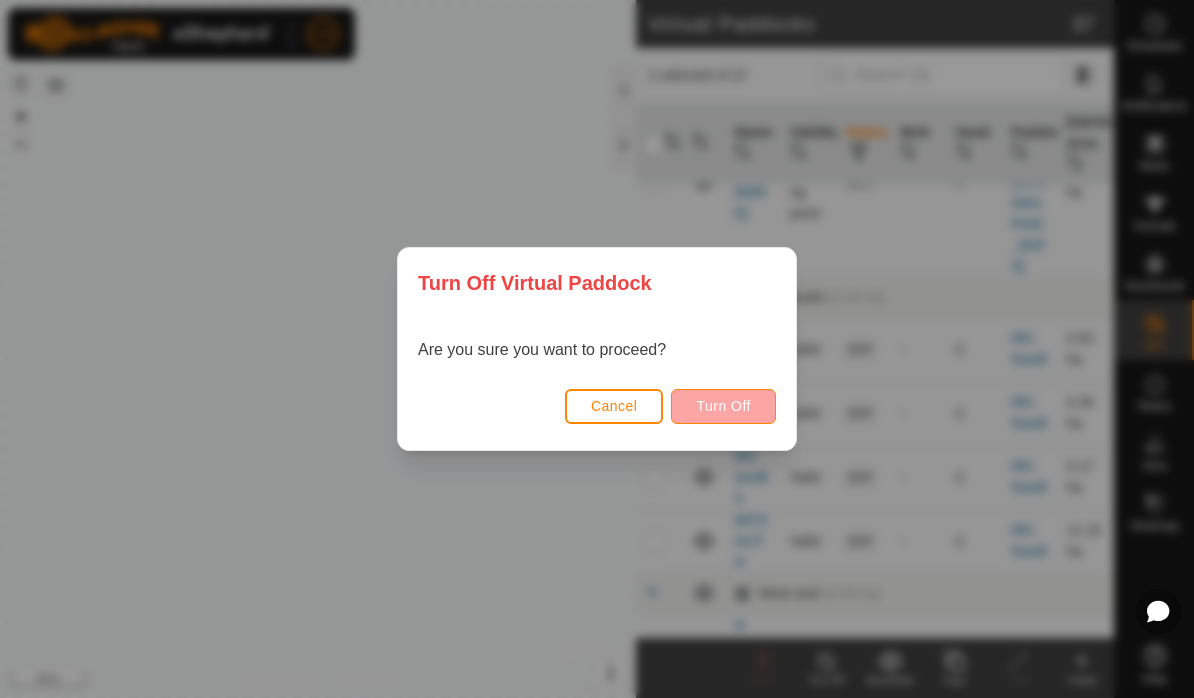 click on "Turn Off" at bounding box center [723, 406] 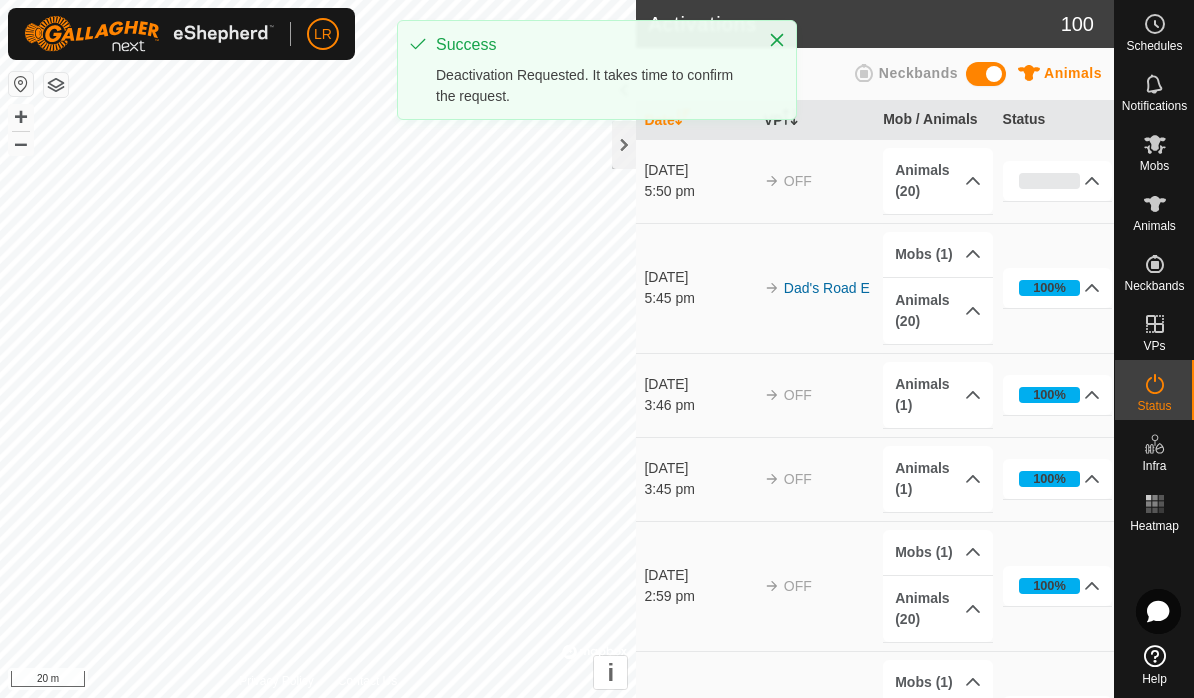 scroll, scrollTop: 41, scrollLeft: 0, axis: vertical 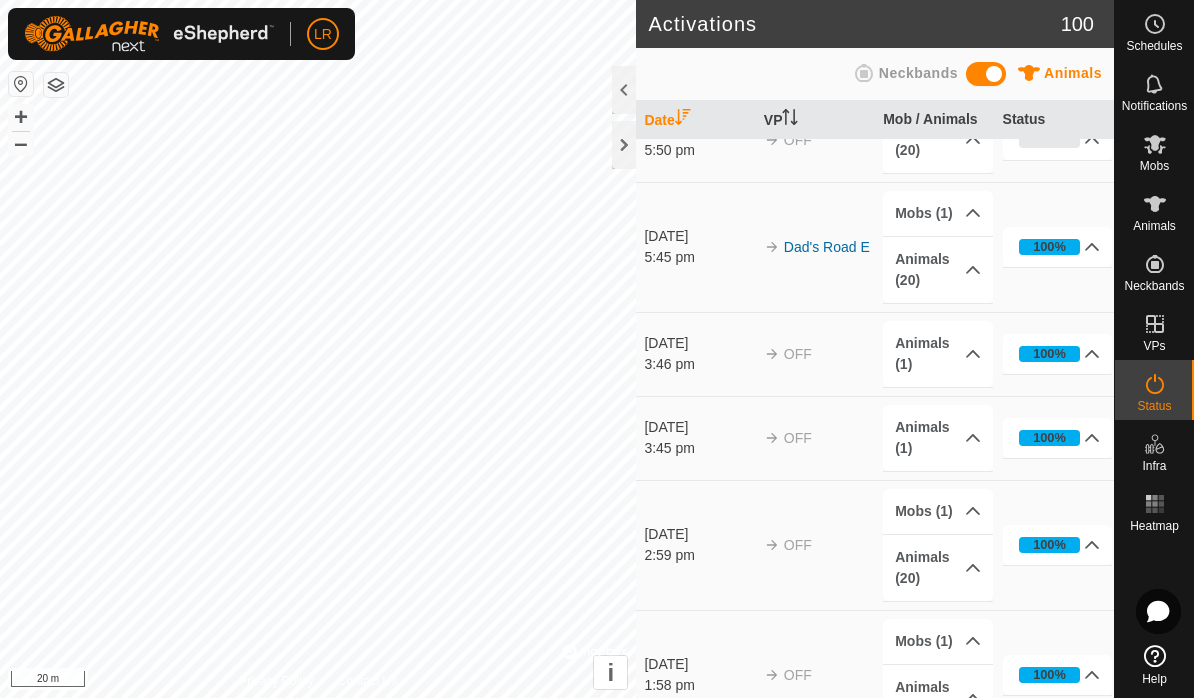 click on "Animals" at bounding box center (1154, 210) 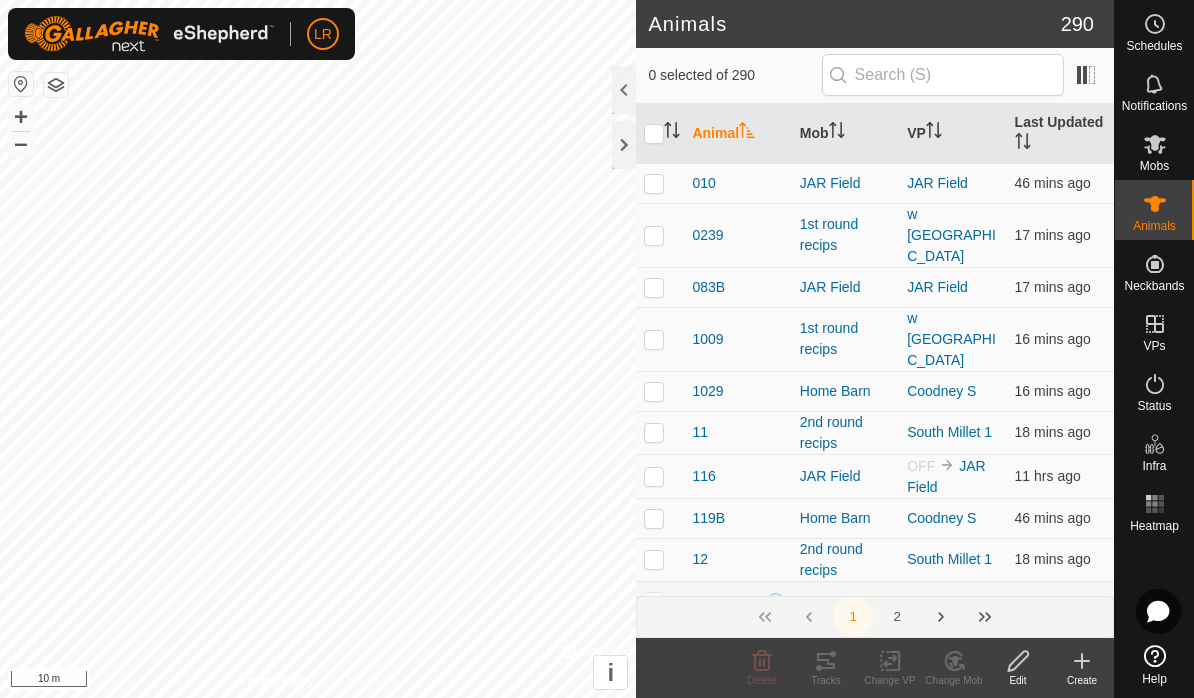 click 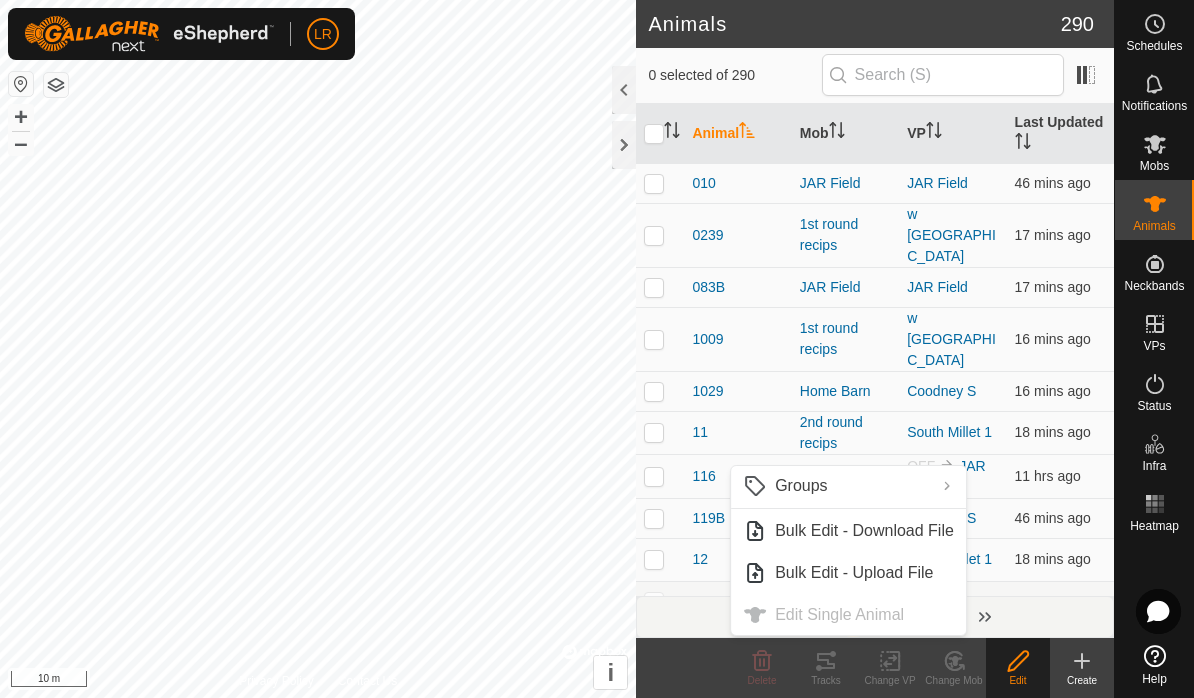 click on "VPs" at bounding box center [1154, 346] 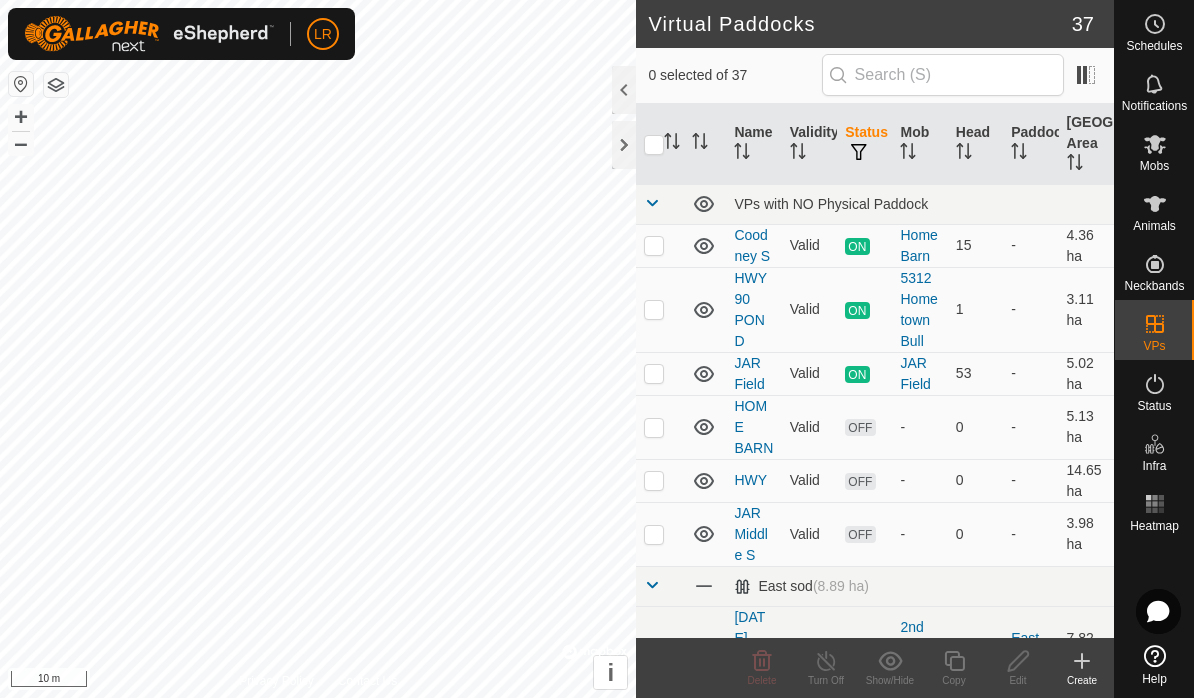 click on "VPs" at bounding box center (1154, 346) 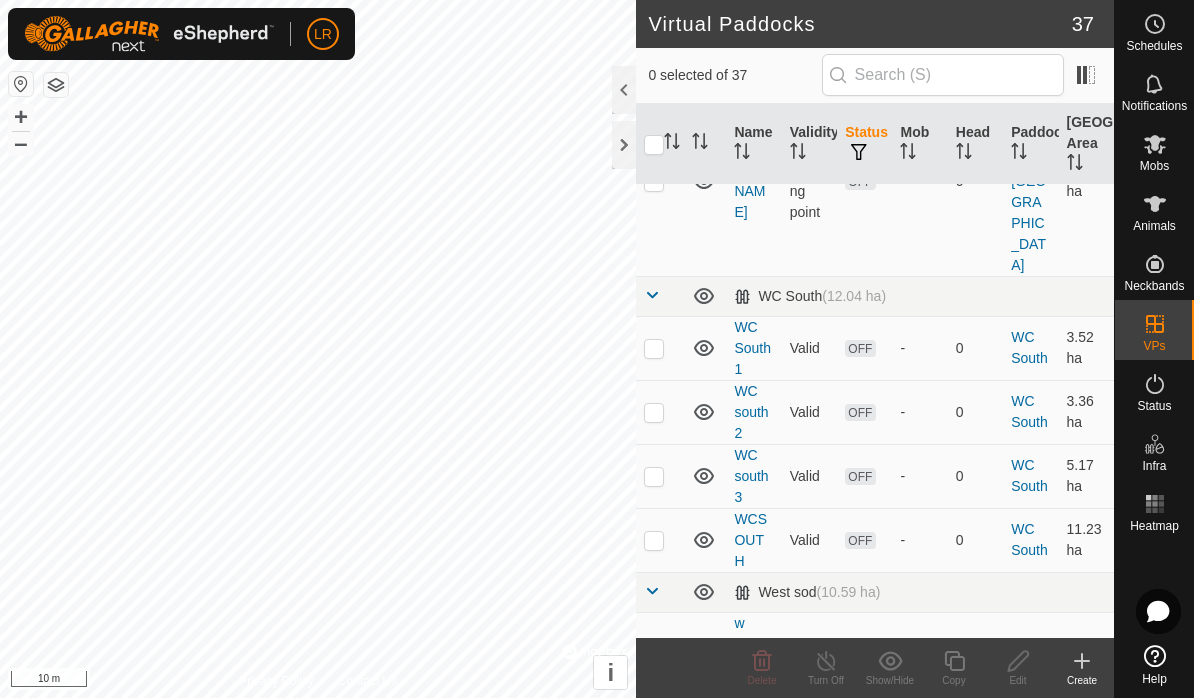 scroll, scrollTop: 2576, scrollLeft: 0, axis: vertical 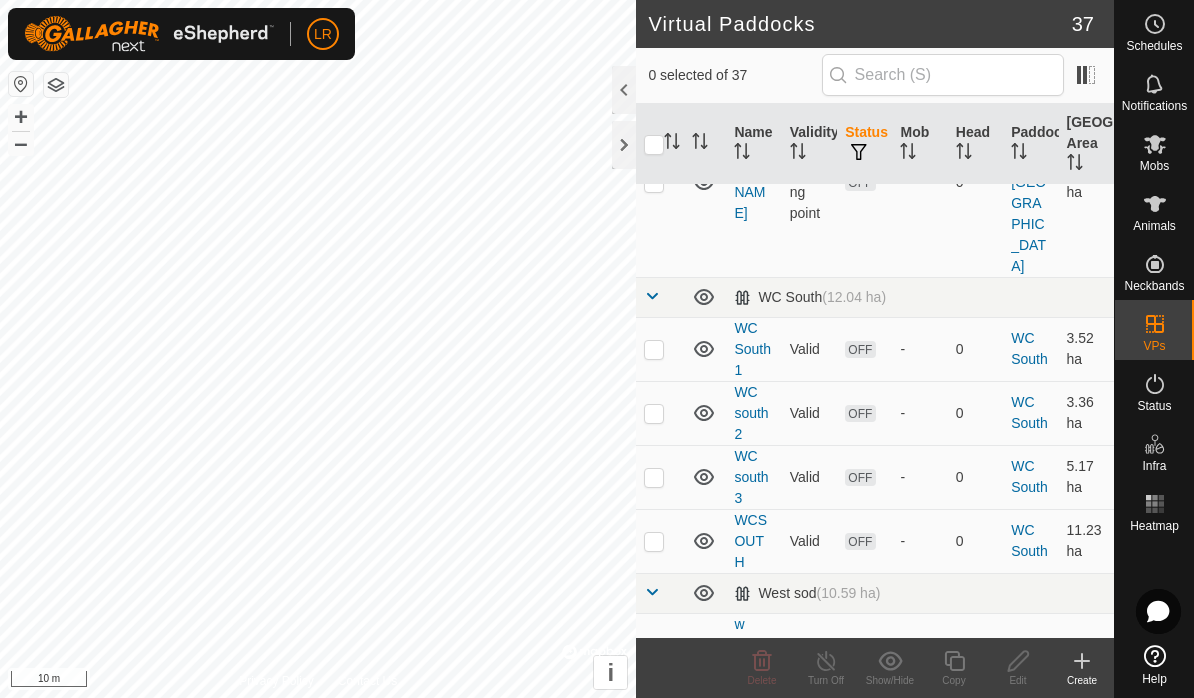 click on "Dad's Road E" at bounding box center (751, 876) 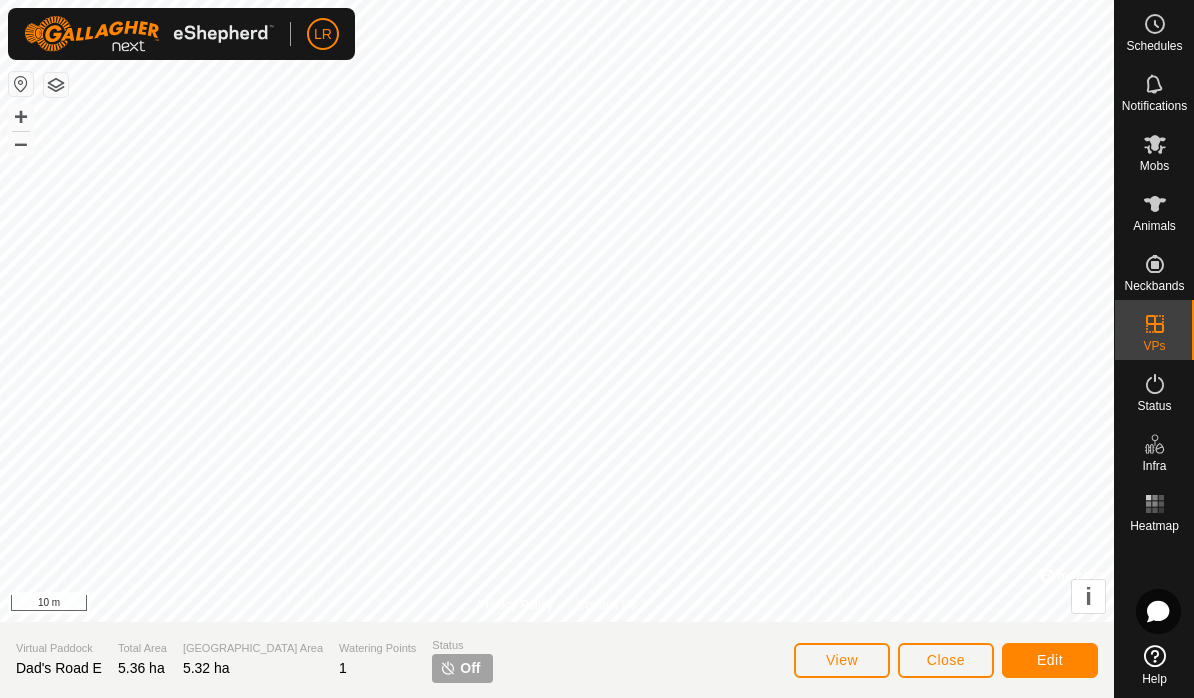 click on "Edit" 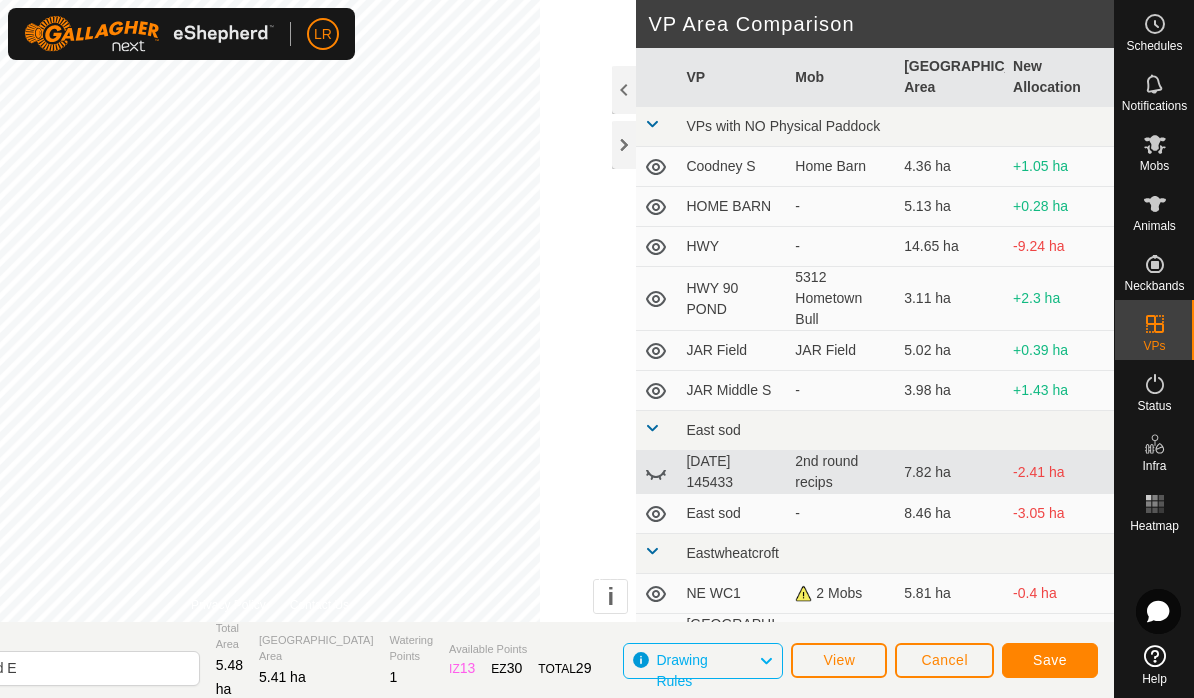 click on "Save" 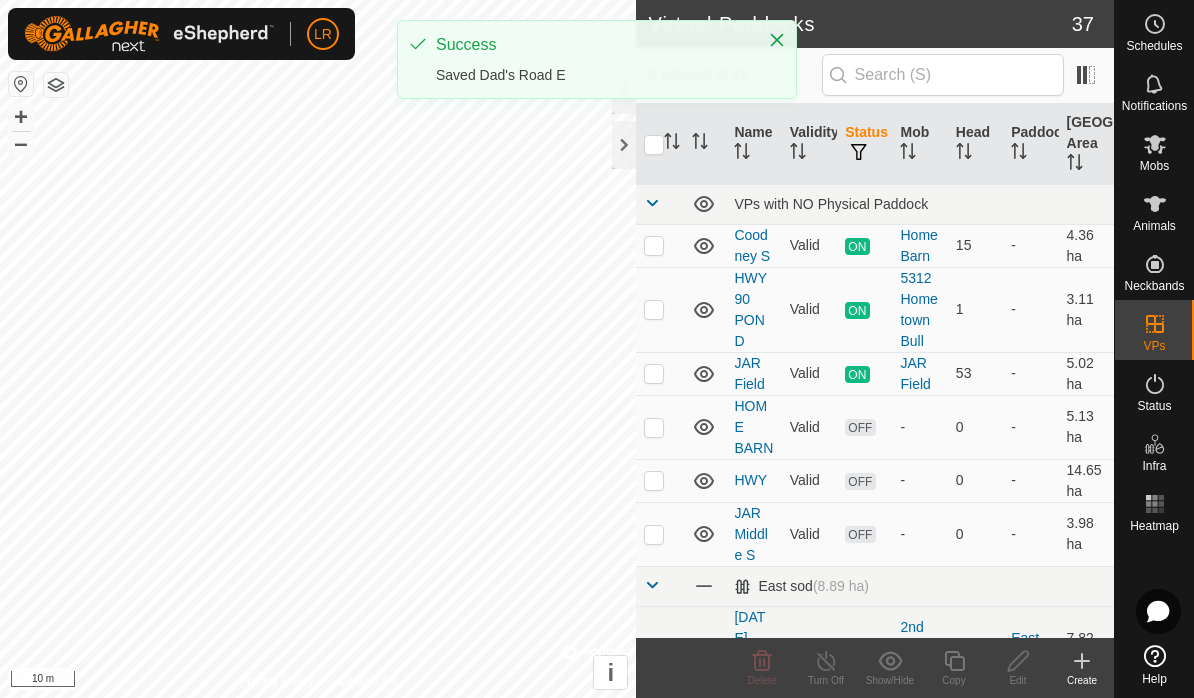 click on "Mobs" at bounding box center [1154, 166] 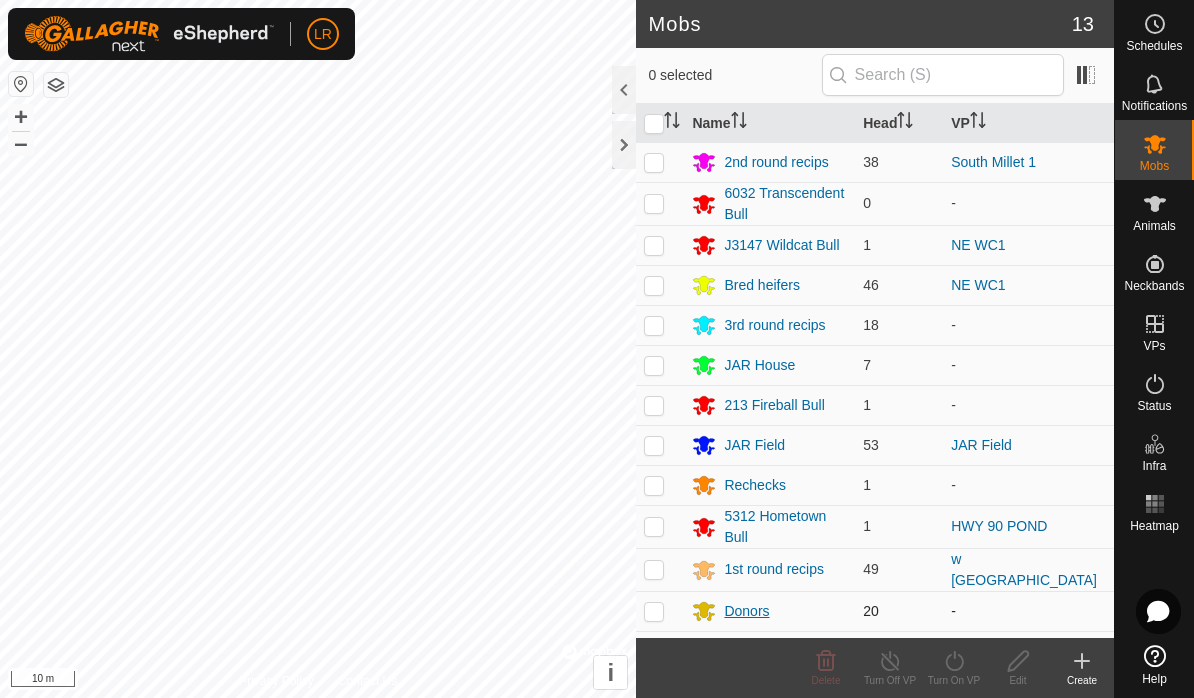 click on "Donors" at bounding box center (746, 611) 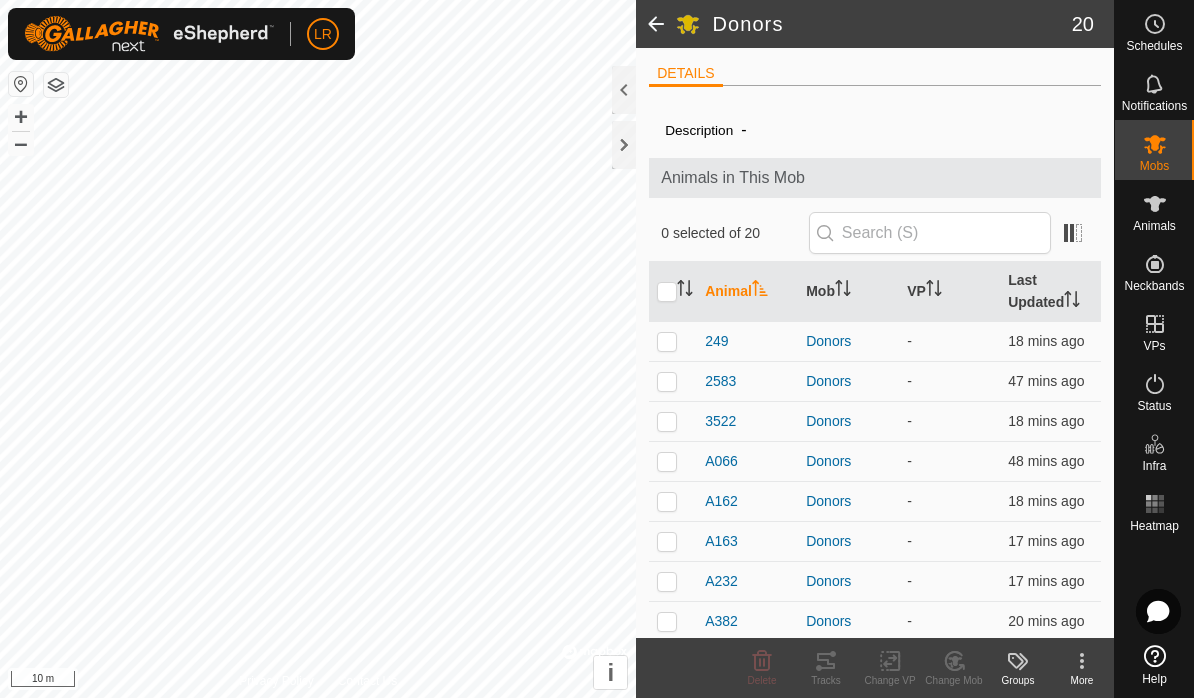 scroll, scrollTop: 0, scrollLeft: 0, axis: both 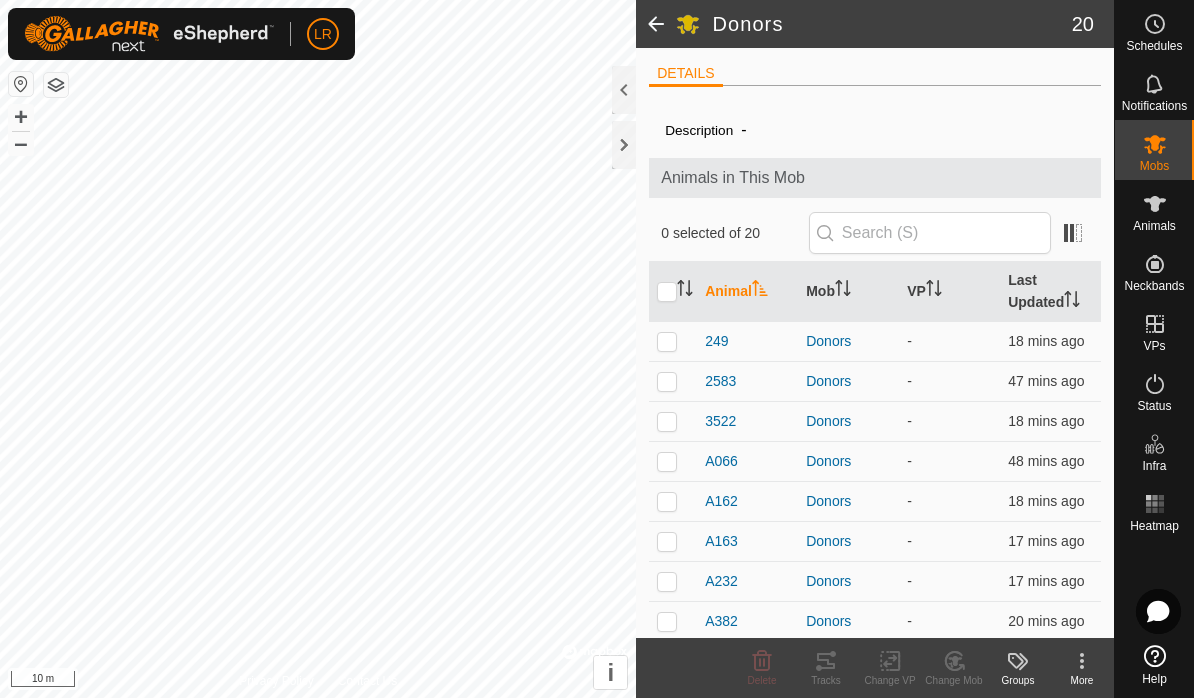 click at bounding box center [673, 292] 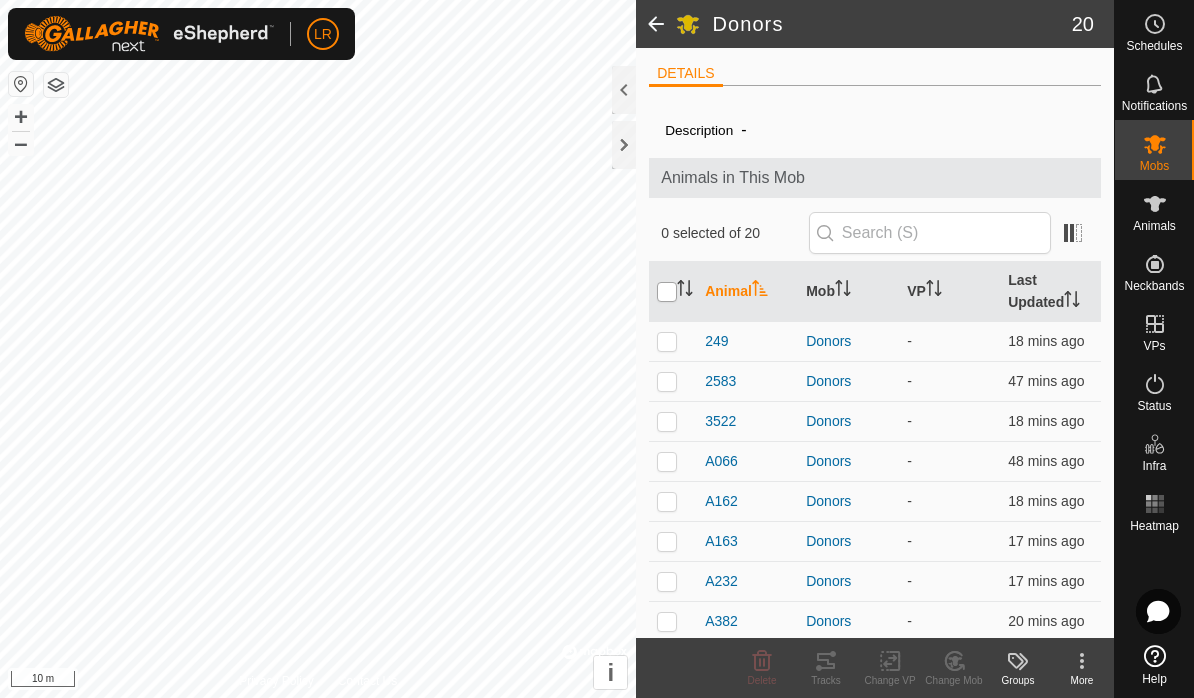 click at bounding box center (667, 292) 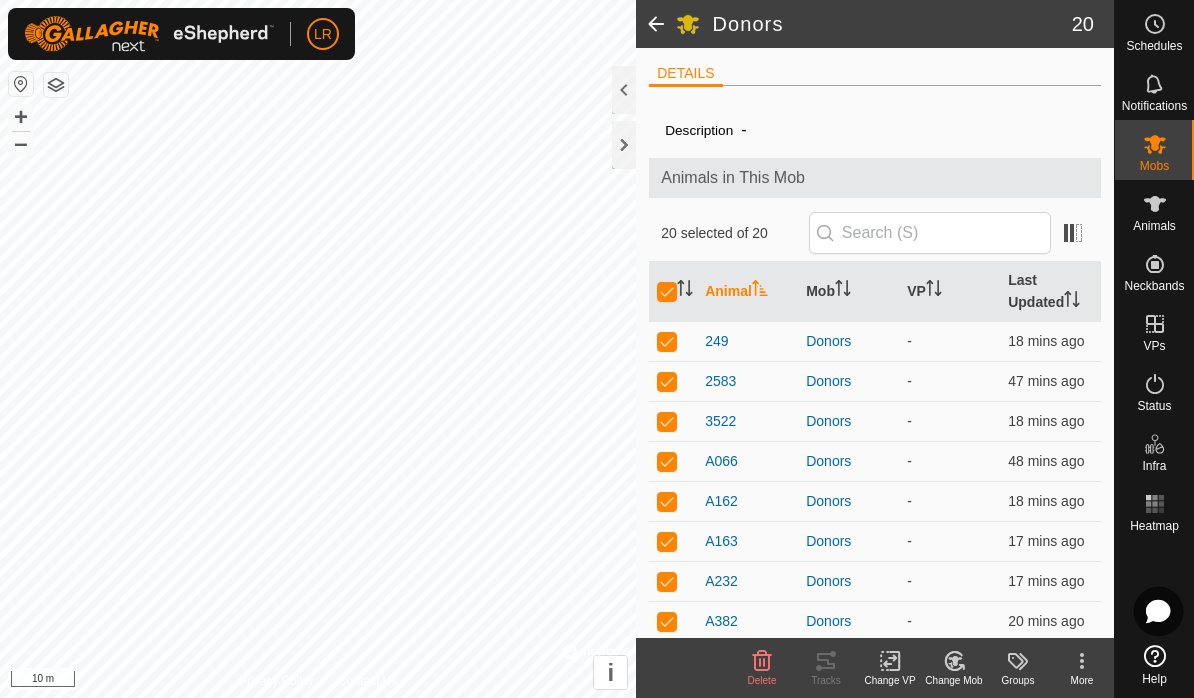 click 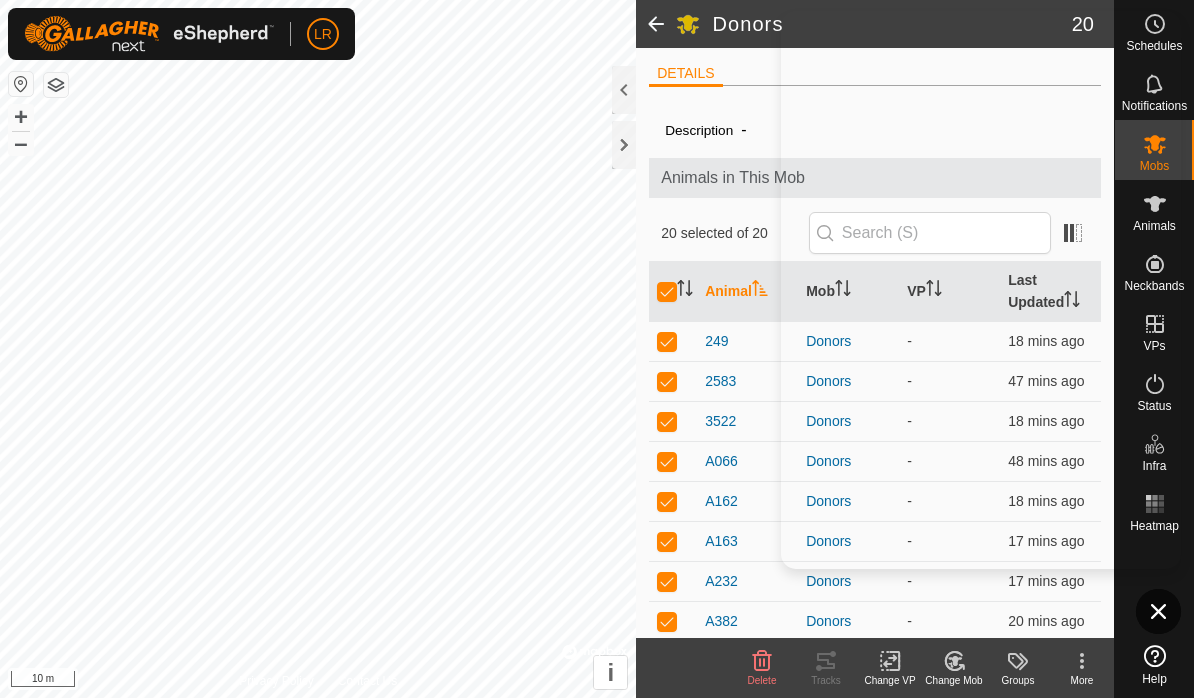 click 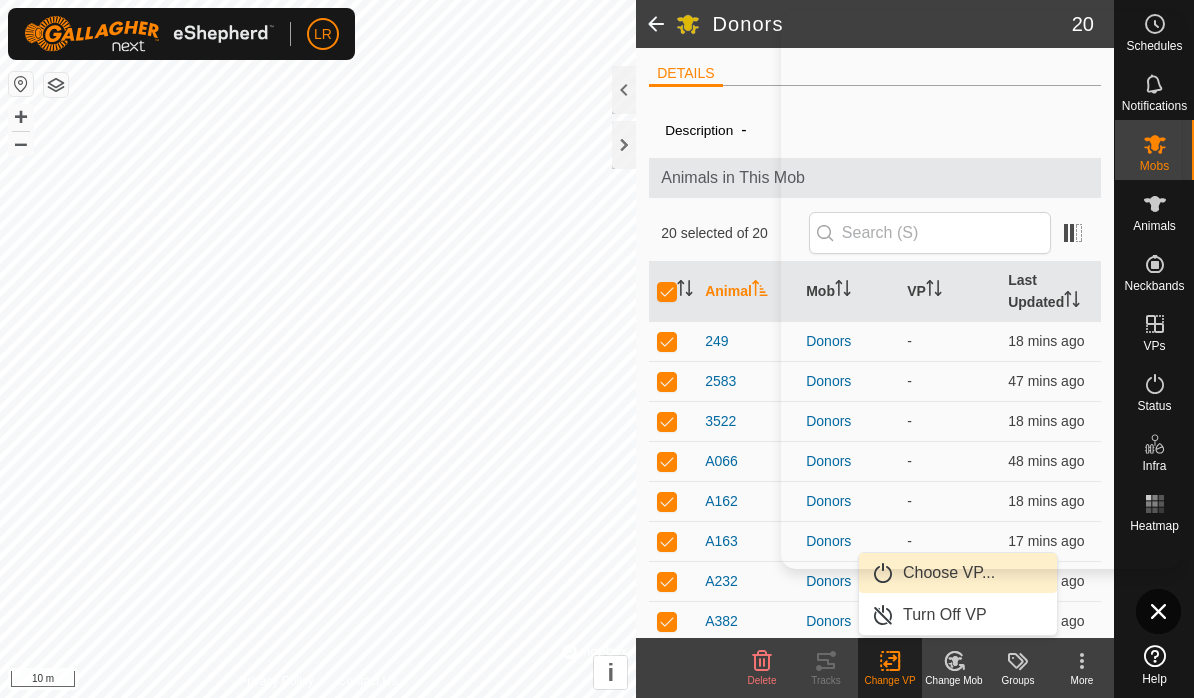click on "Choose VP..." at bounding box center (949, 573) 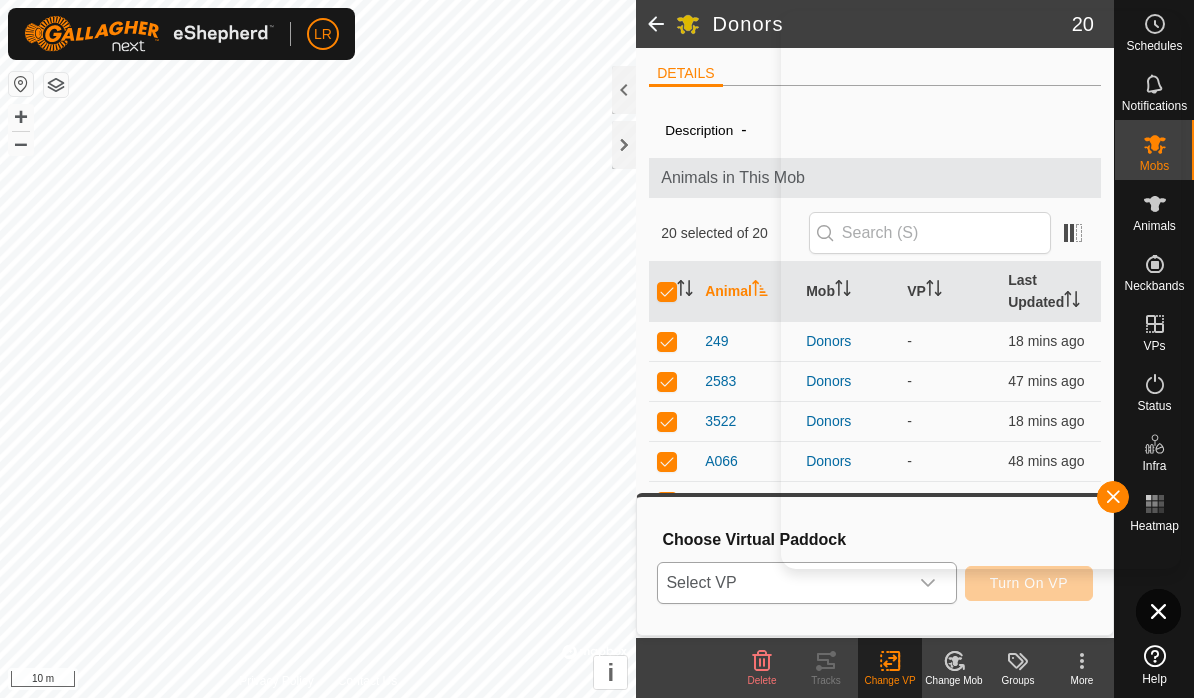 click 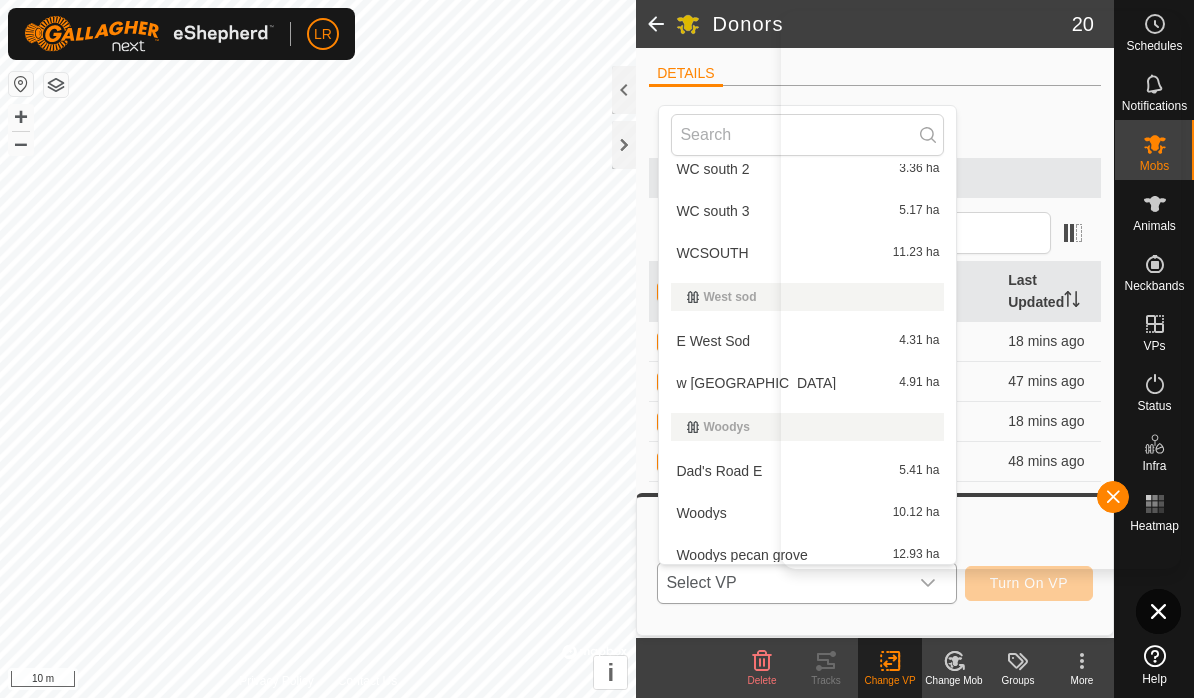 scroll, scrollTop: 1888, scrollLeft: 0, axis: vertical 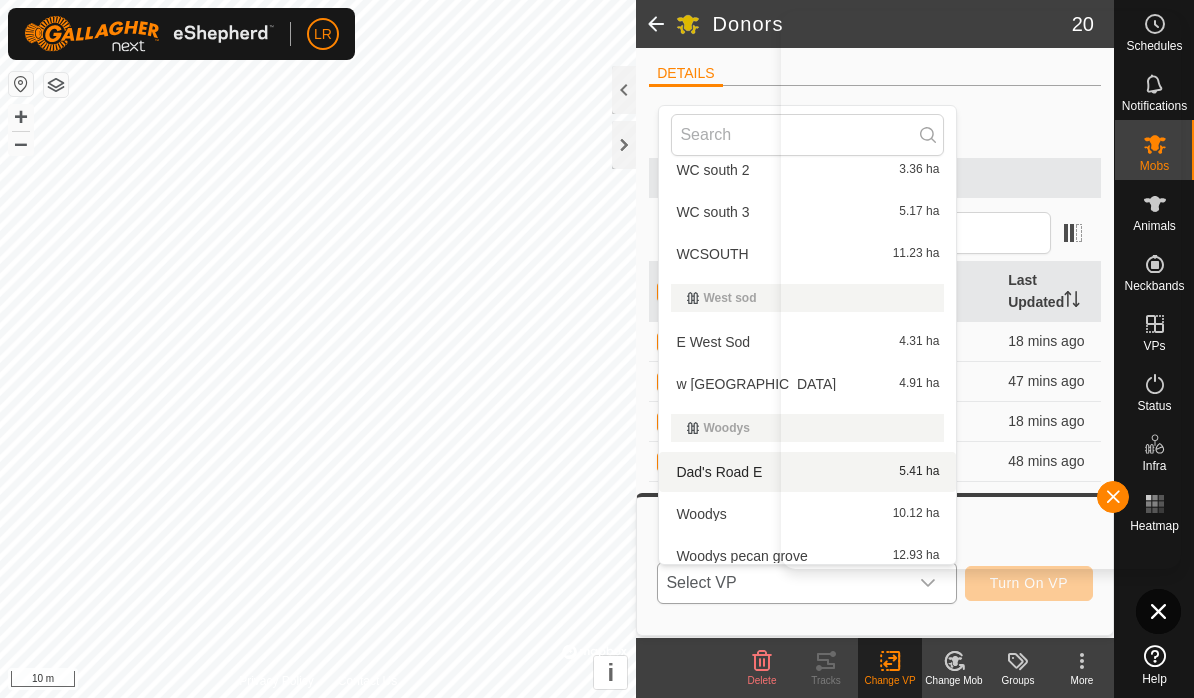 click on "Dad's Road E" at bounding box center [719, 472] 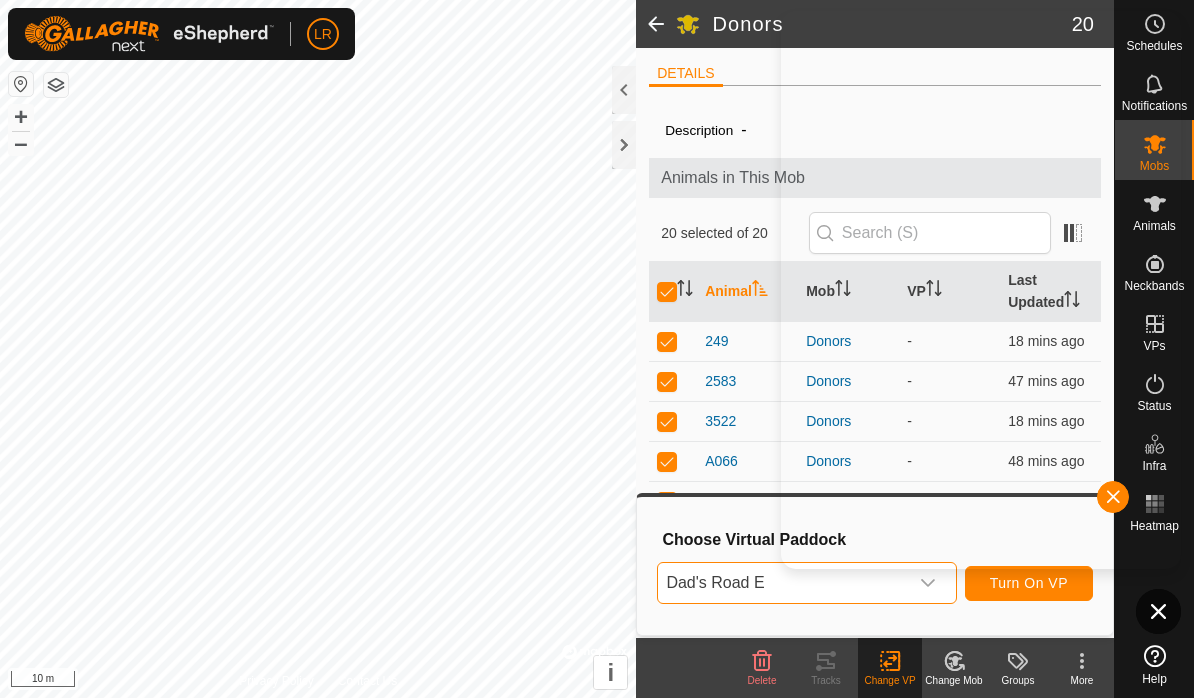 click on "Turn On VP" at bounding box center (1029, 583) 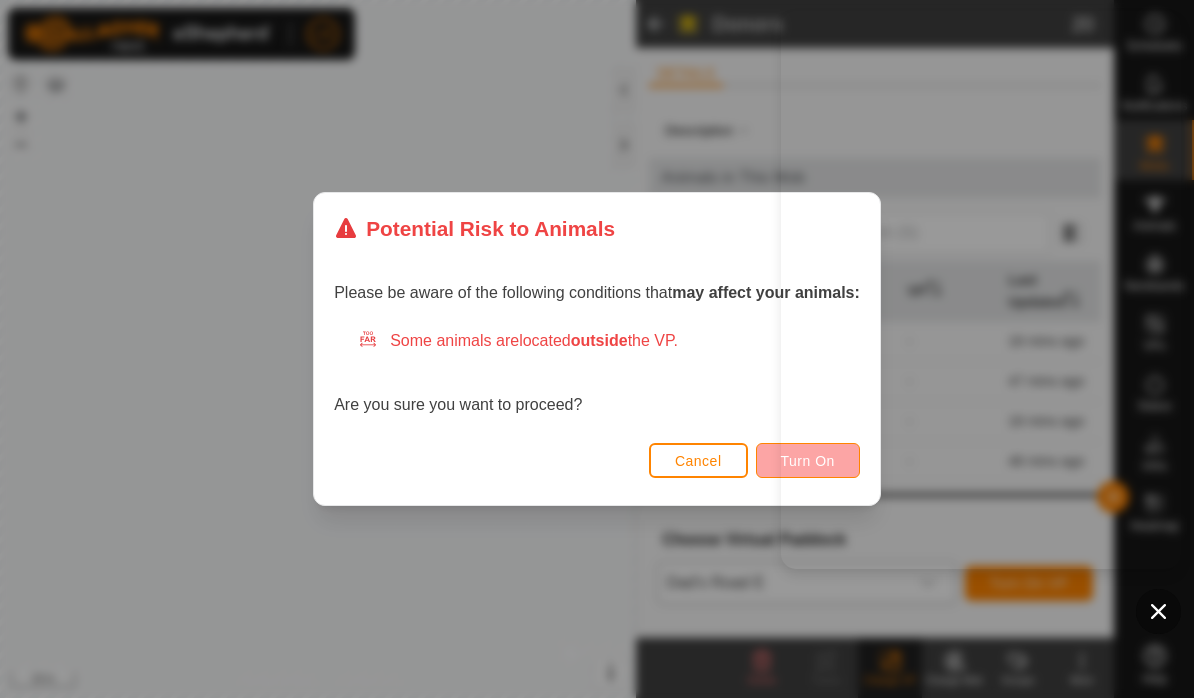 click on "Turn On" at bounding box center (808, 460) 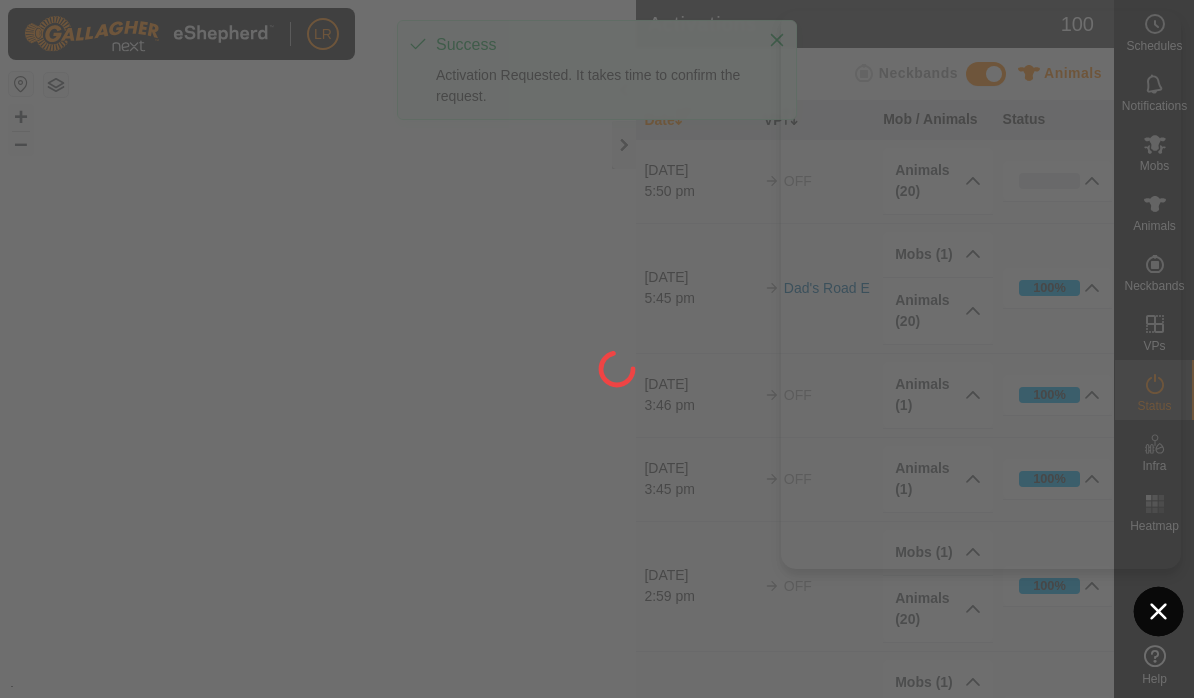 click at bounding box center [1159, 612] 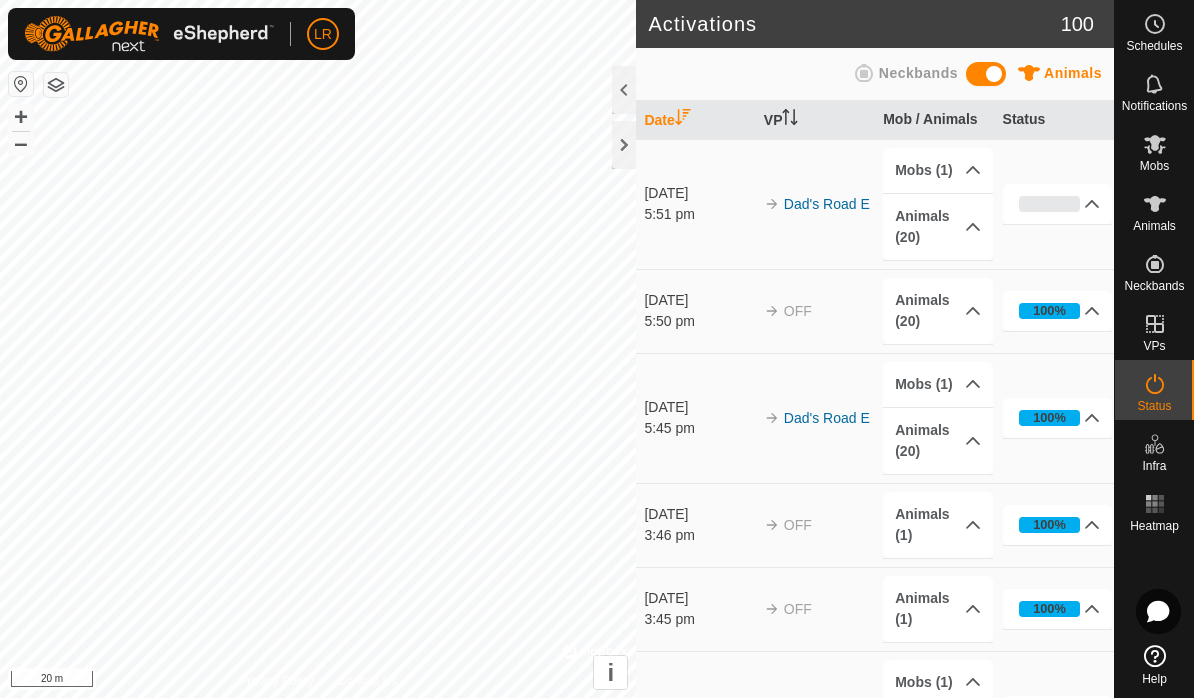 click 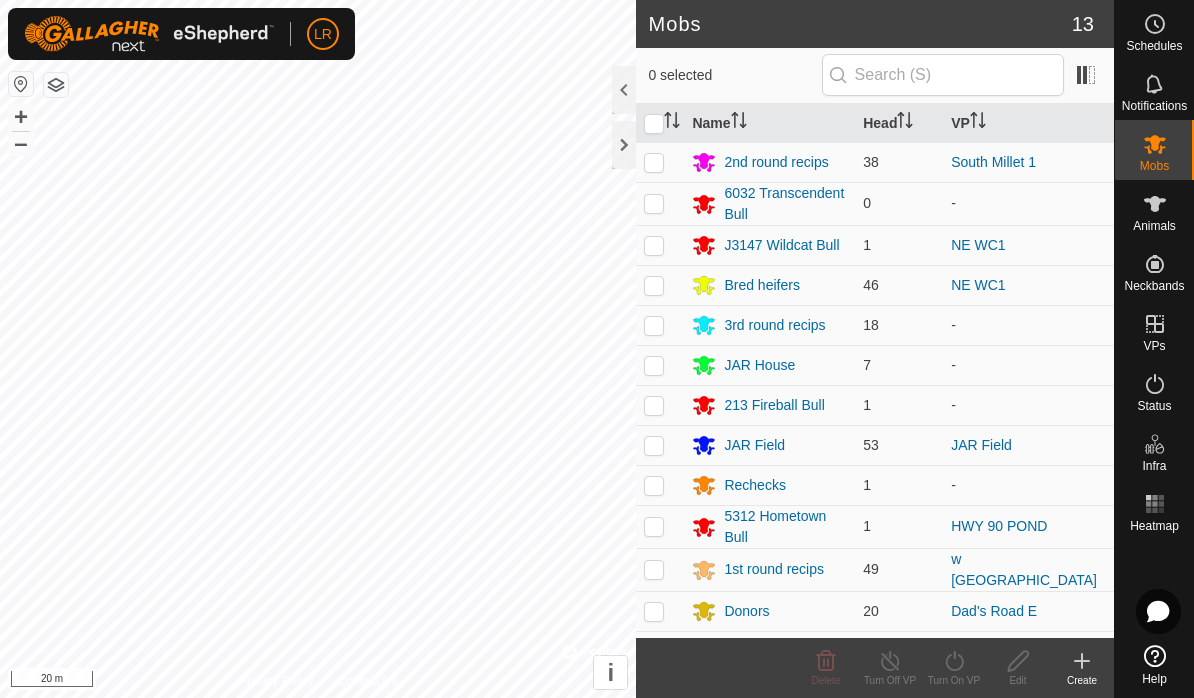 scroll, scrollTop: 0, scrollLeft: 0, axis: both 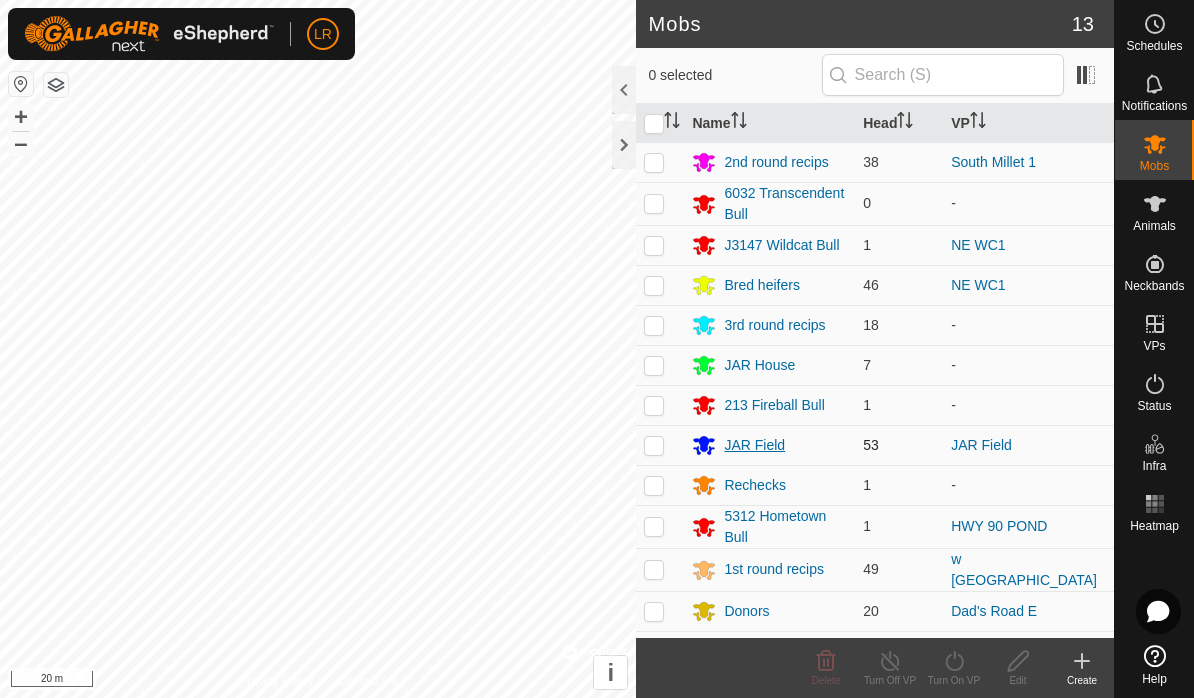 click on "JAR Field" at bounding box center (754, 445) 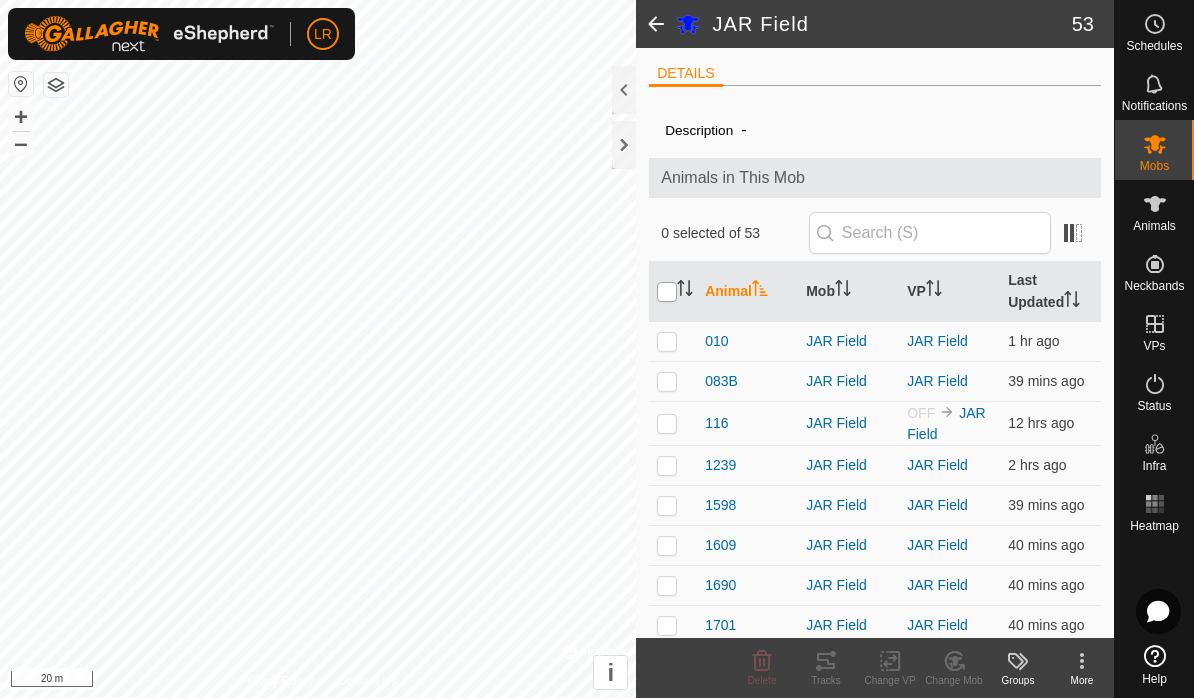 click at bounding box center (667, 292) 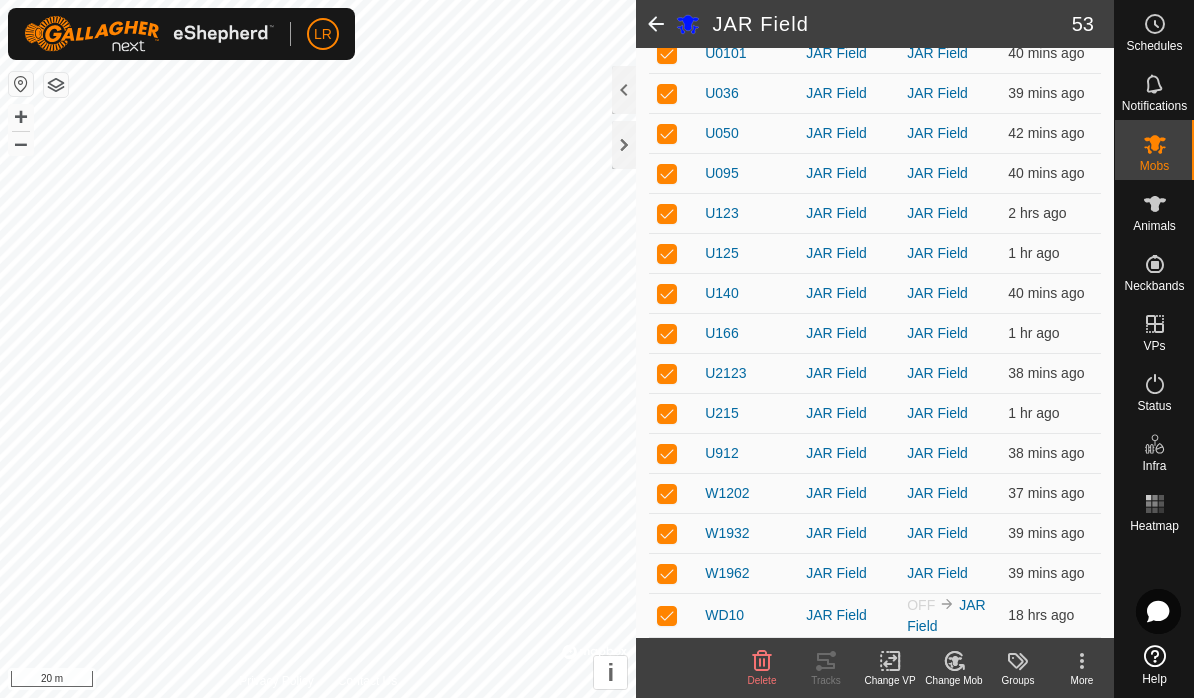 scroll, scrollTop: 1825, scrollLeft: 0, axis: vertical 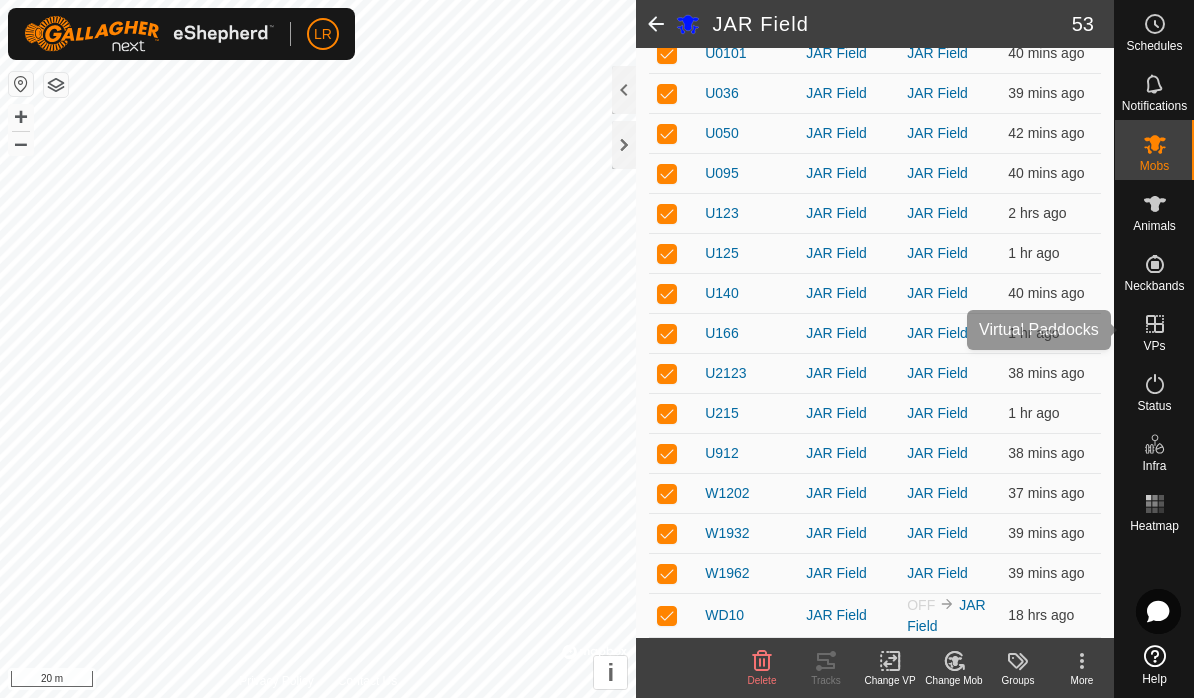 click 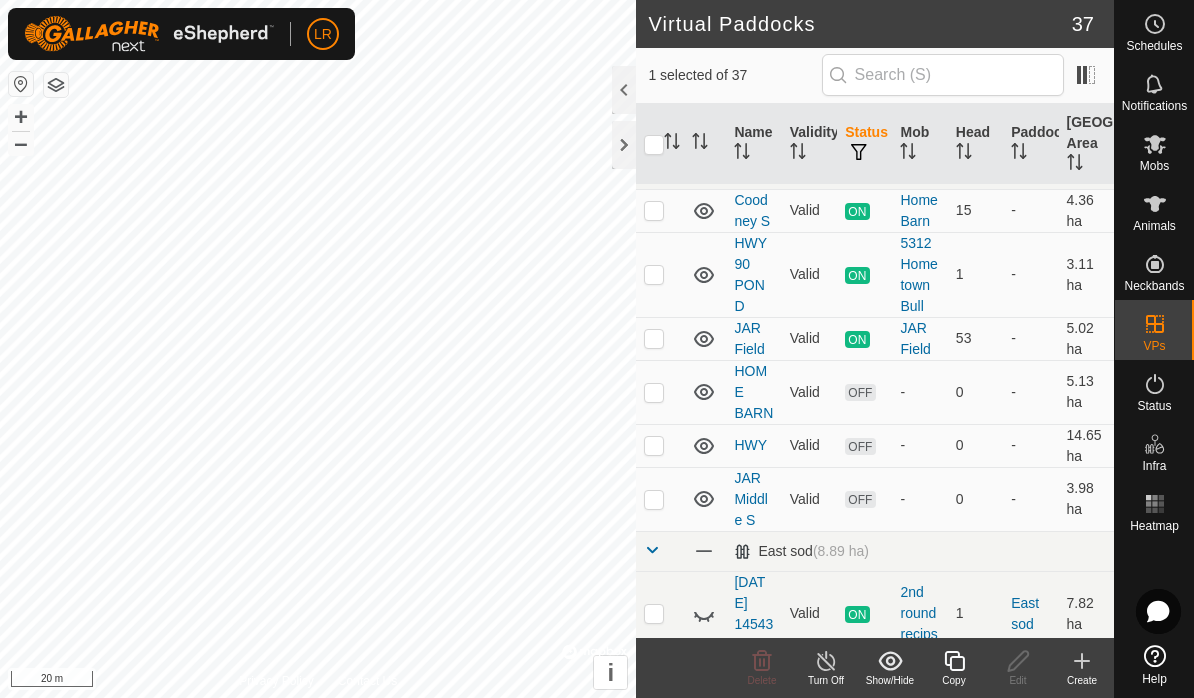 scroll, scrollTop: 36, scrollLeft: 0, axis: vertical 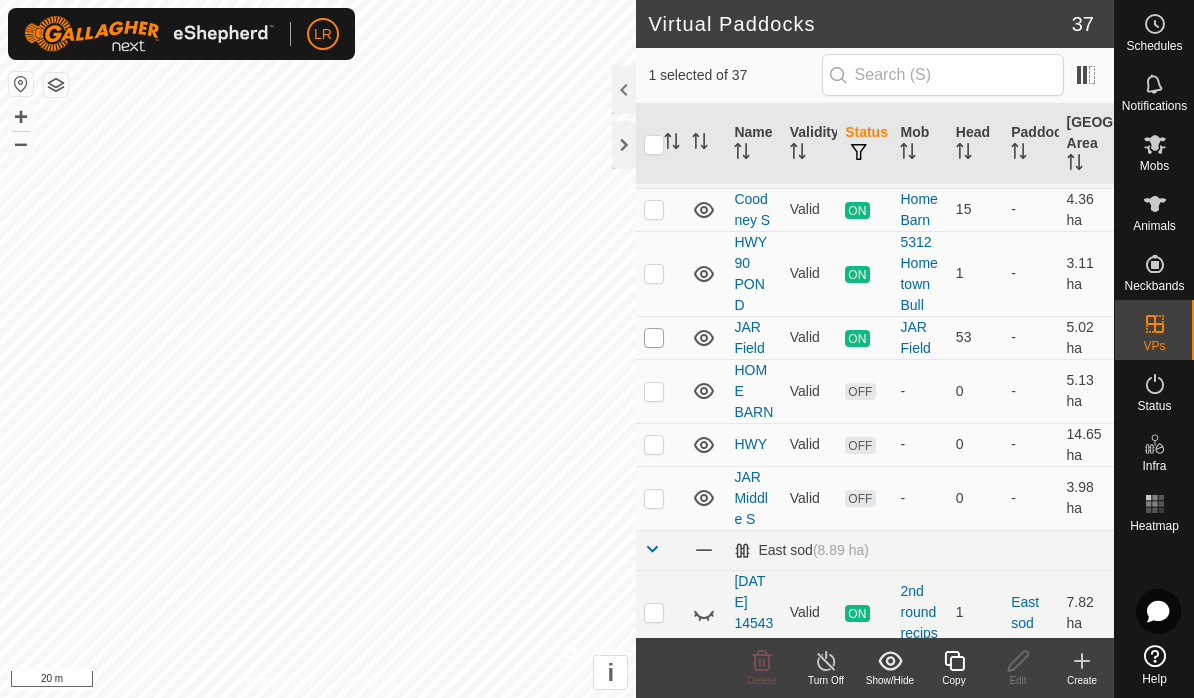 click at bounding box center (654, 338) 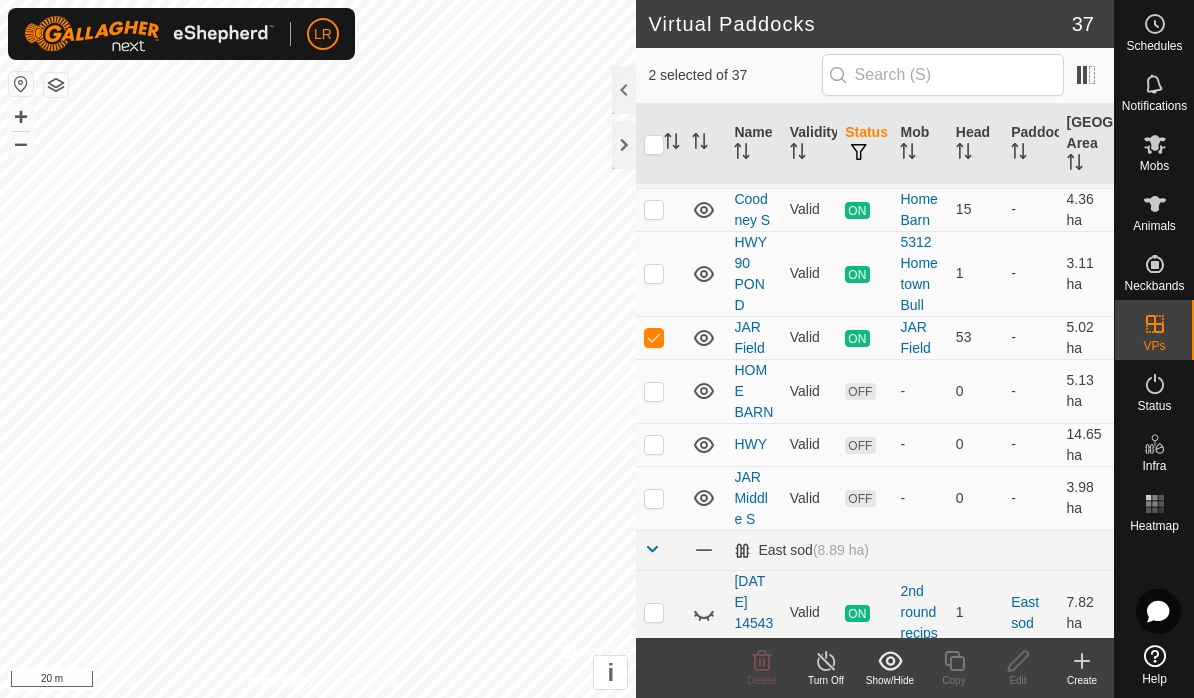 click 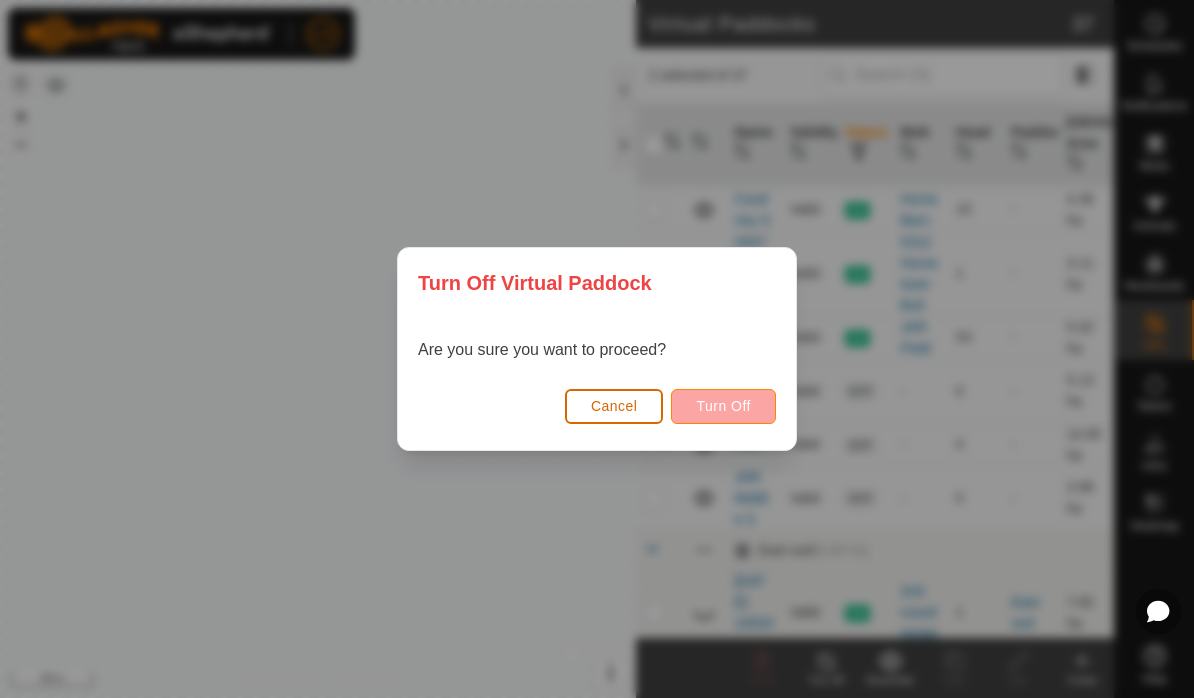 click on "Turn Off" at bounding box center (723, 406) 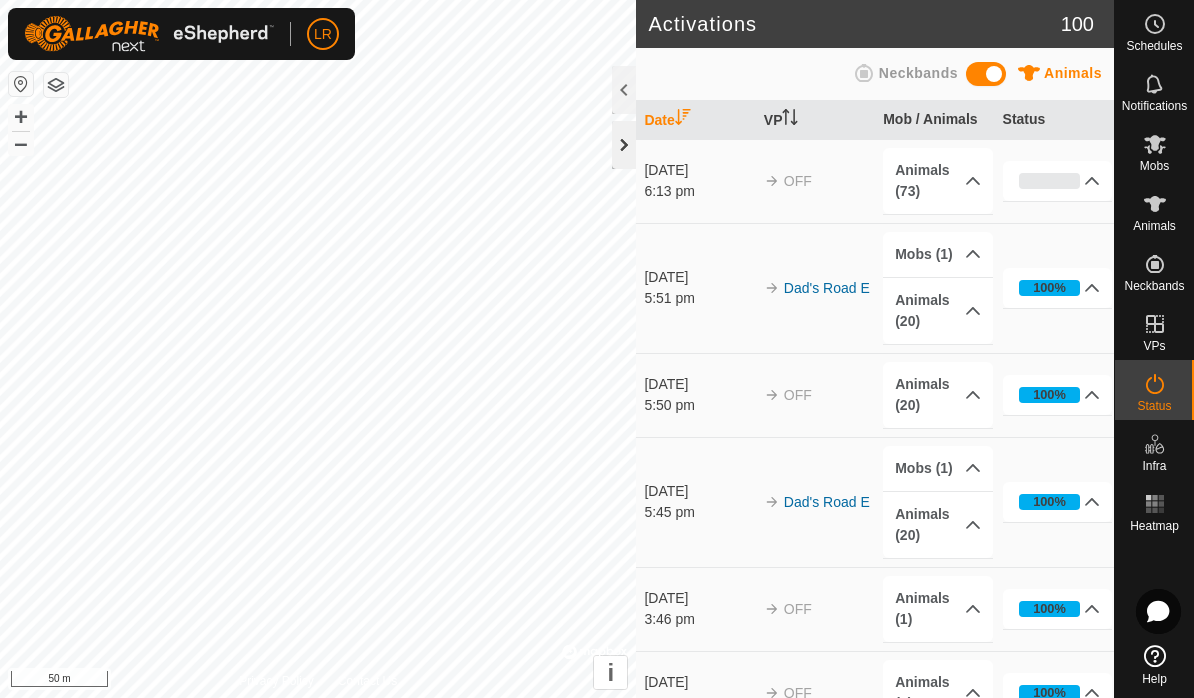 click 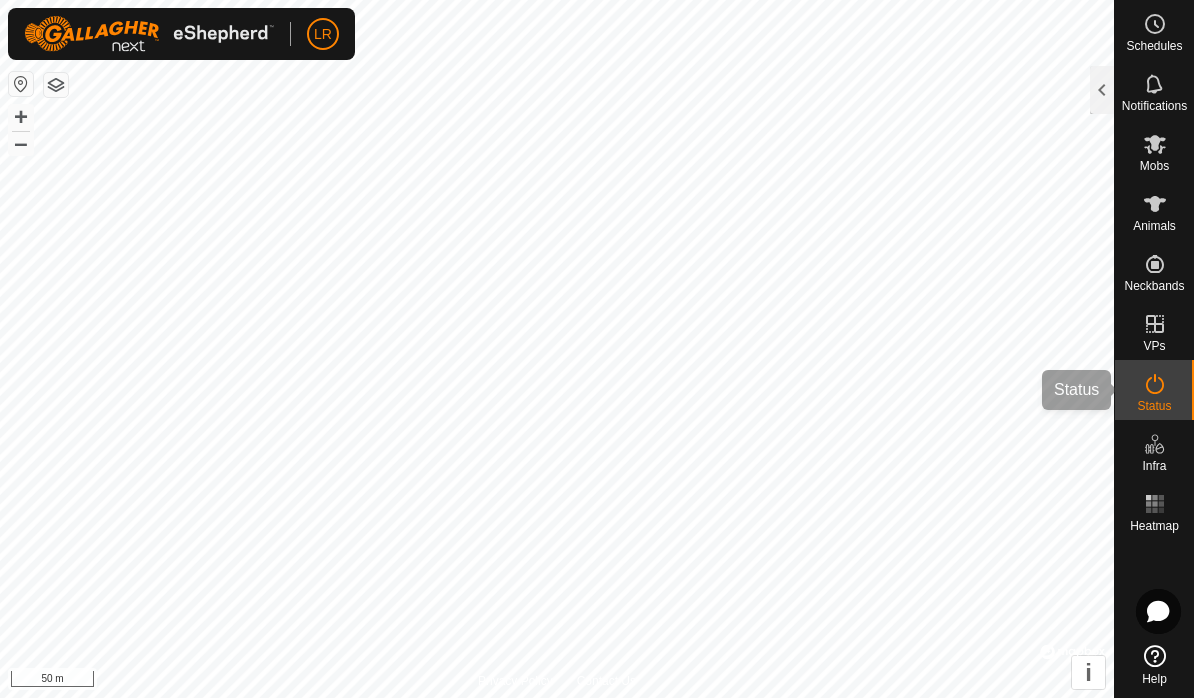 click 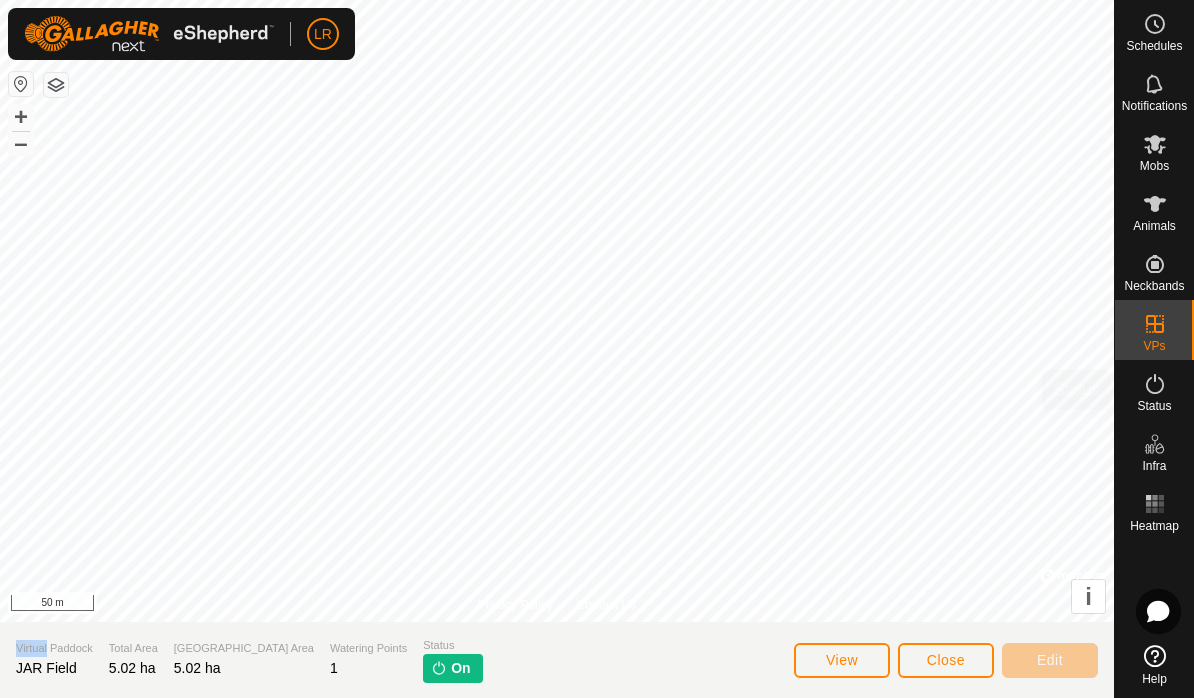 click 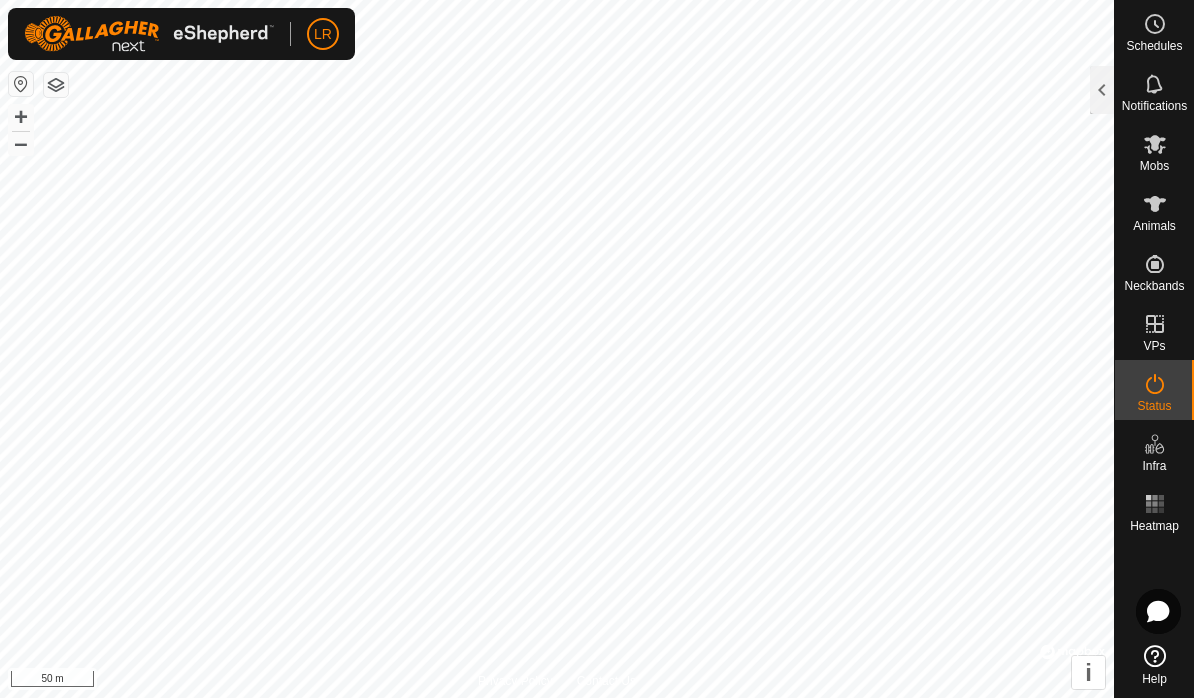 click at bounding box center [1155, 384] 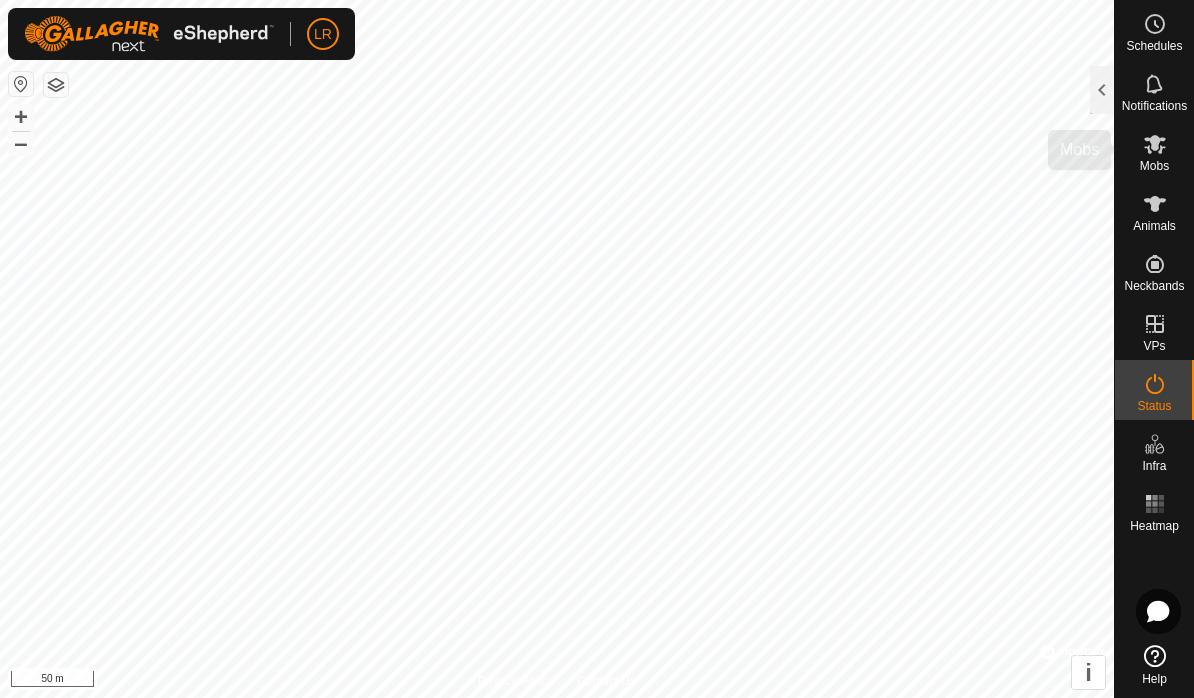 click on "Mobs" at bounding box center (1154, 166) 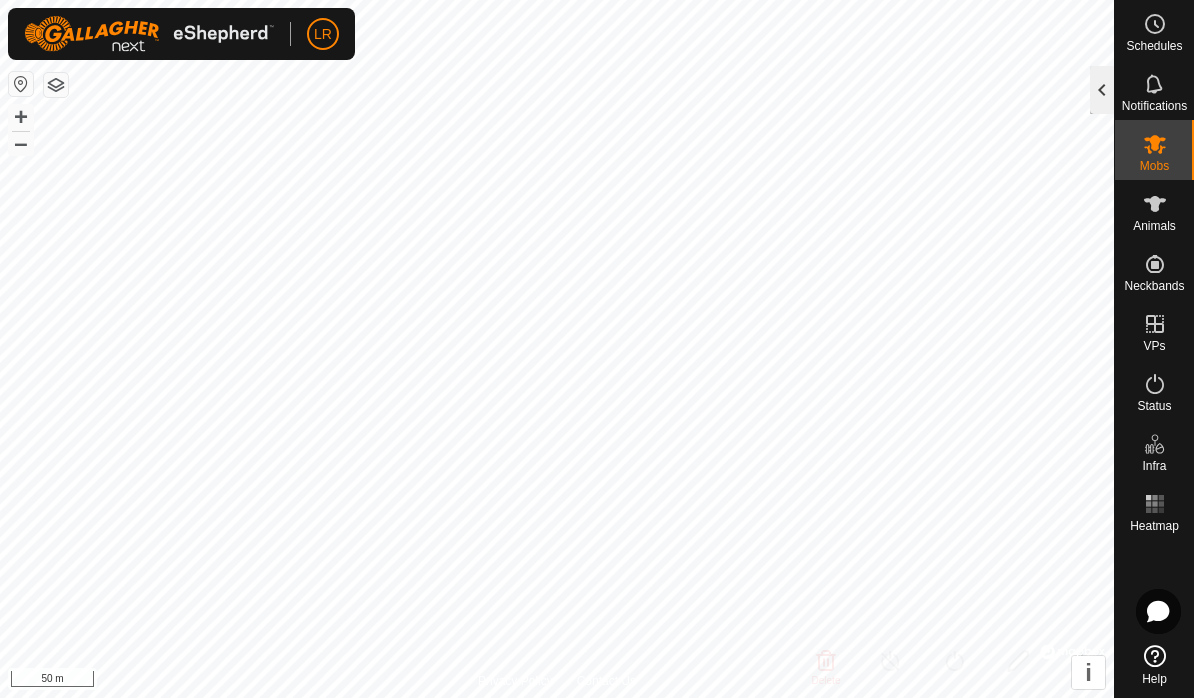 click 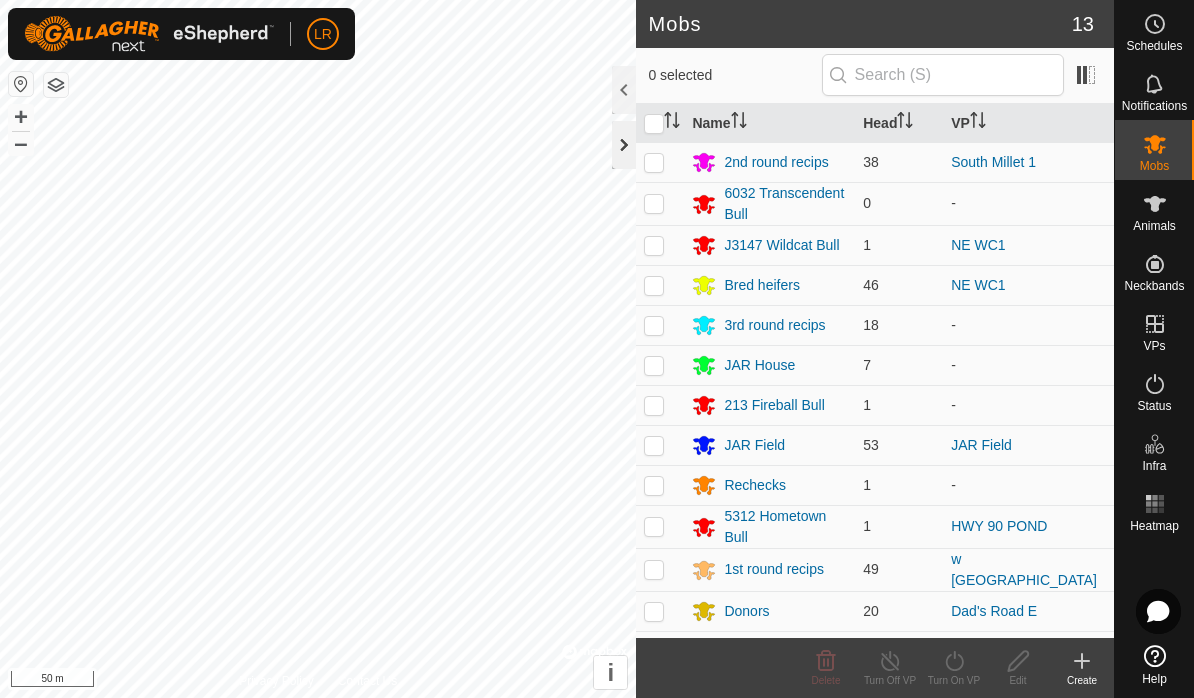 click 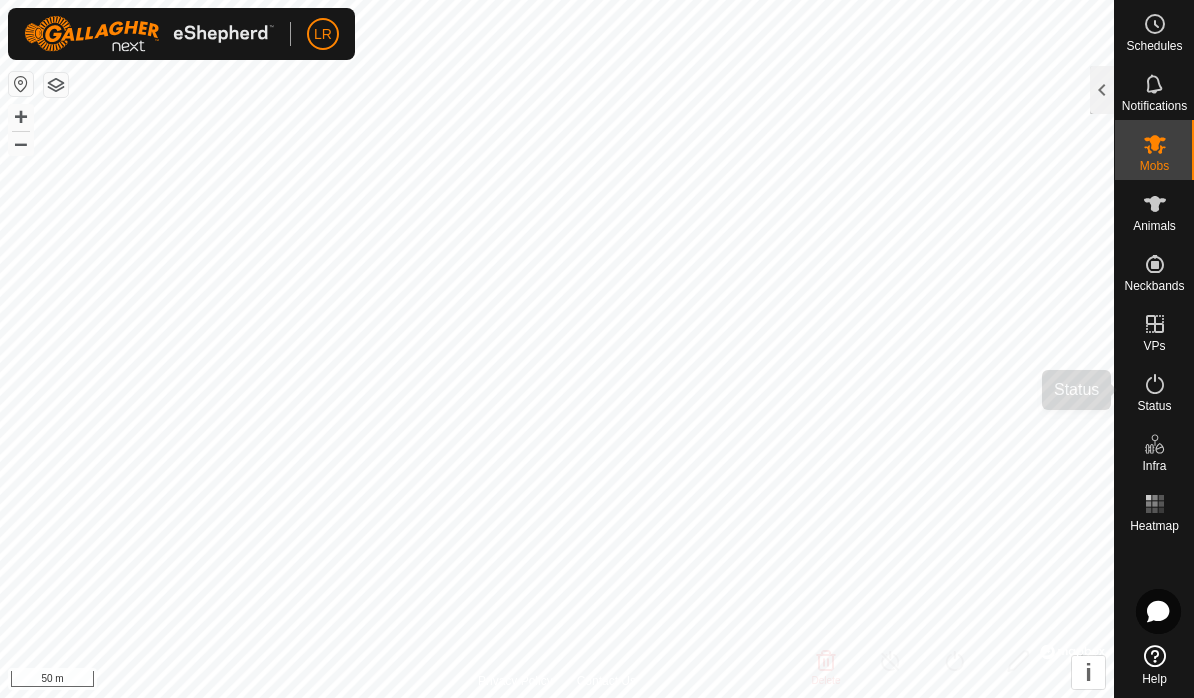 click 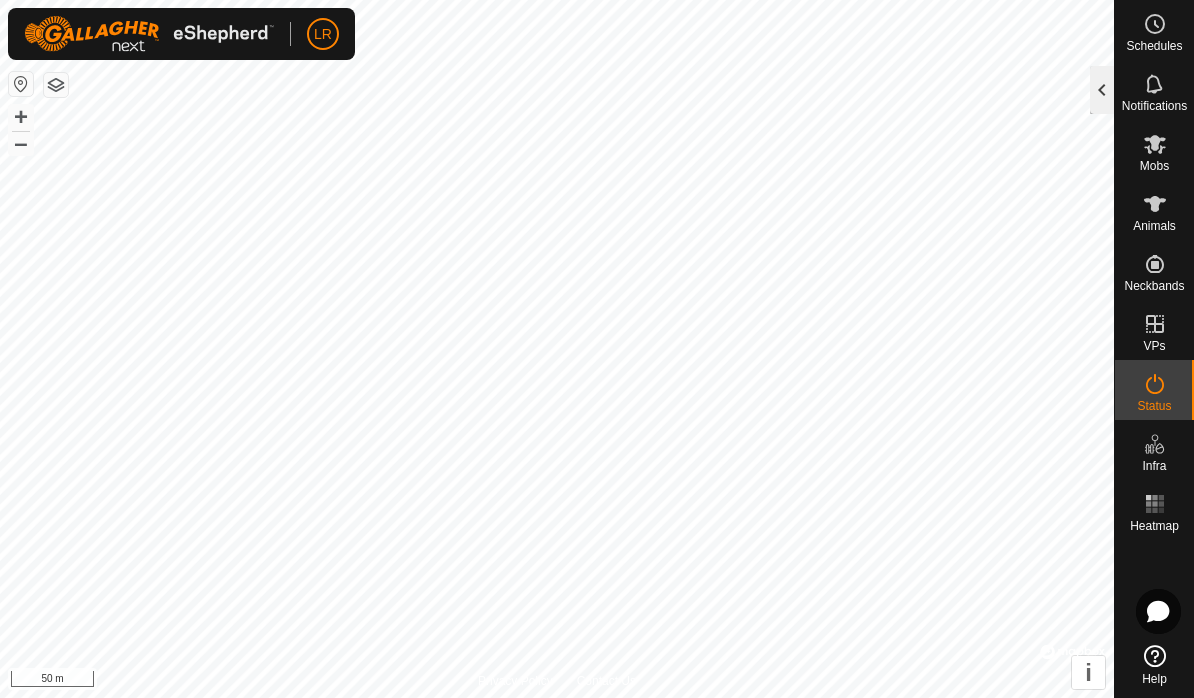 click 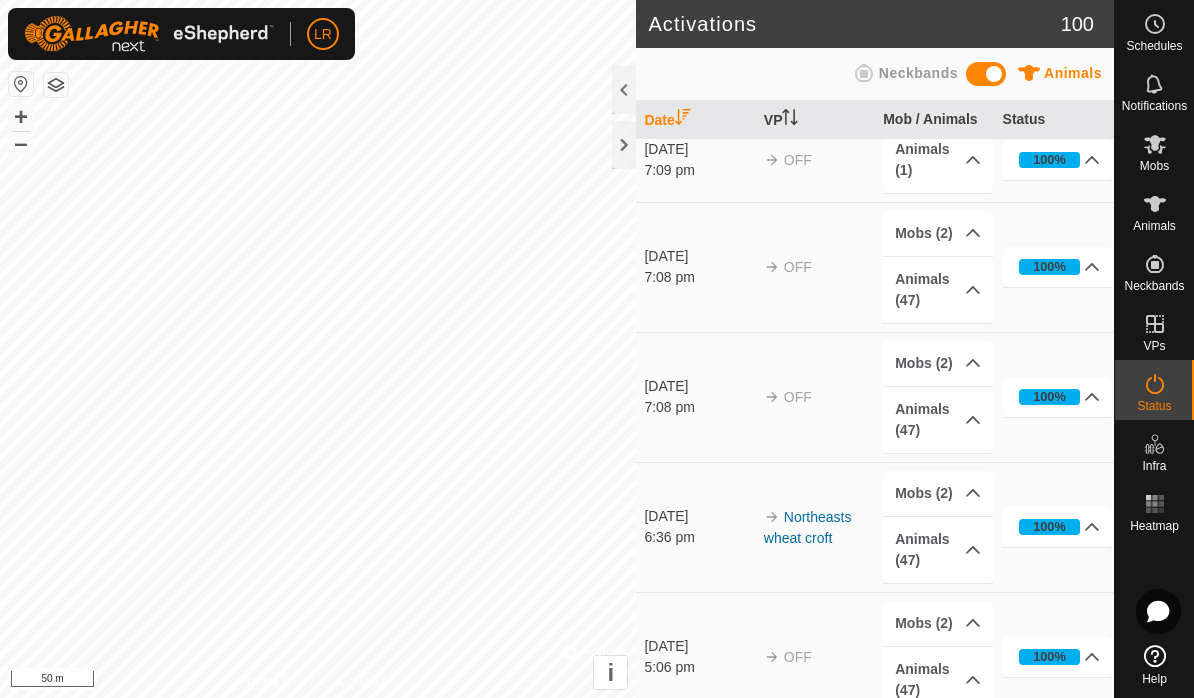scroll, scrollTop: 5802, scrollLeft: 0, axis: vertical 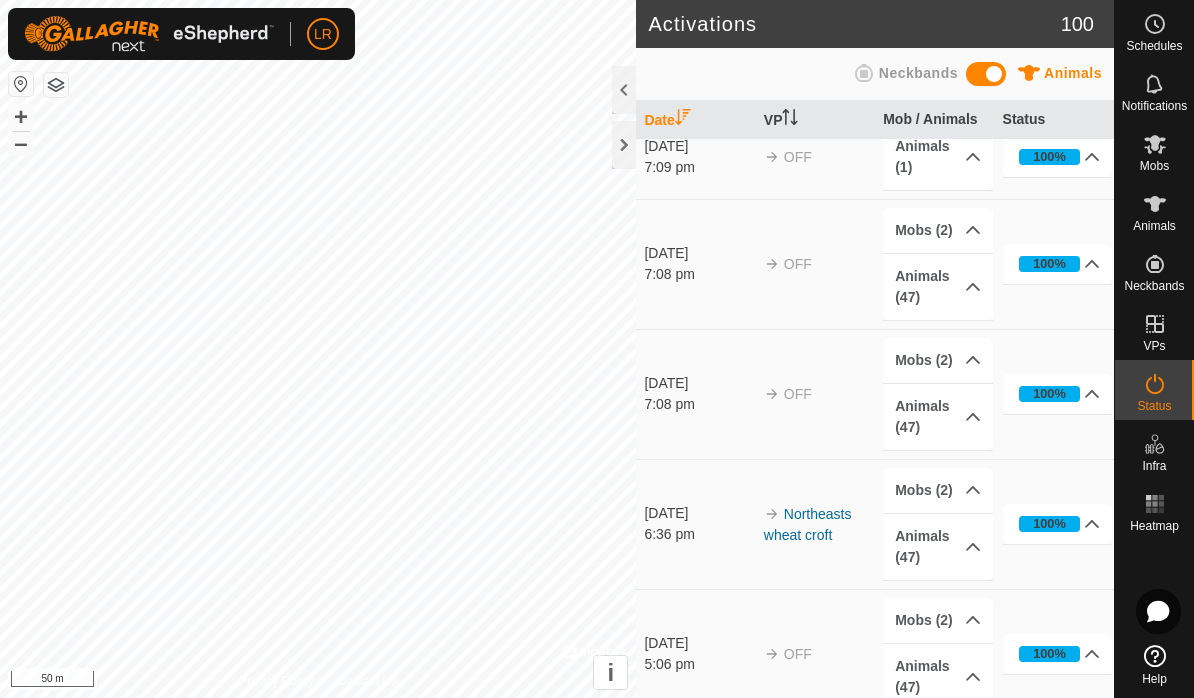 click on "Mobs" at bounding box center [1154, 166] 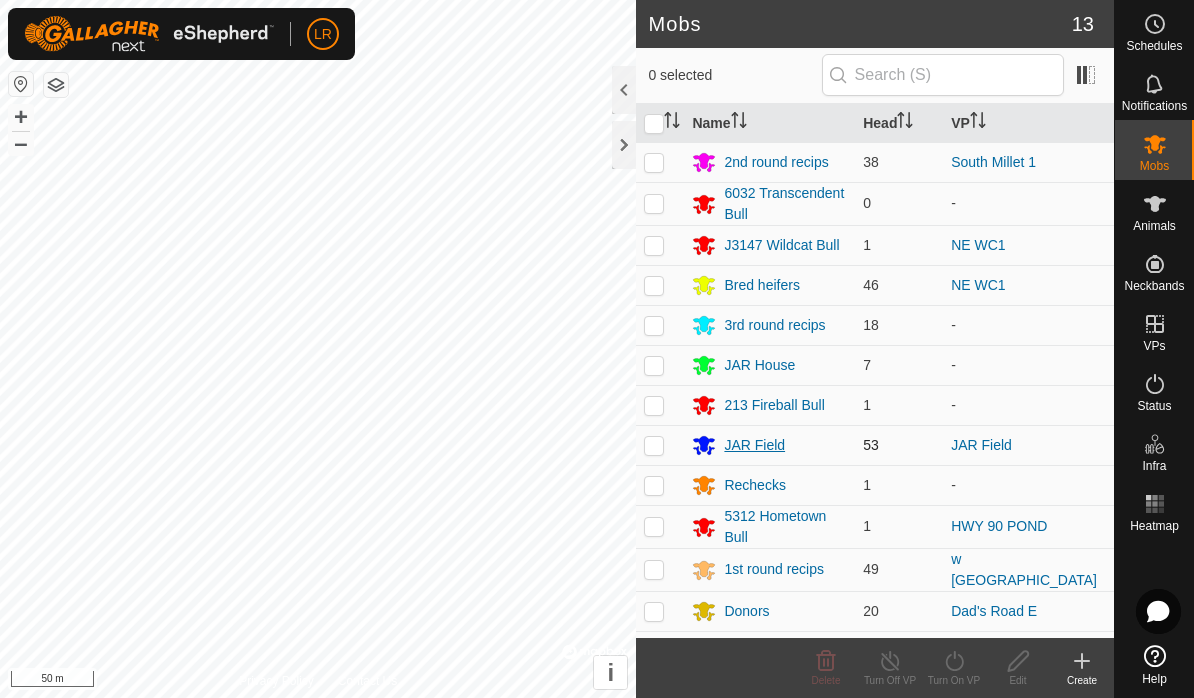 click on "JAR Field" at bounding box center [769, 445] 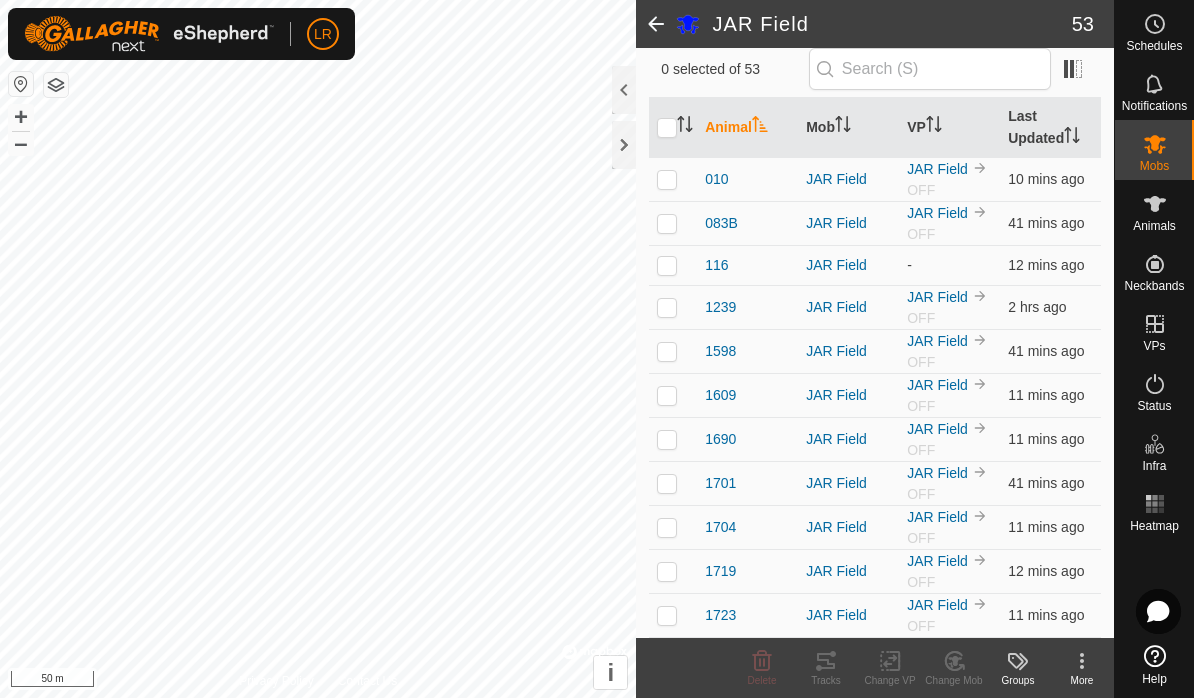 scroll, scrollTop: 128, scrollLeft: 0, axis: vertical 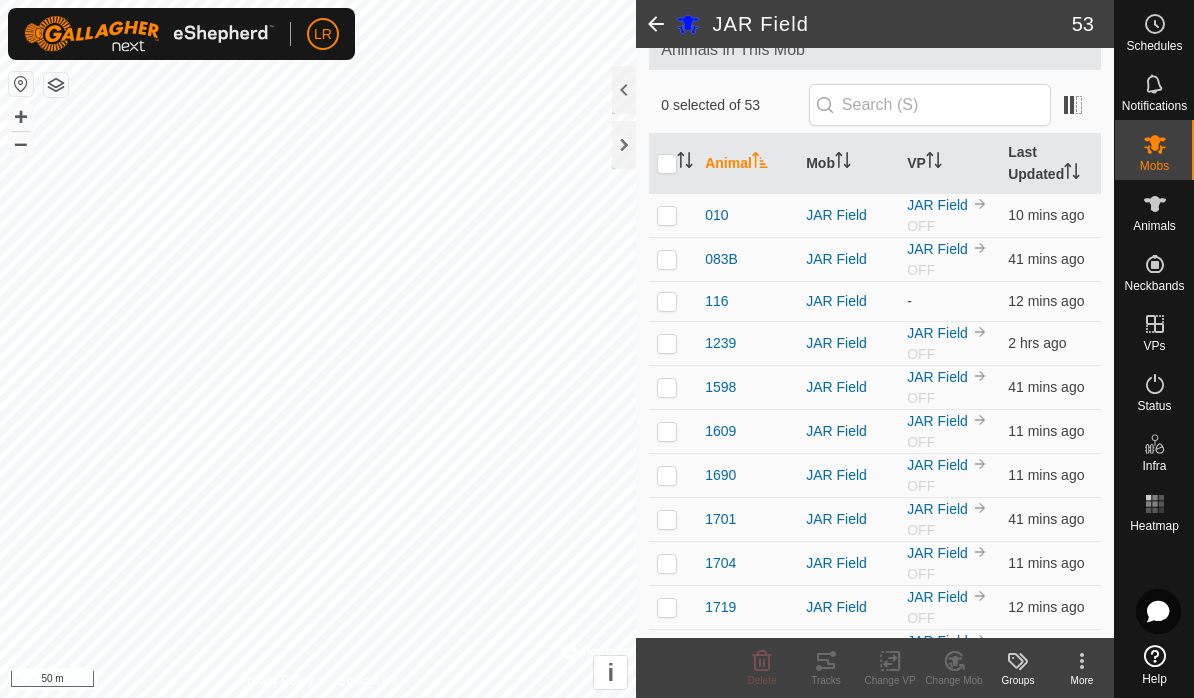 click at bounding box center (667, 164) 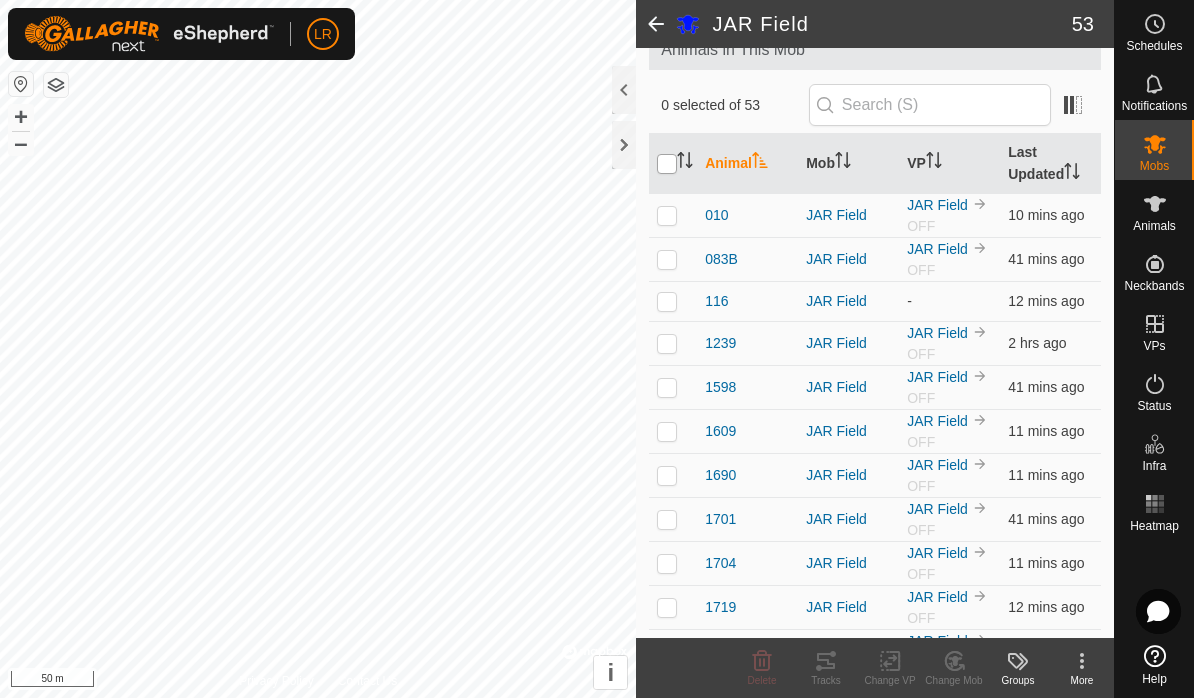 checkbox on "true" 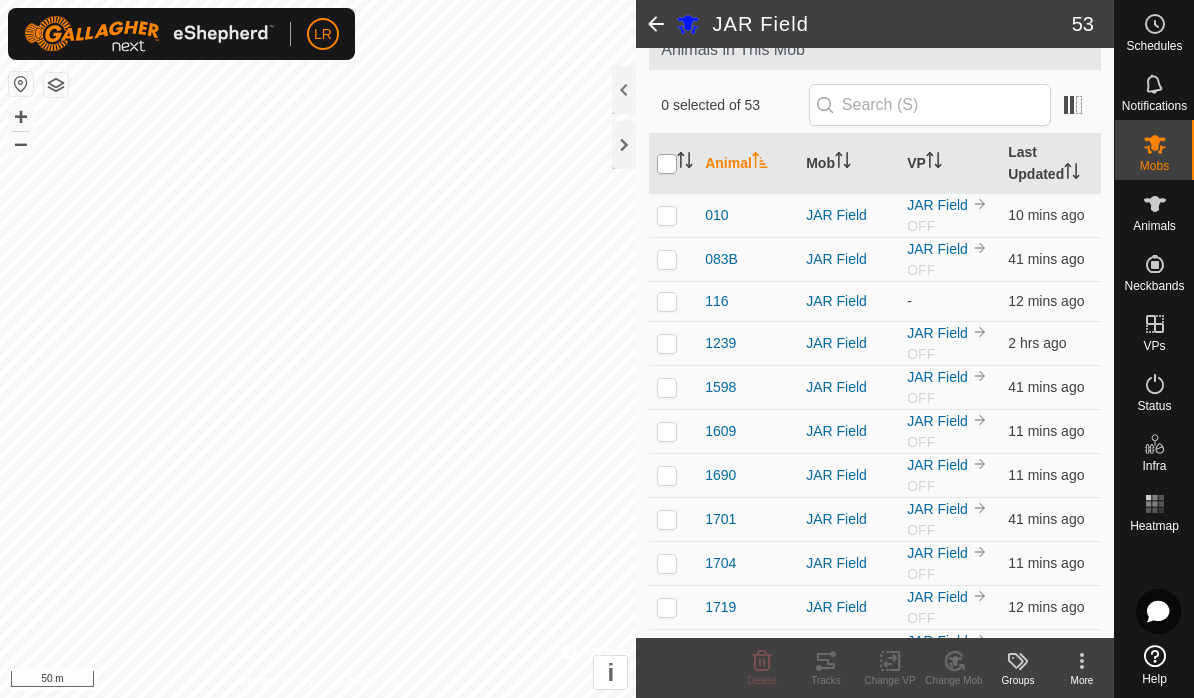 checkbox on "true" 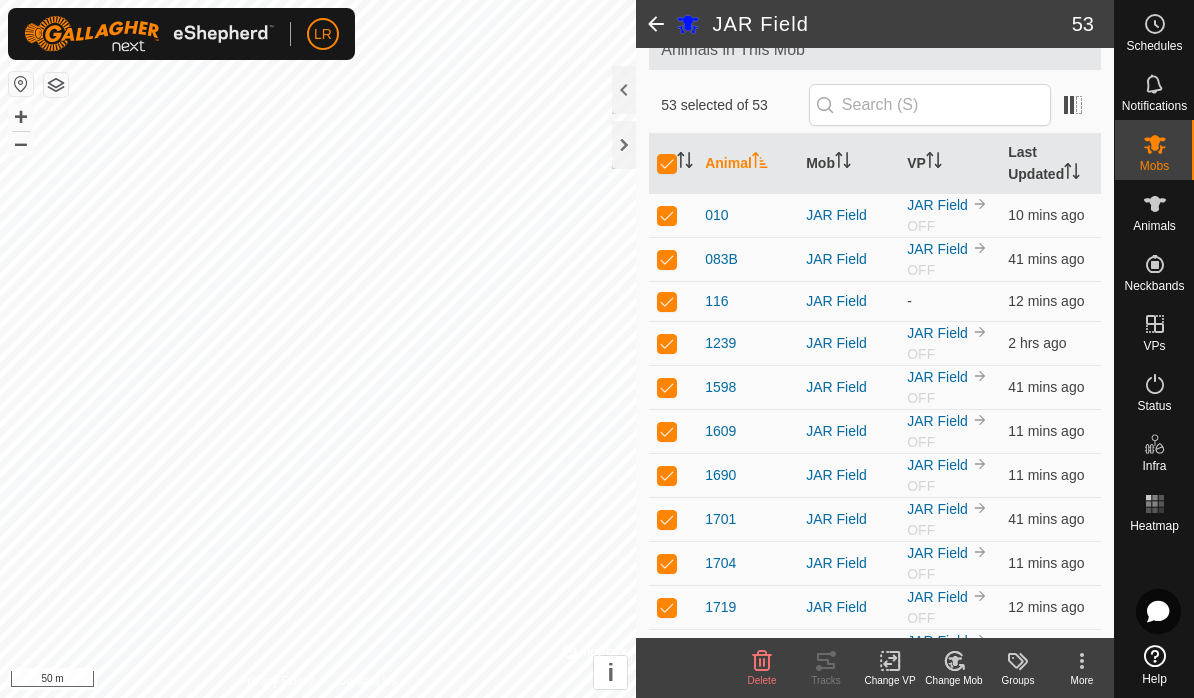 click 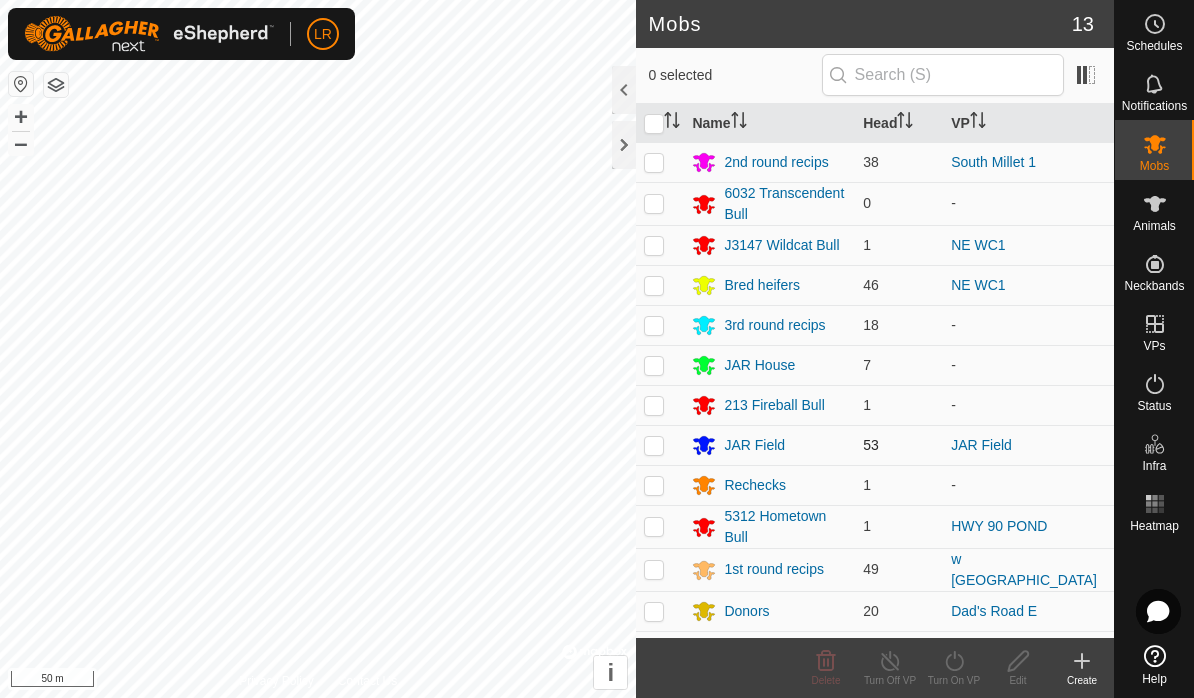 click at bounding box center (660, 445) 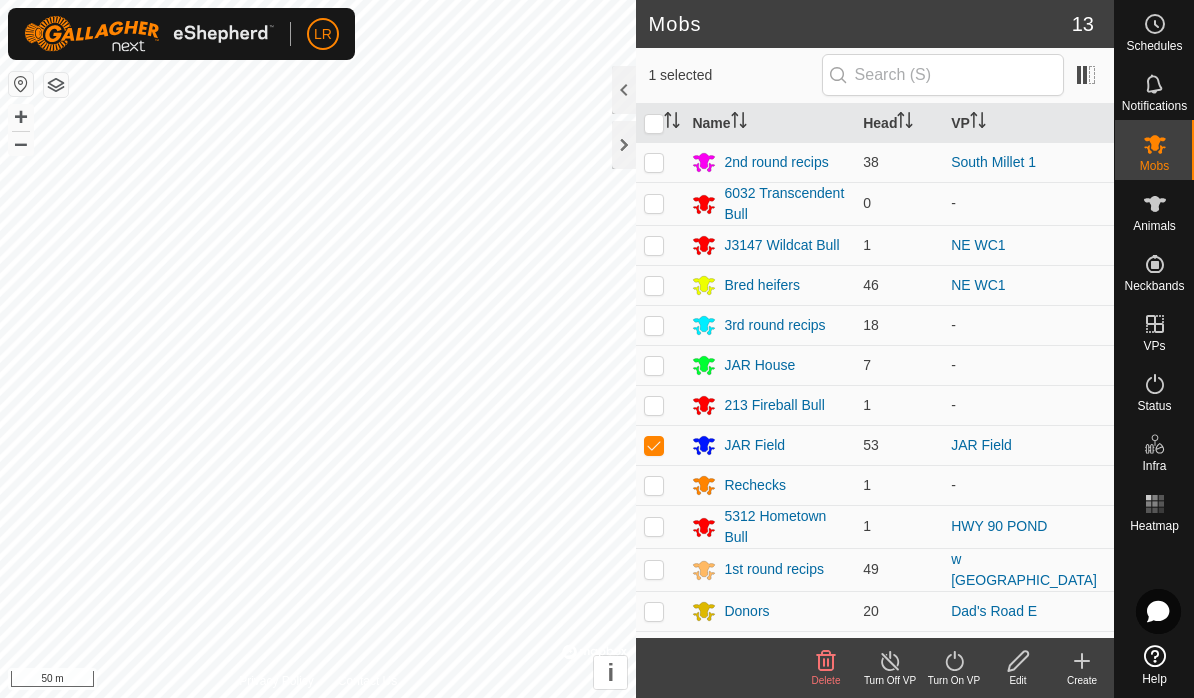 click 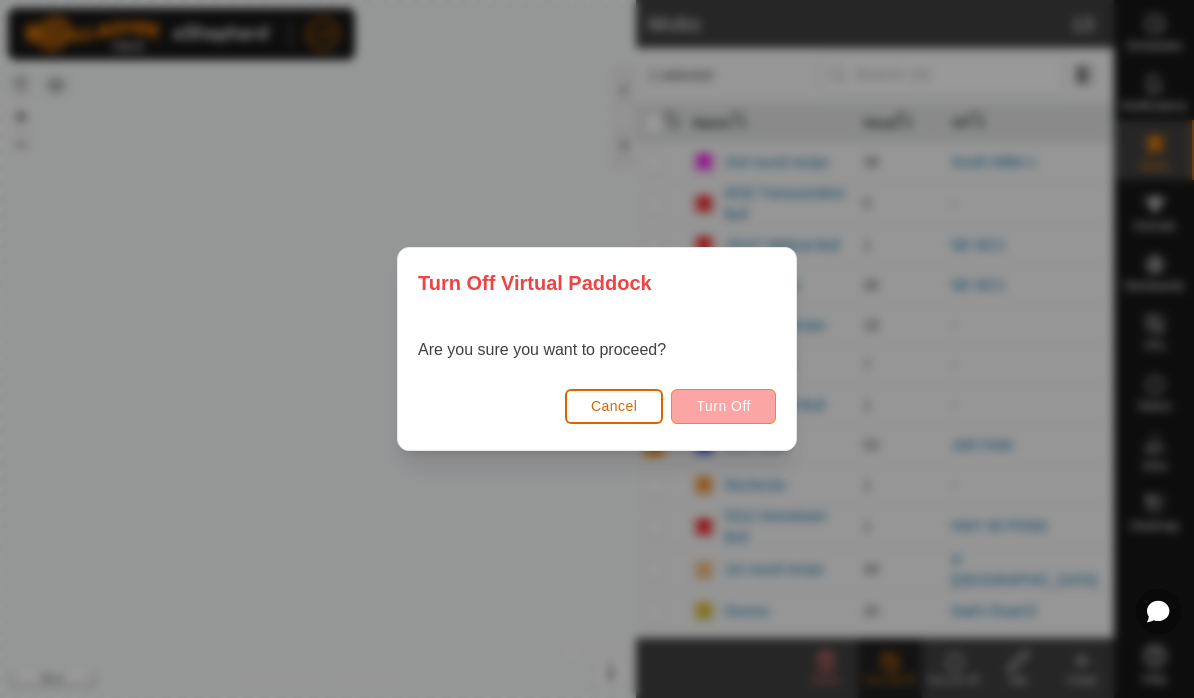 click on "Turn Off" at bounding box center [723, 406] 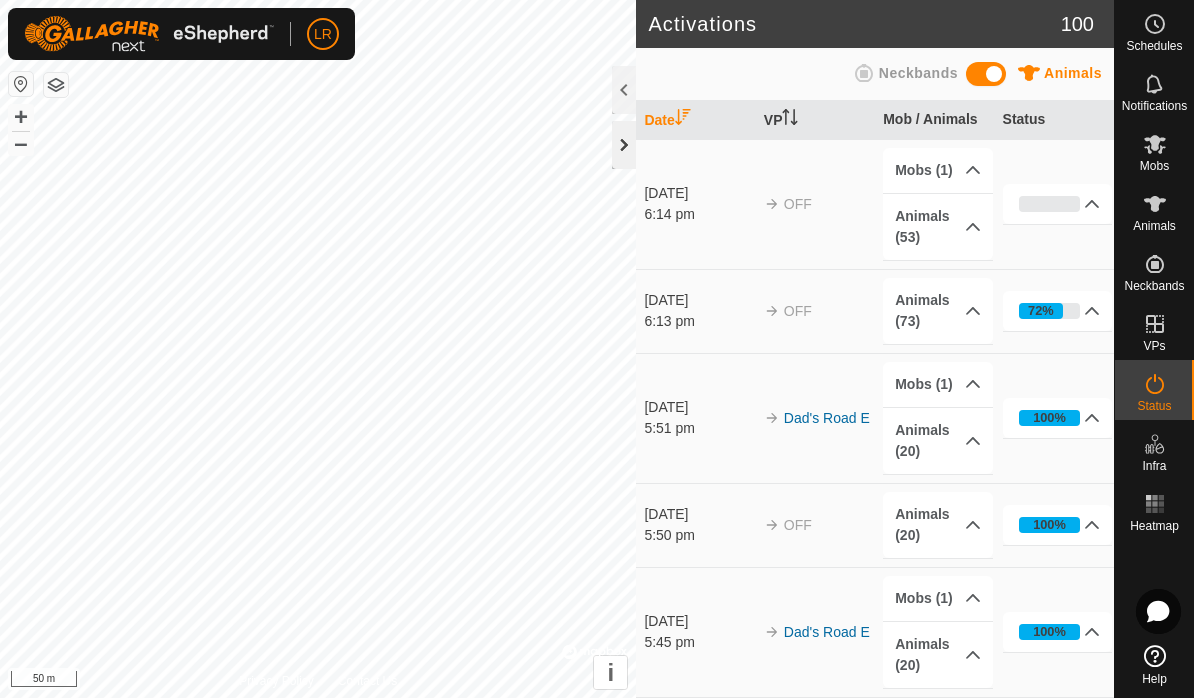 click 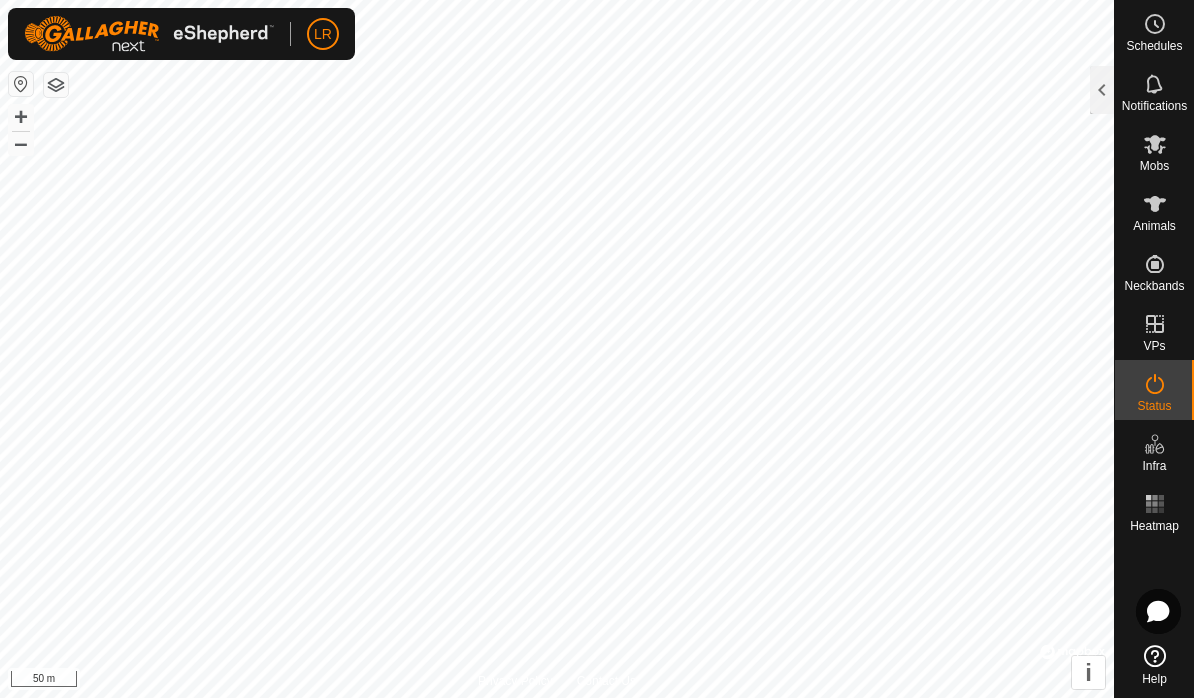 click on "Mobs" at bounding box center [1154, 150] 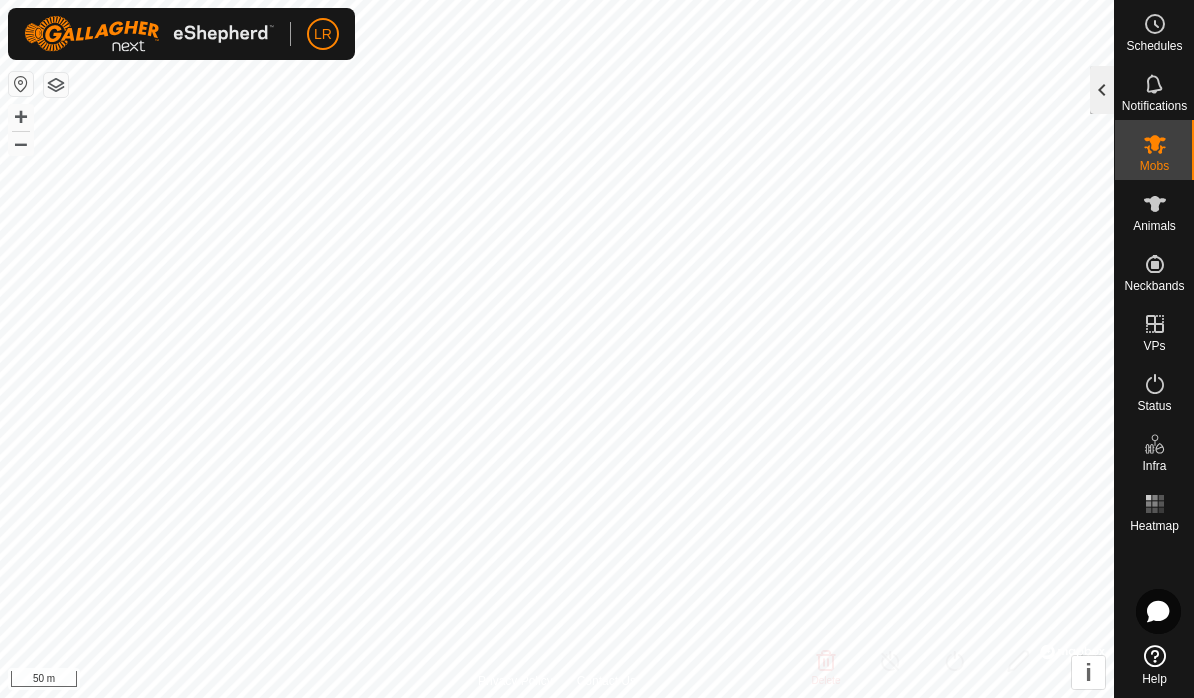 click 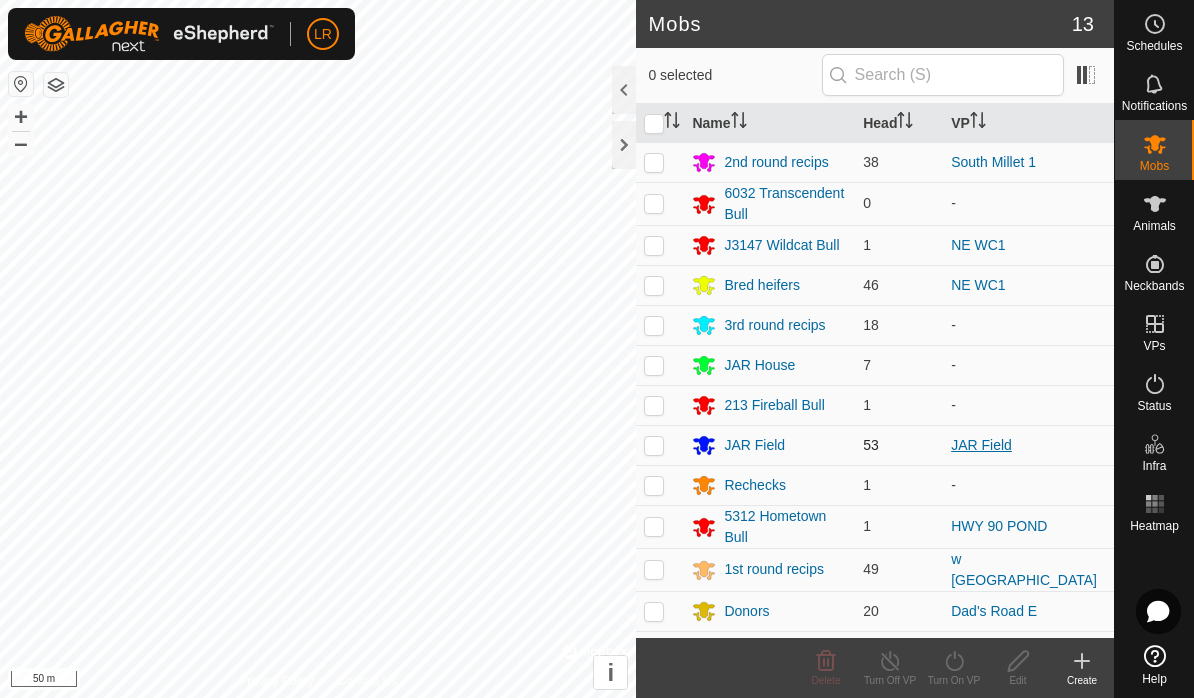 click on "JAR Field" at bounding box center (981, 445) 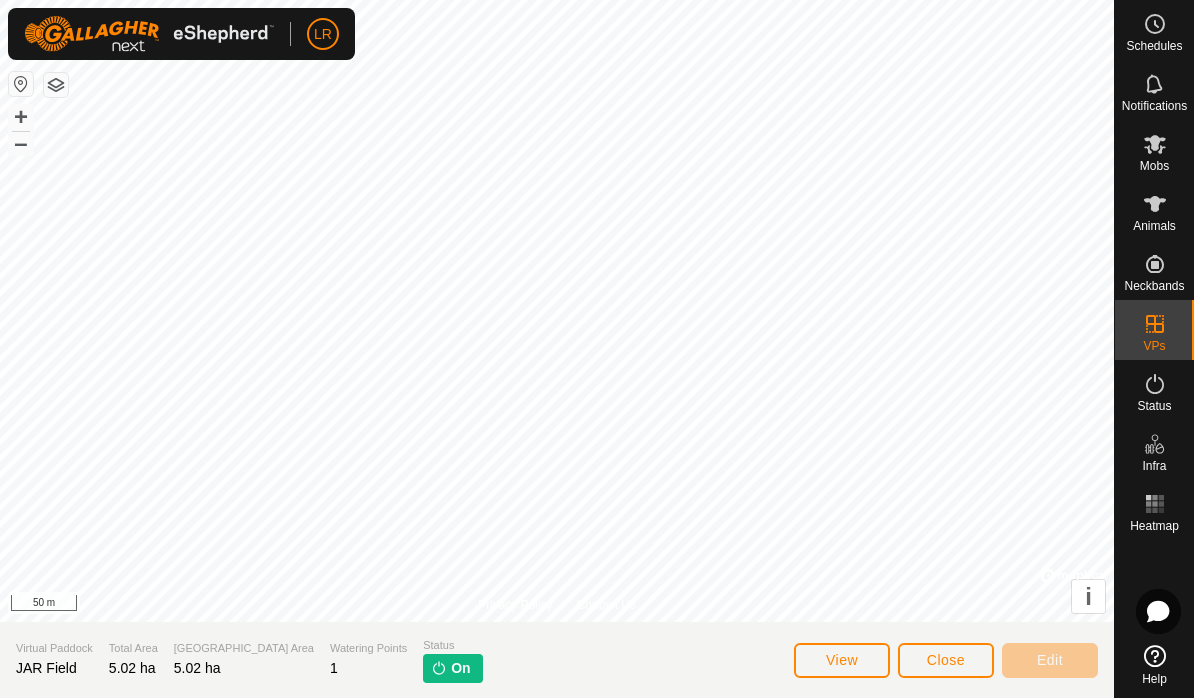 click on "Close" 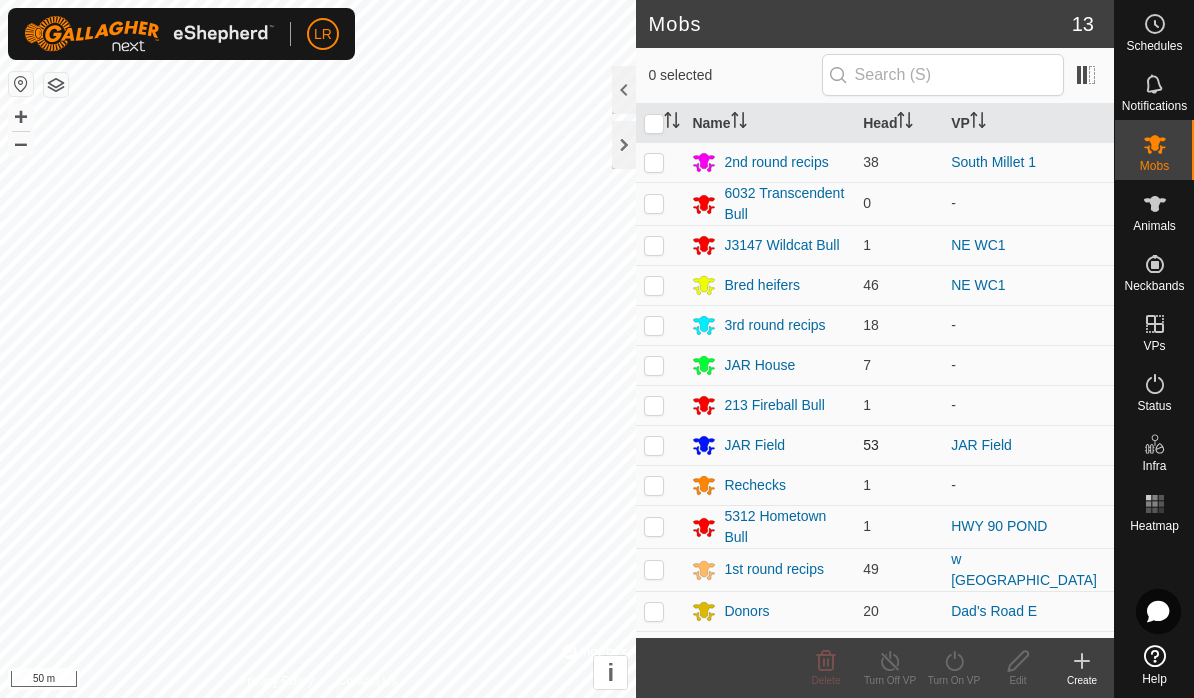 click at bounding box center [654, 445] 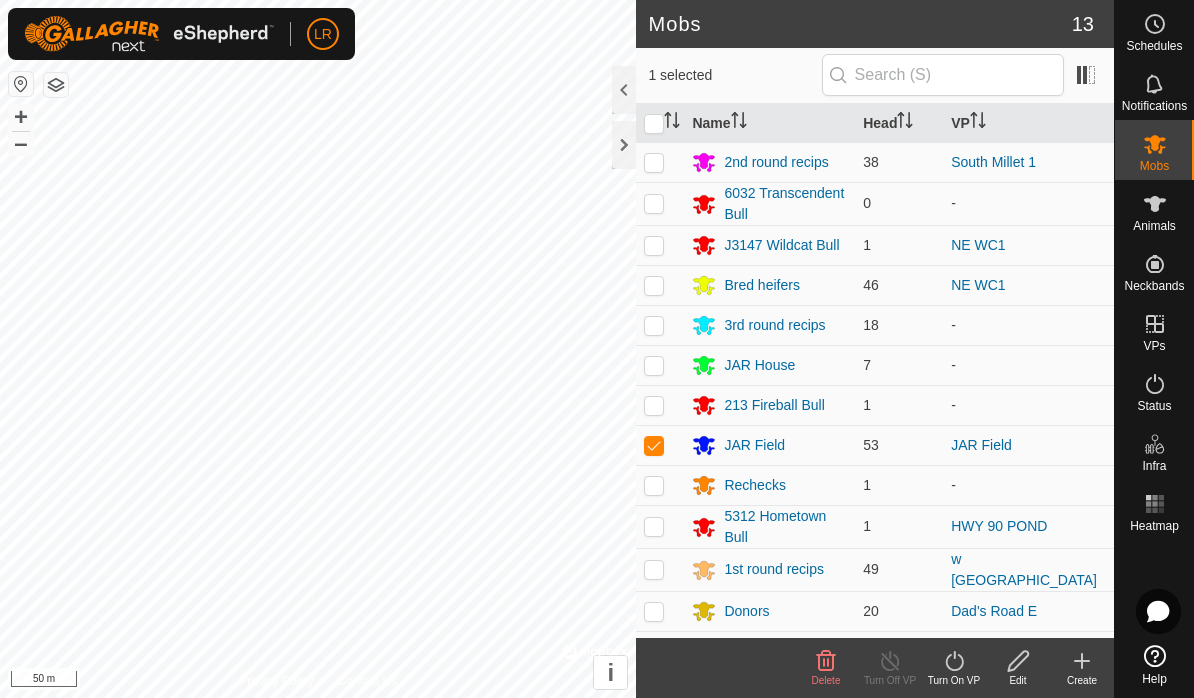 click 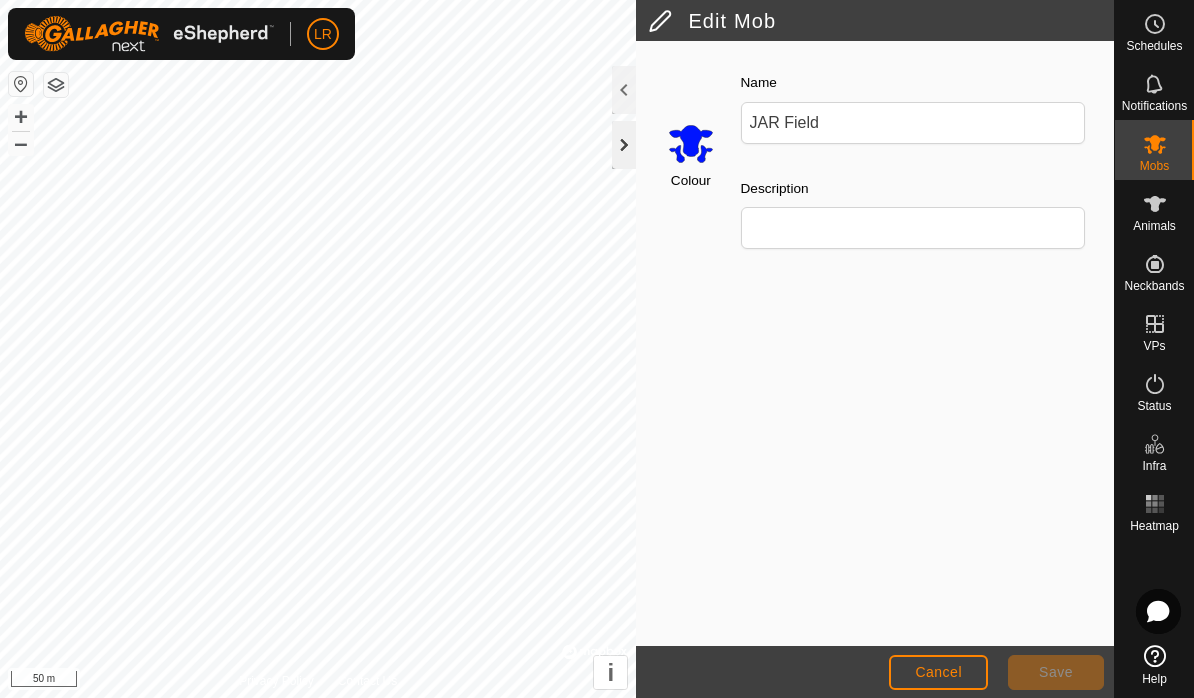 click 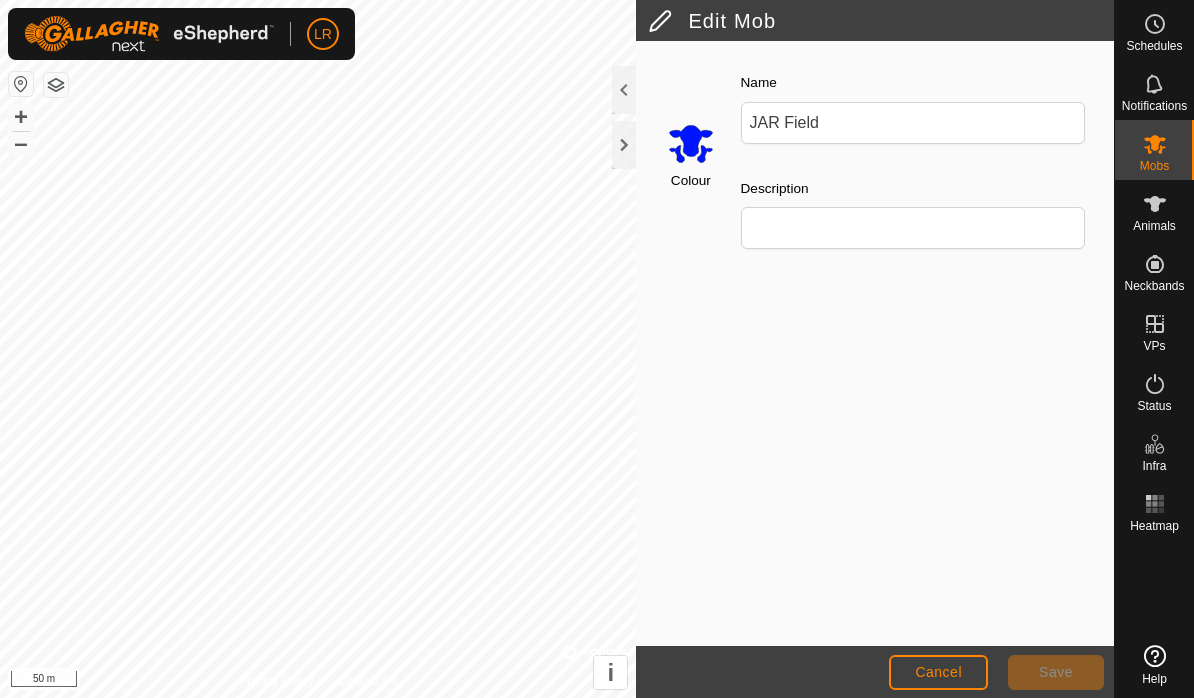 scroll, scrollTop: 0, scrollLeft: 0, axis: both 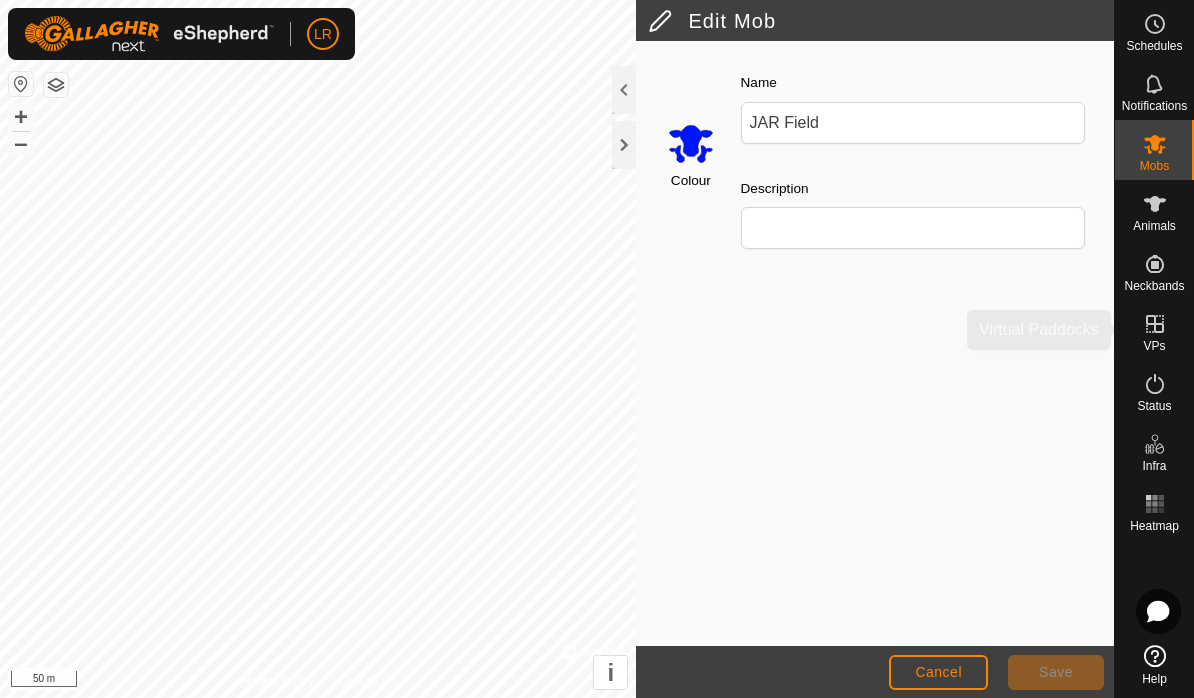click on "VPs" at bounding box center (1154, 346) 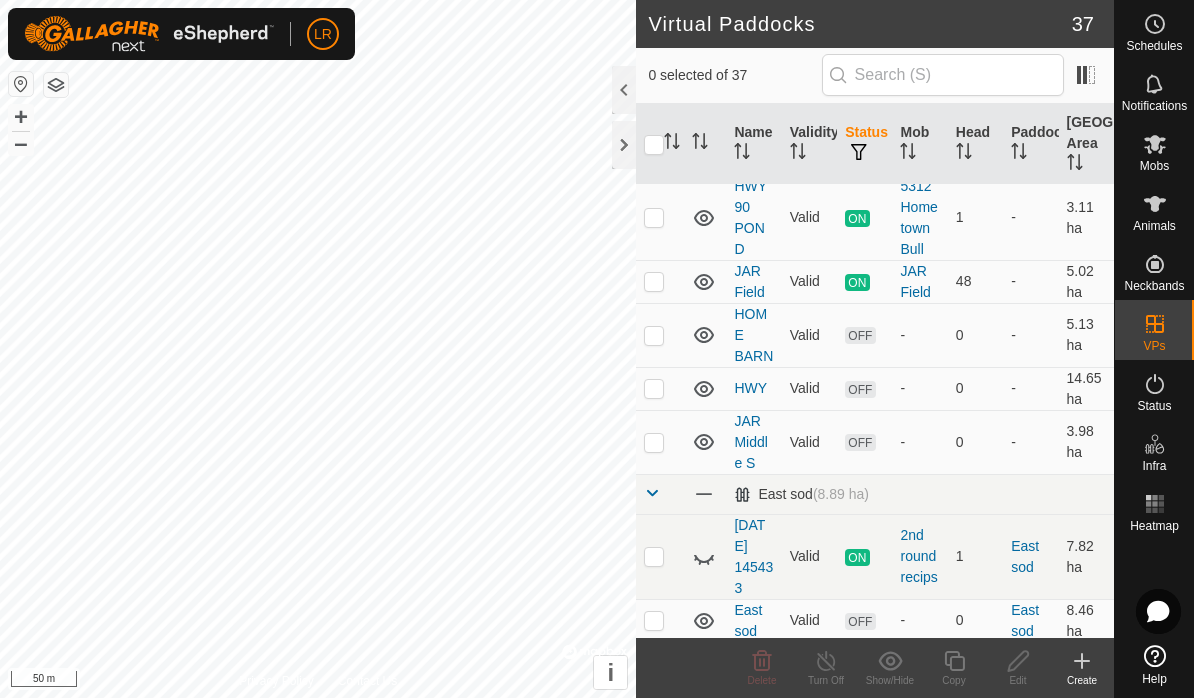 scroll, scrollTop: 89, scrollLeft: 0, axis: vertical 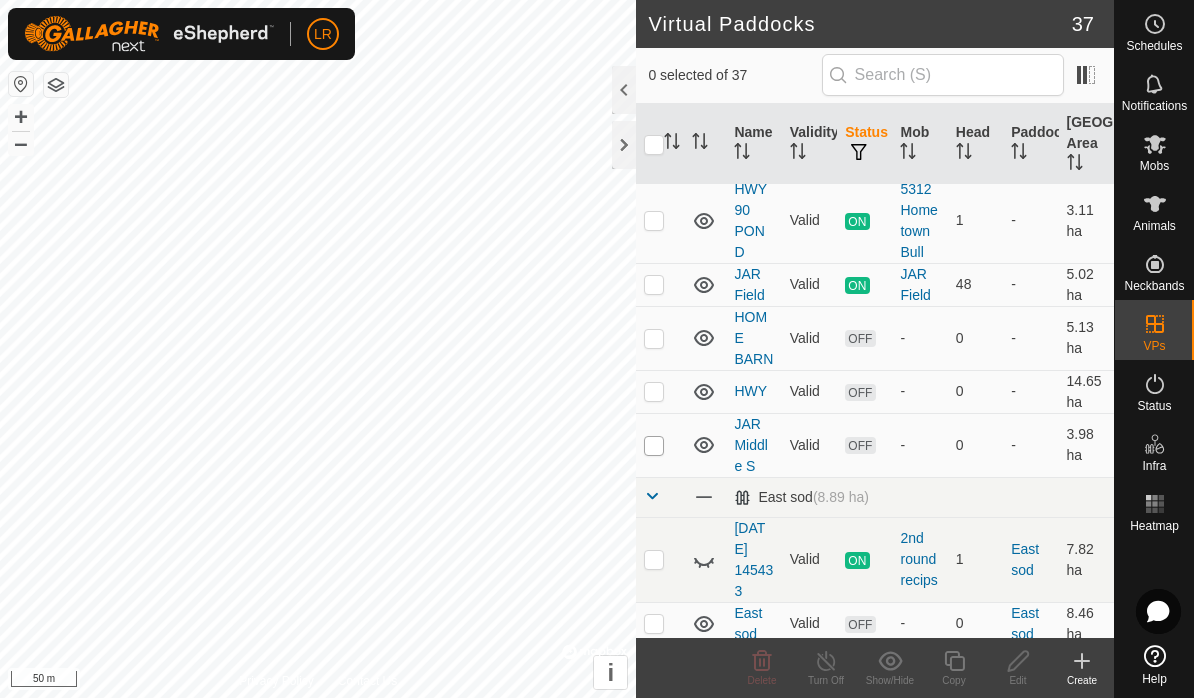 click at bounding box center (654, 446) 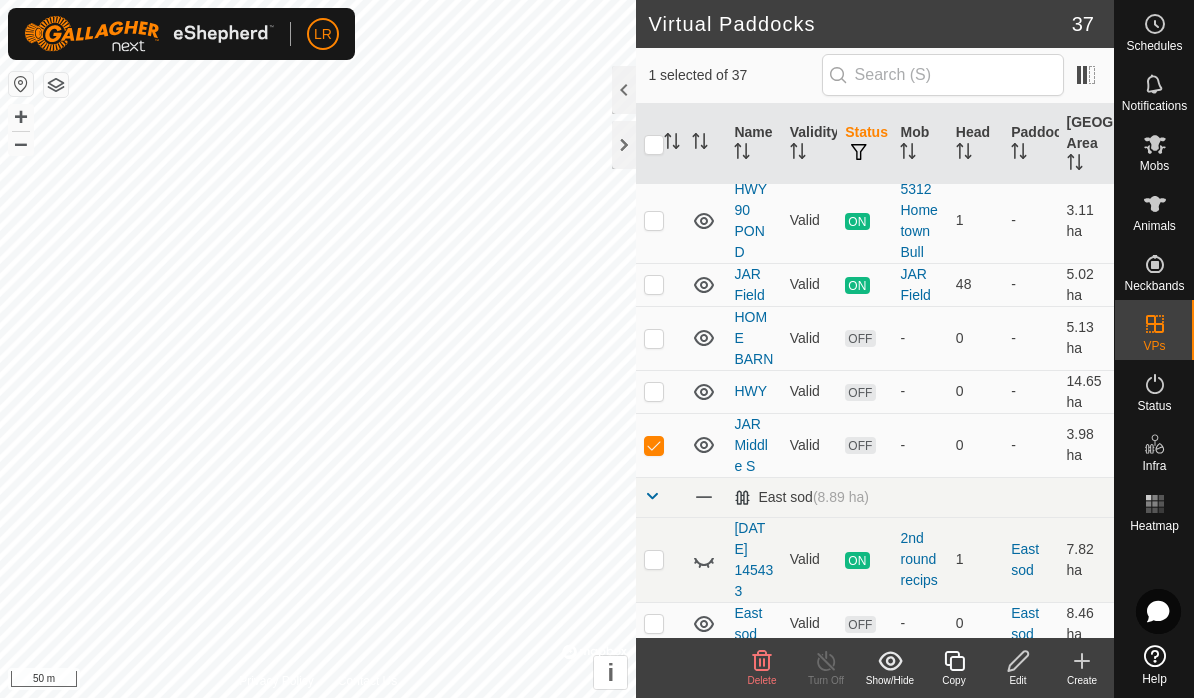 click on "Edit" 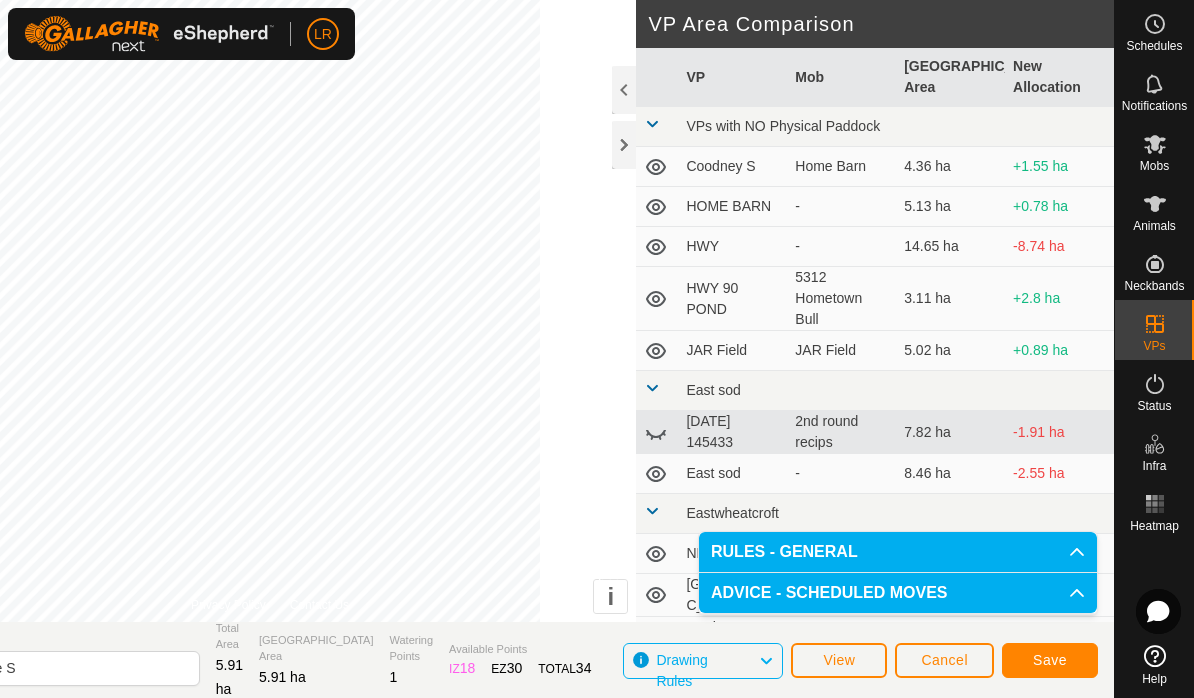 click on "Cancel" 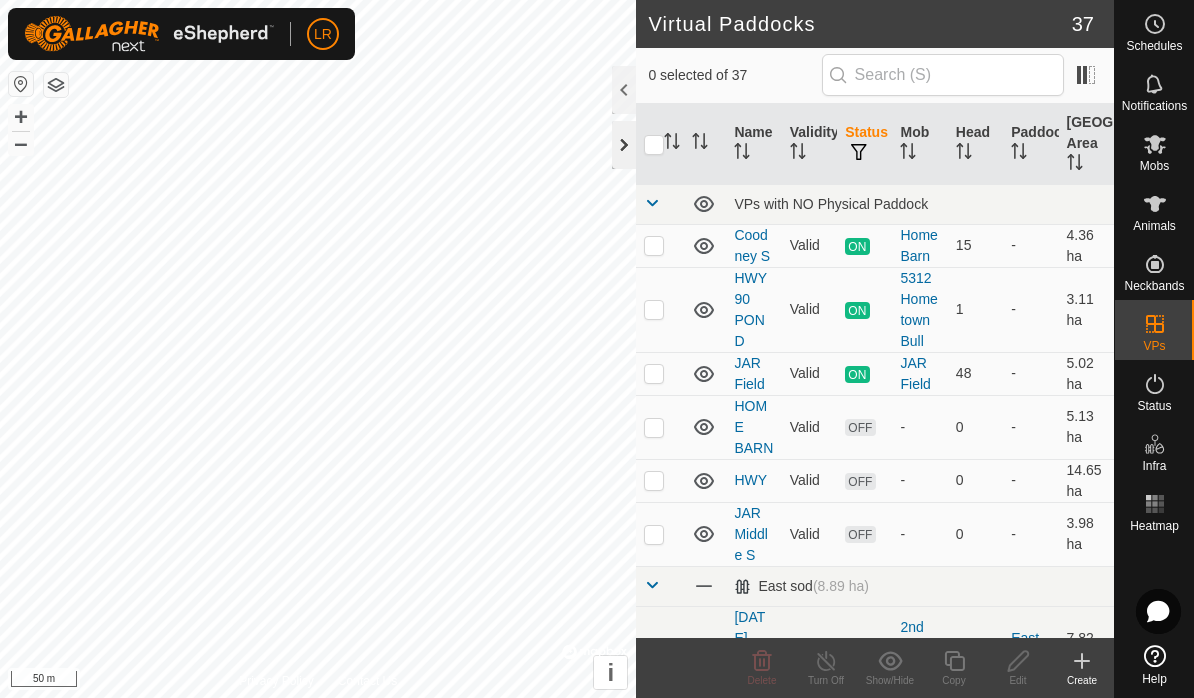 click 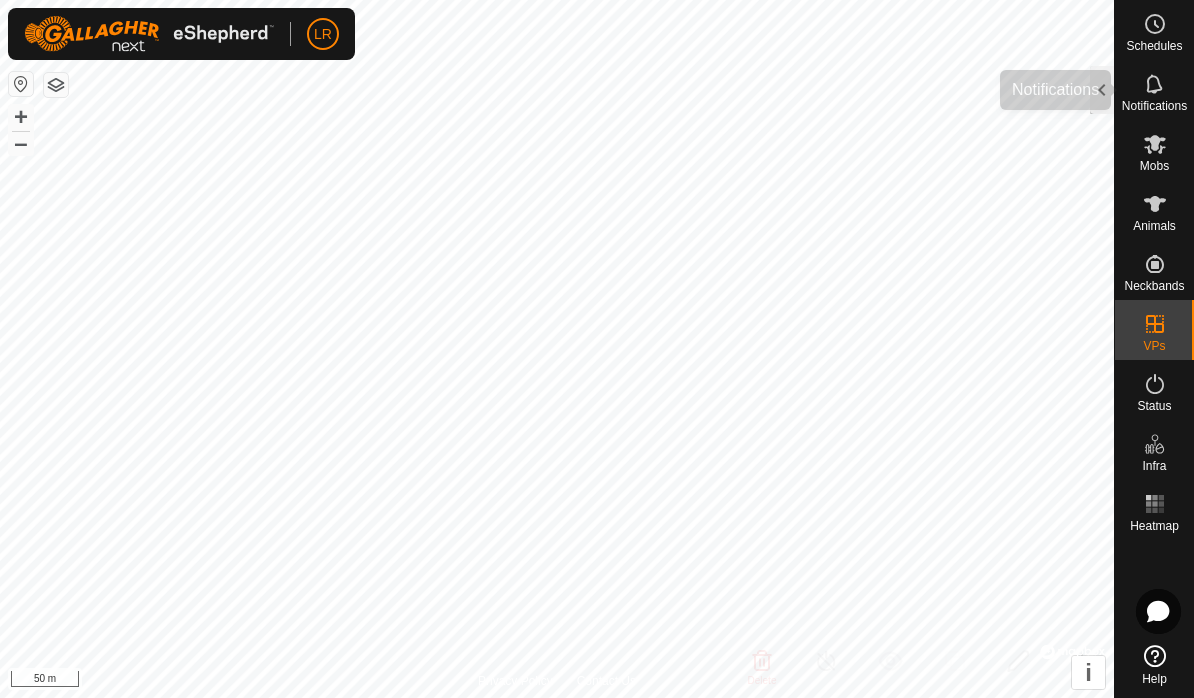 click on "Notifications" at bounding box center (1154, 90) 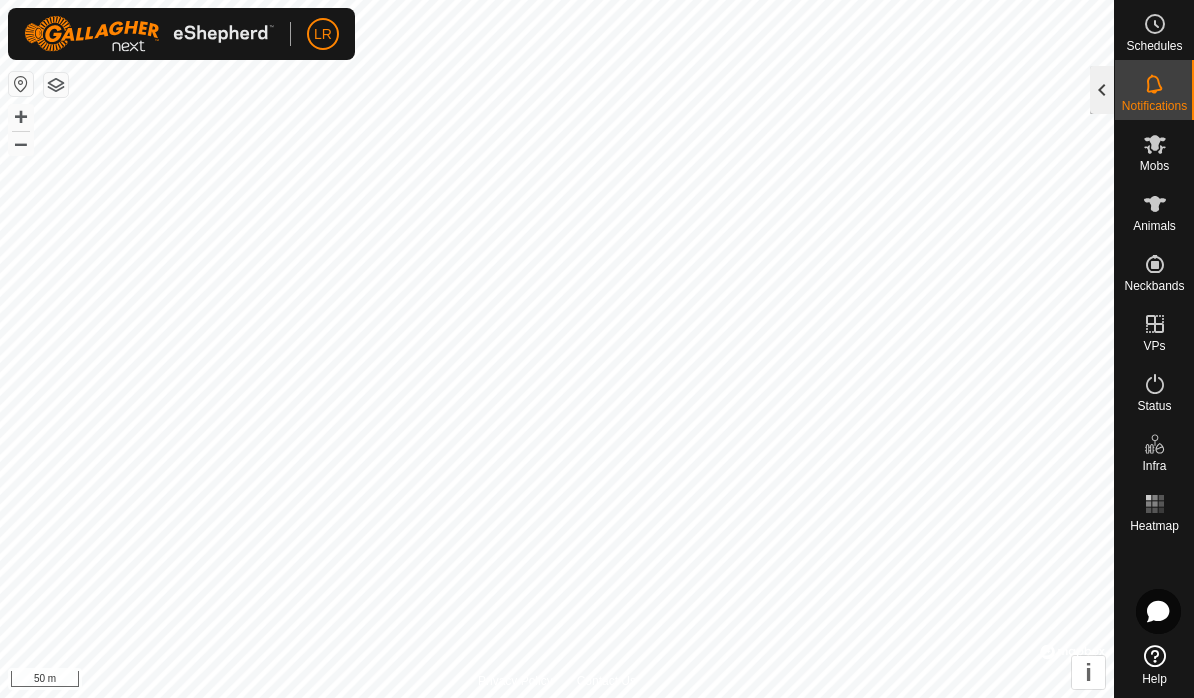 click 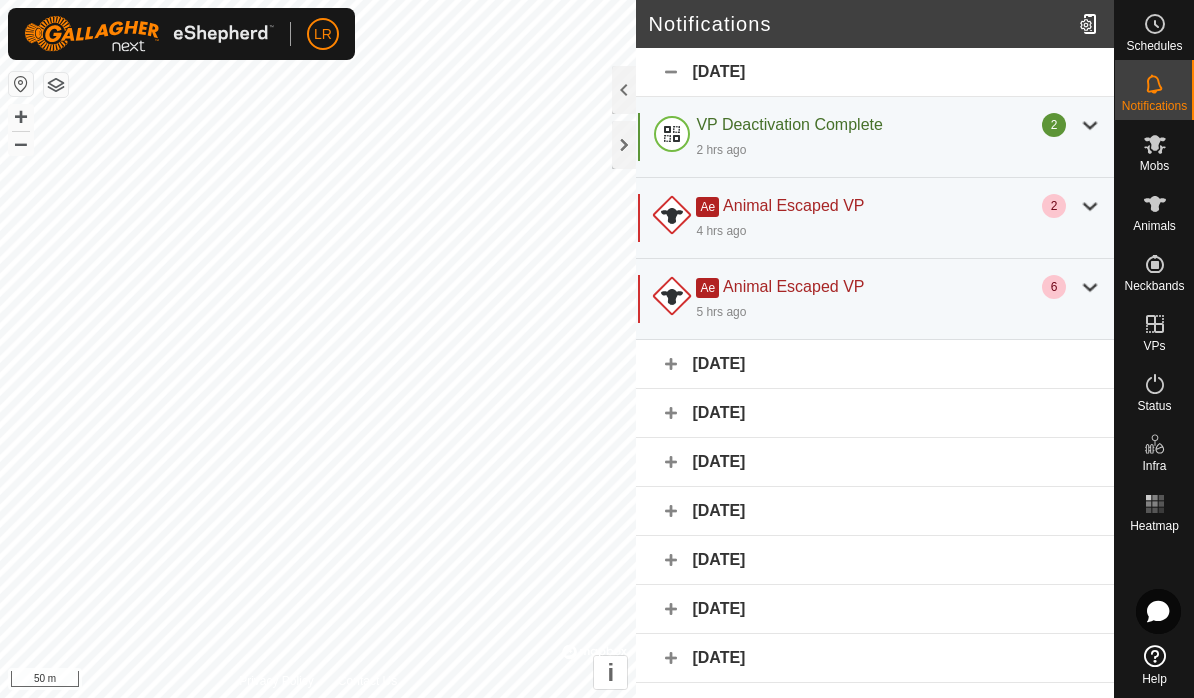 click on "VPs" at bounding box center [1154, 330] 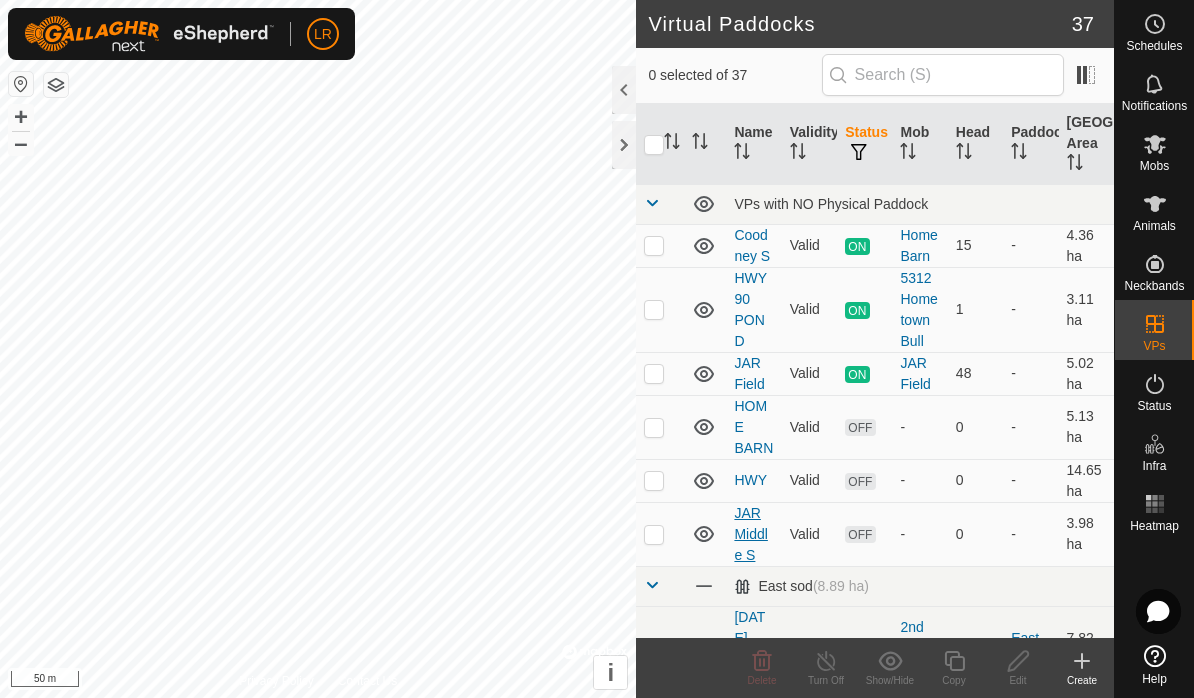 click on "JAR Middle S" at bounding box center (750, 534) 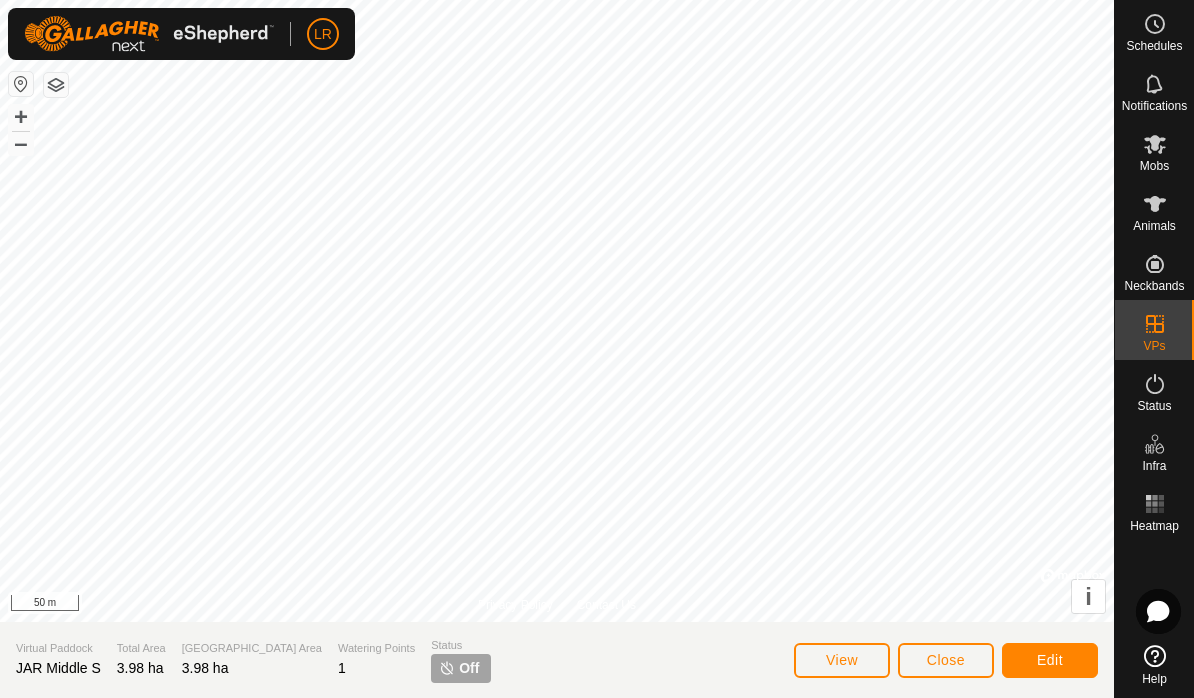 click on "Edit" 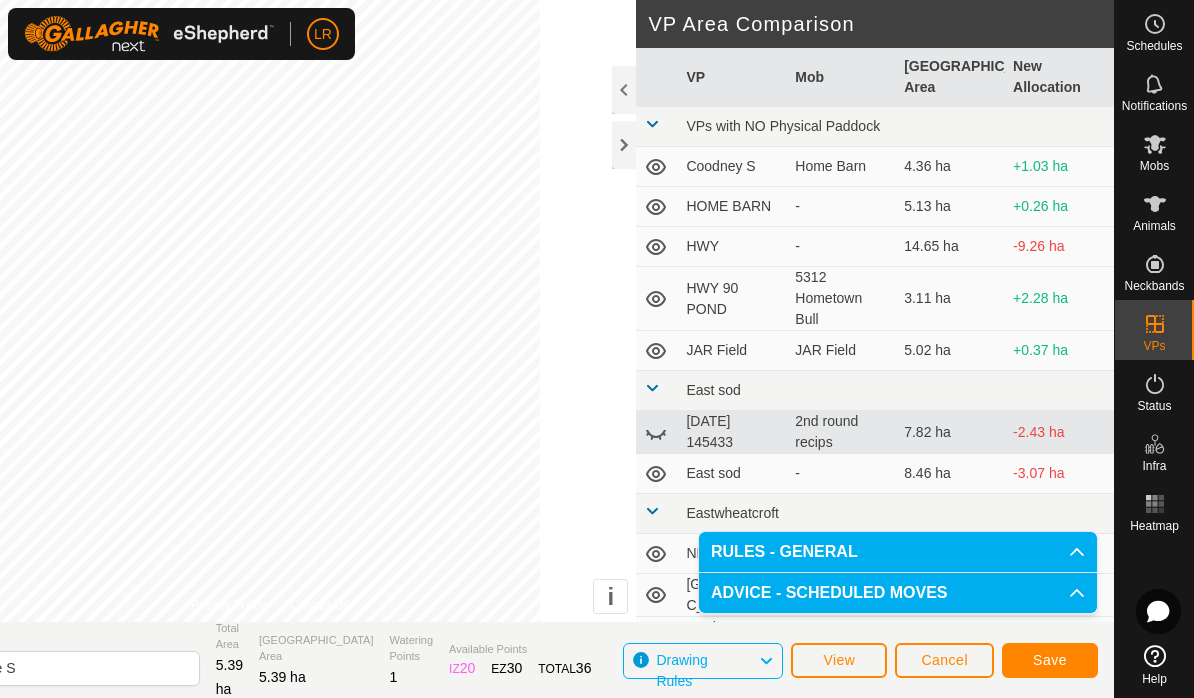 click on "Save" 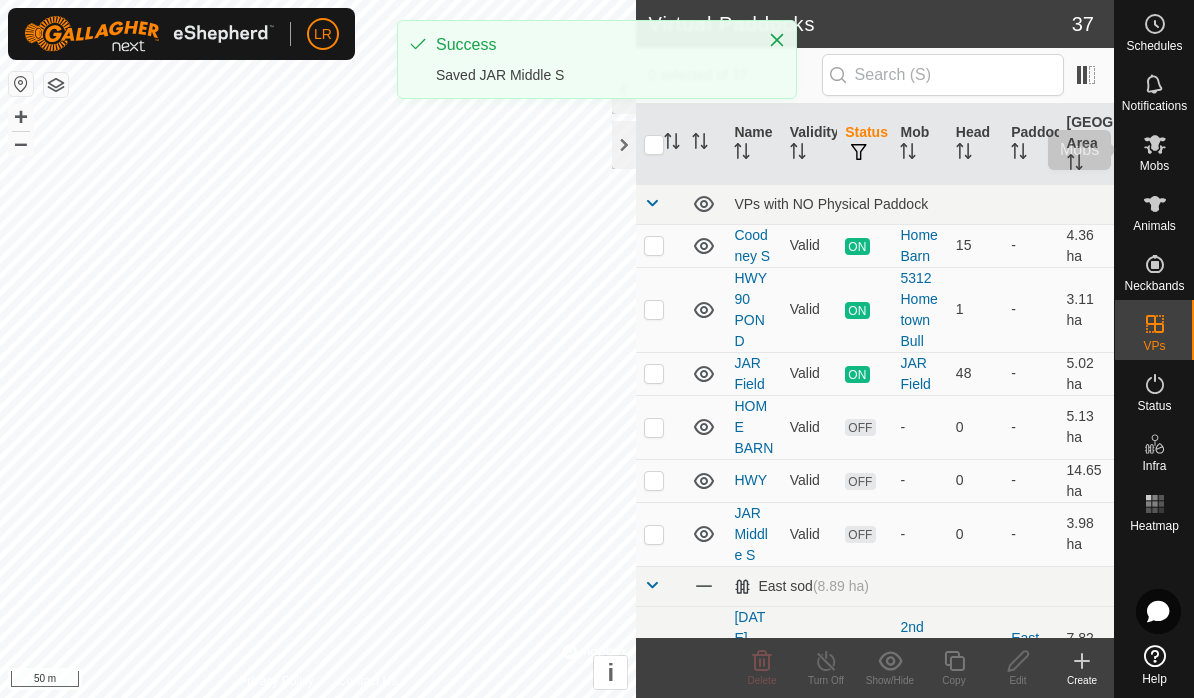 click on "Mobs" at bounding box center [1154, 166] 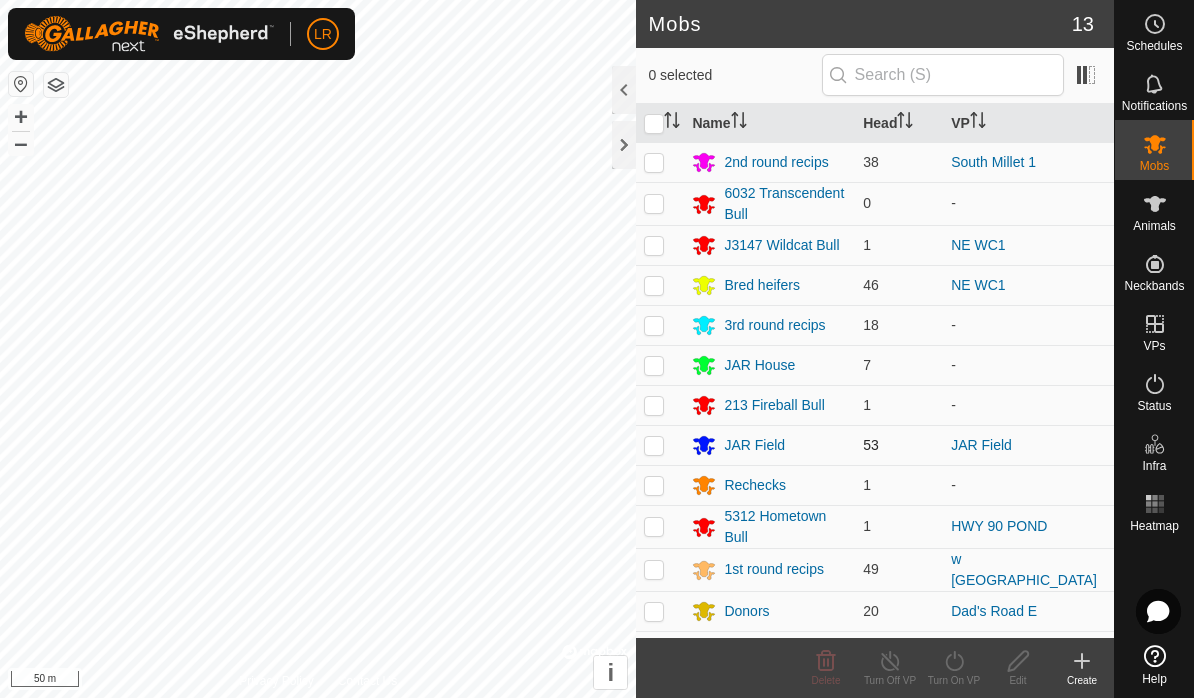 click at bounding box center (660, 445) 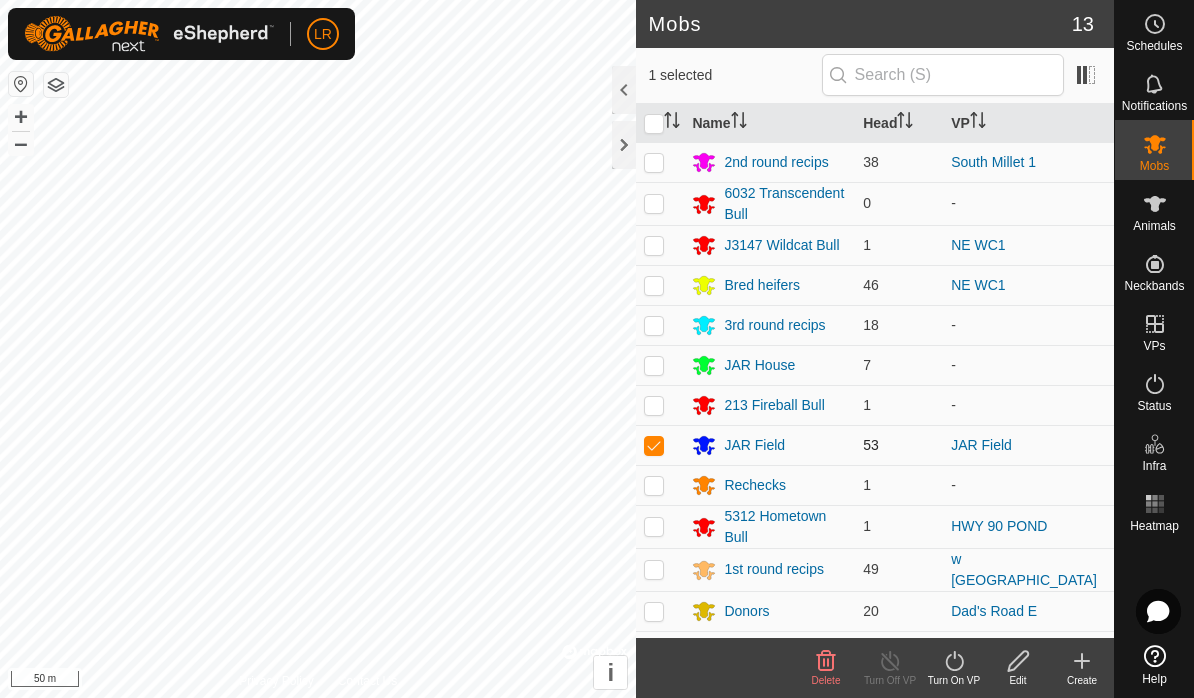 checkbox on "true" 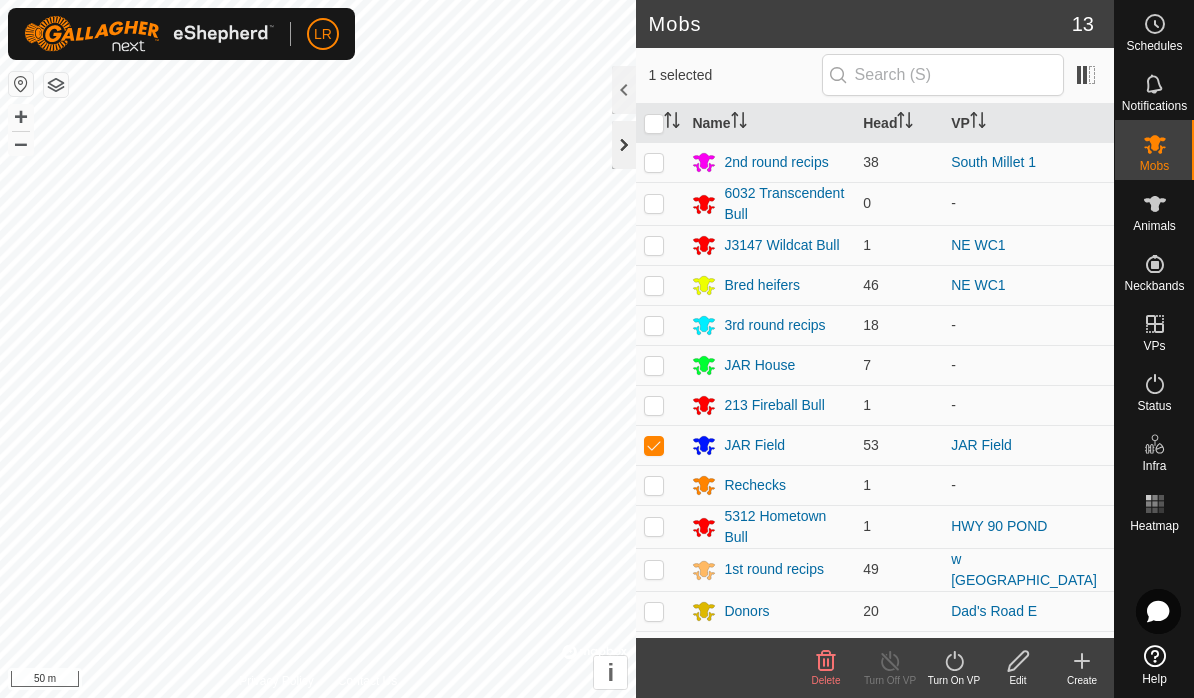 click 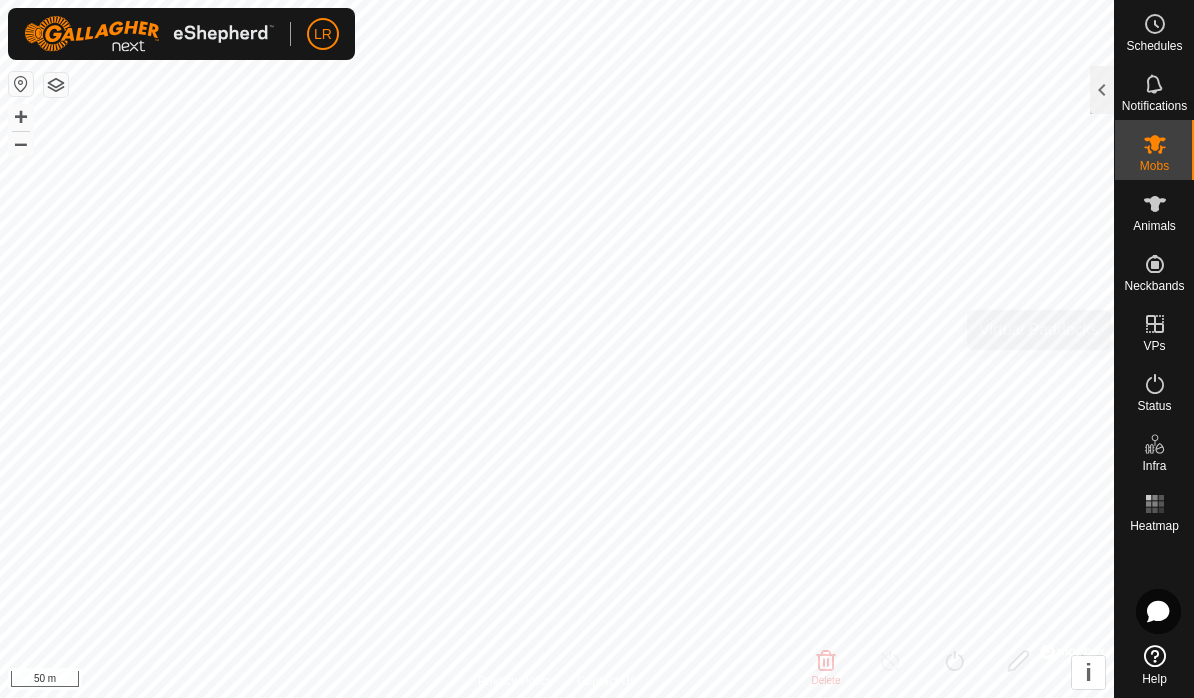 click on "VPs" at bounding box center [1154, 346] 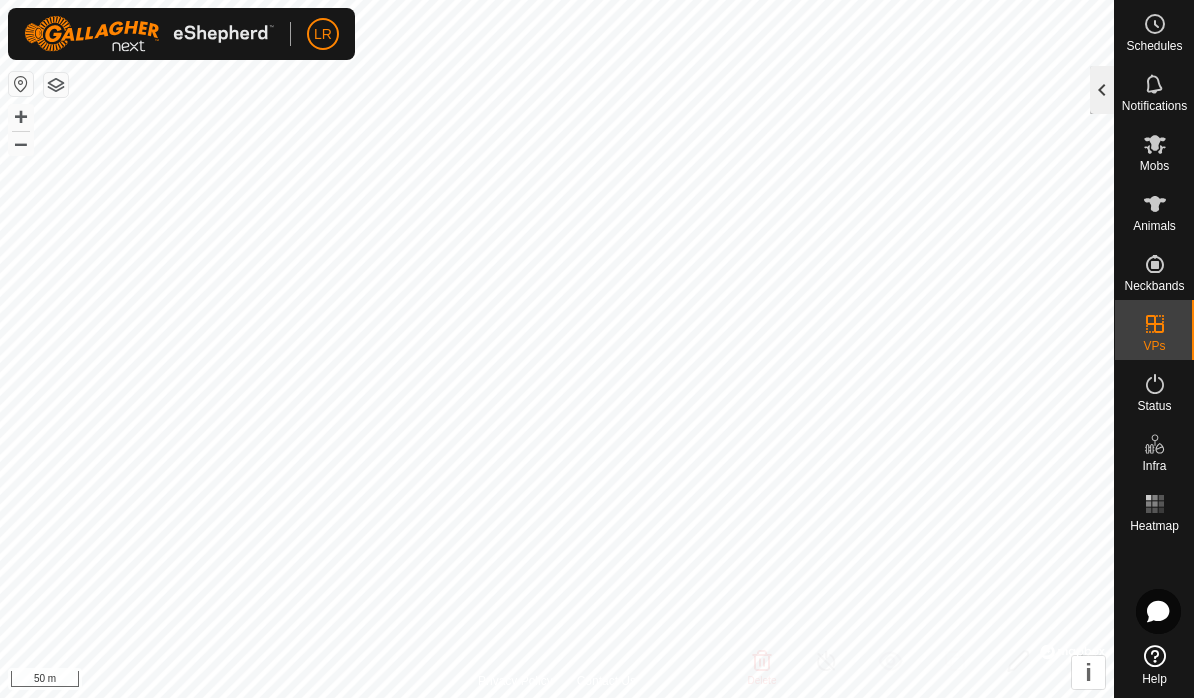 click 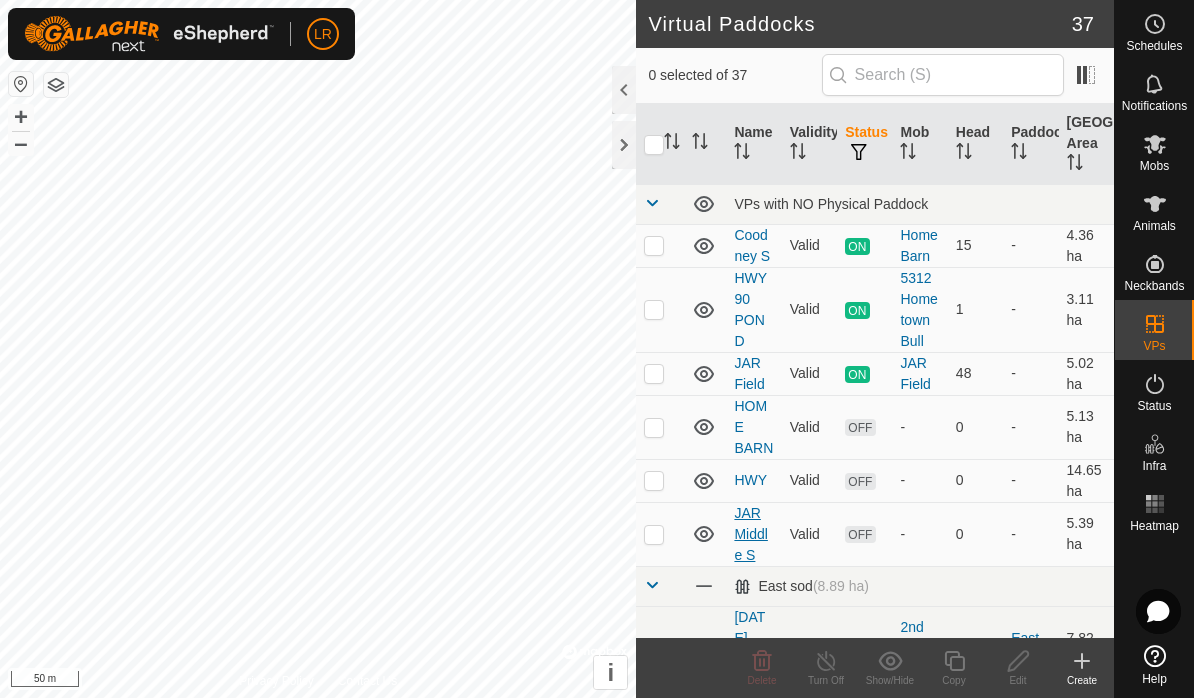 click on "JAR Middle S" at bounding box center [750, 534] 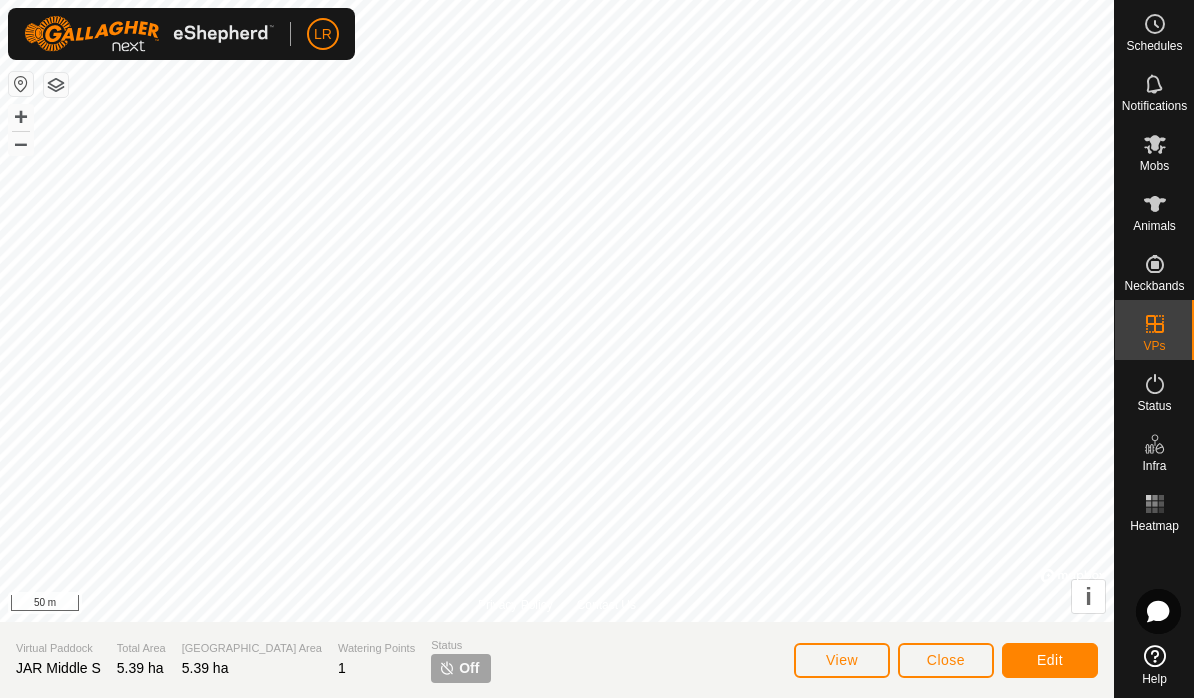 click on "Edit" 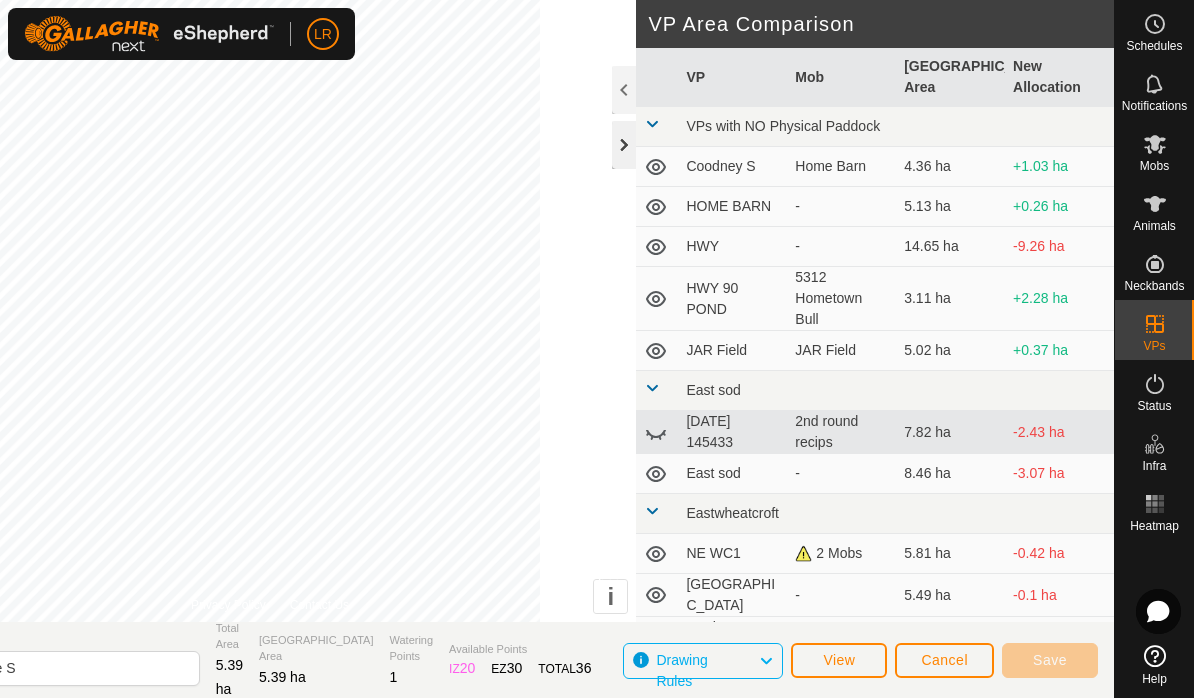 click 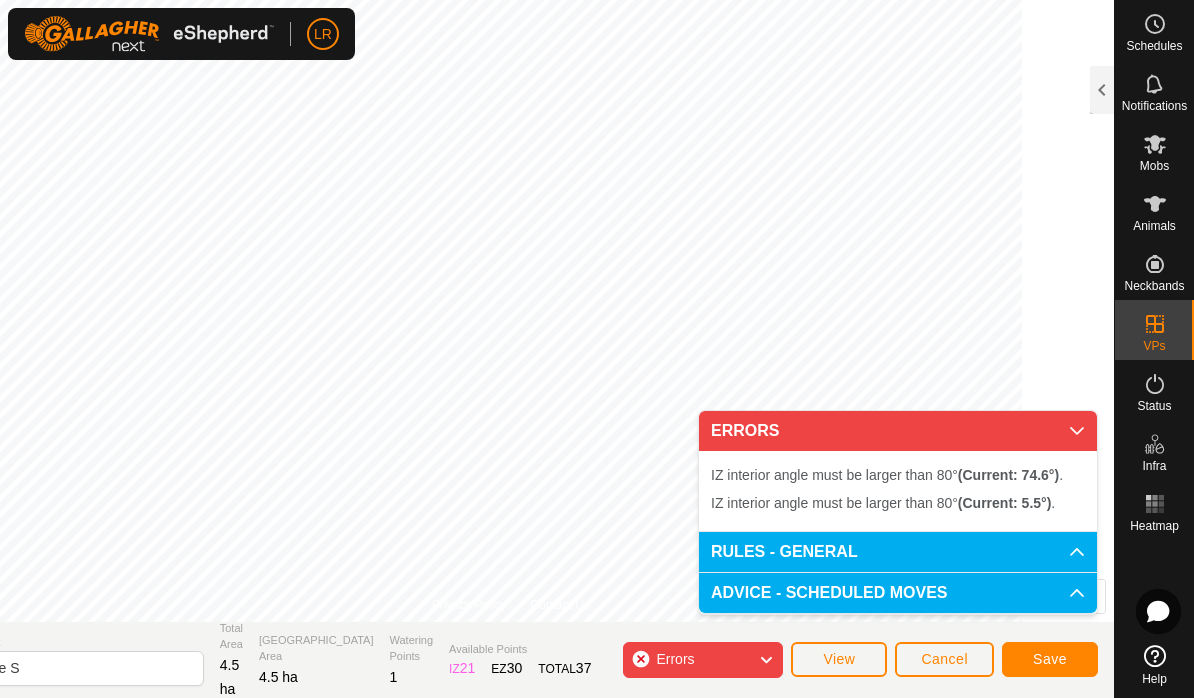 click on "ERRORS" at bounding box center (898, 431) 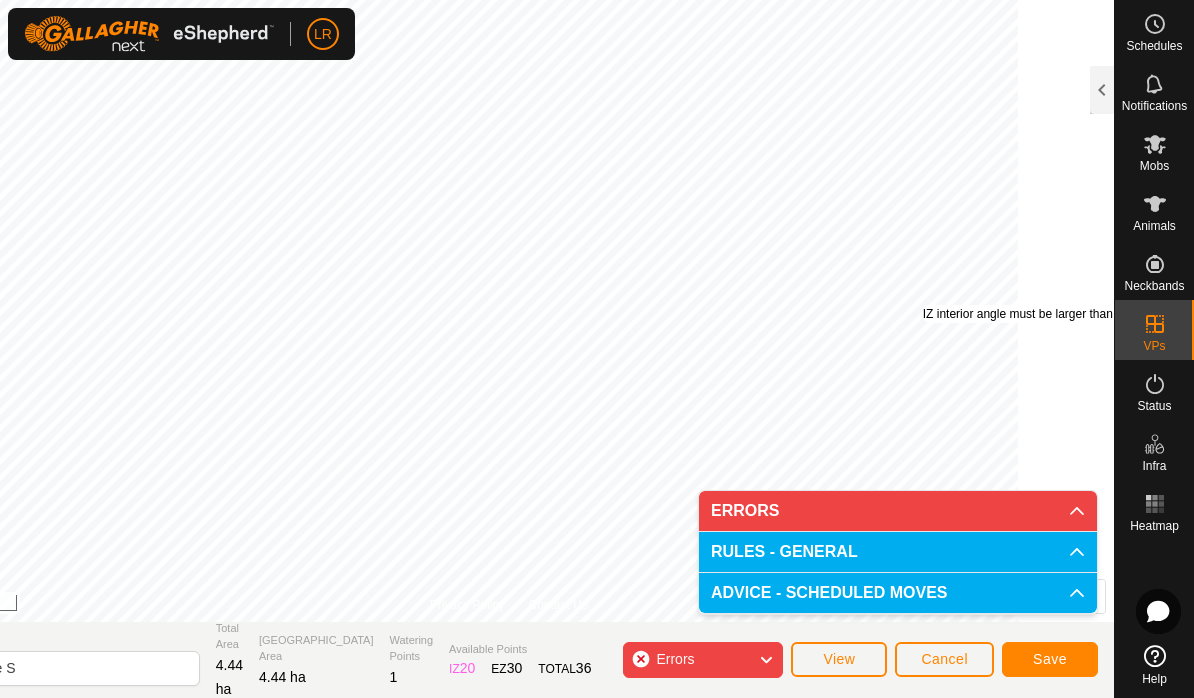 click on "IZ interior angle must be larger than 80°  (Current: 0.0°) ." at bounding box center [1070, 314] 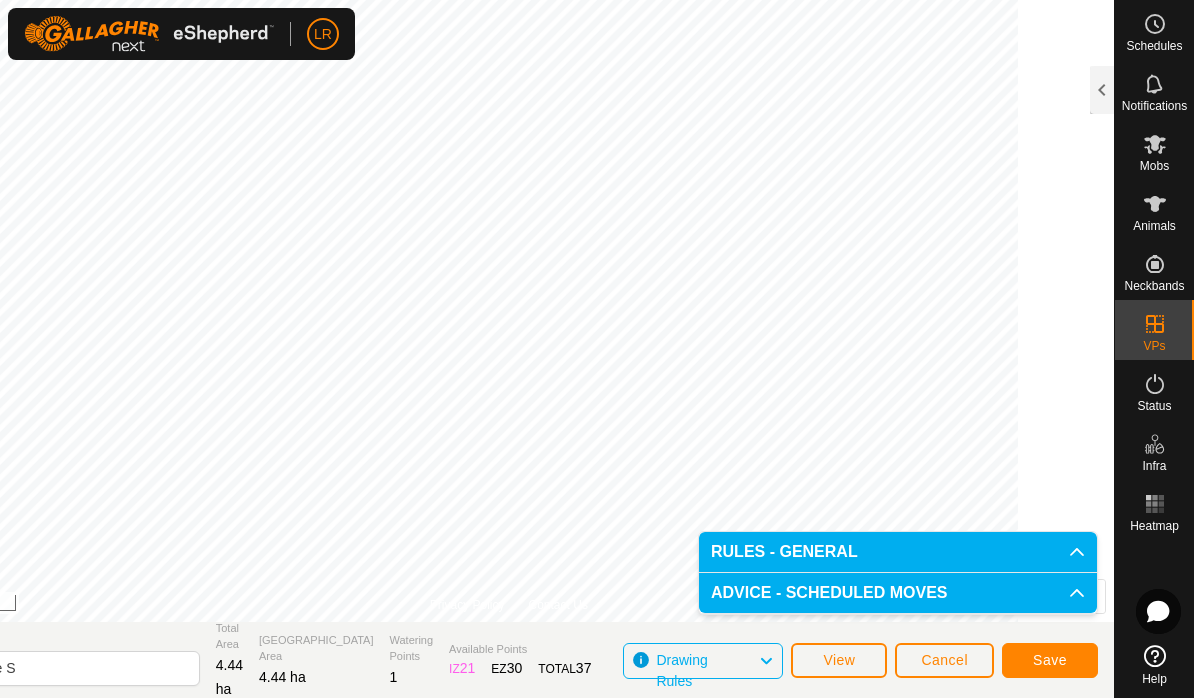 click on "Save" 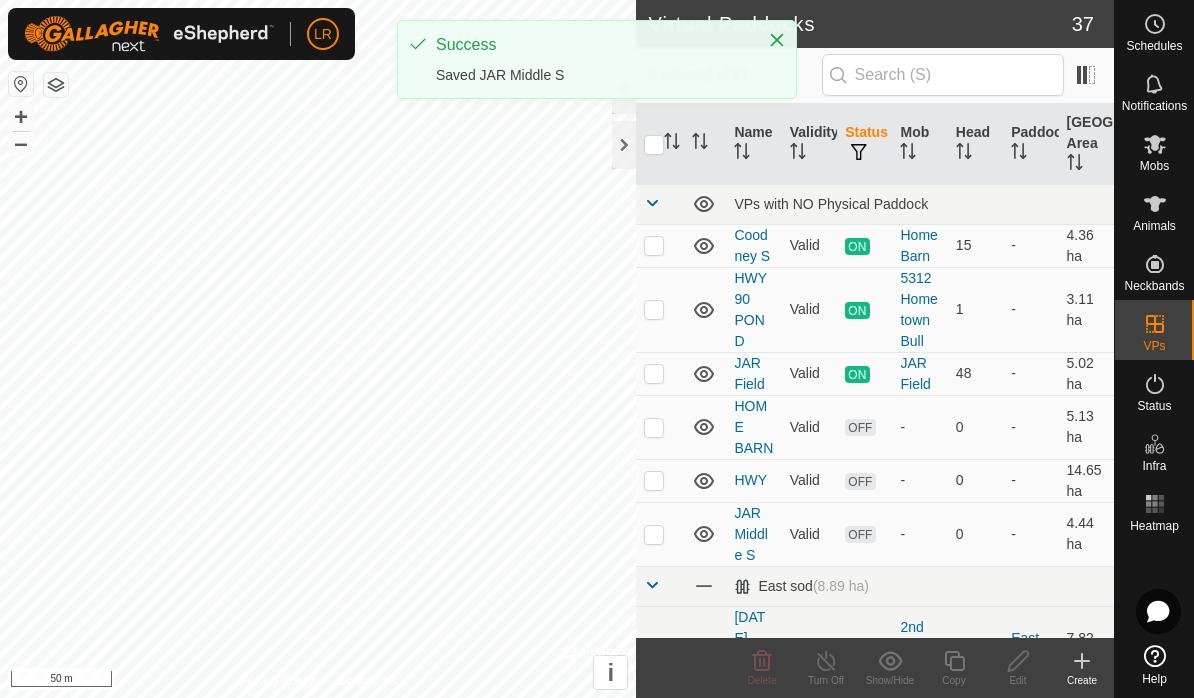 click 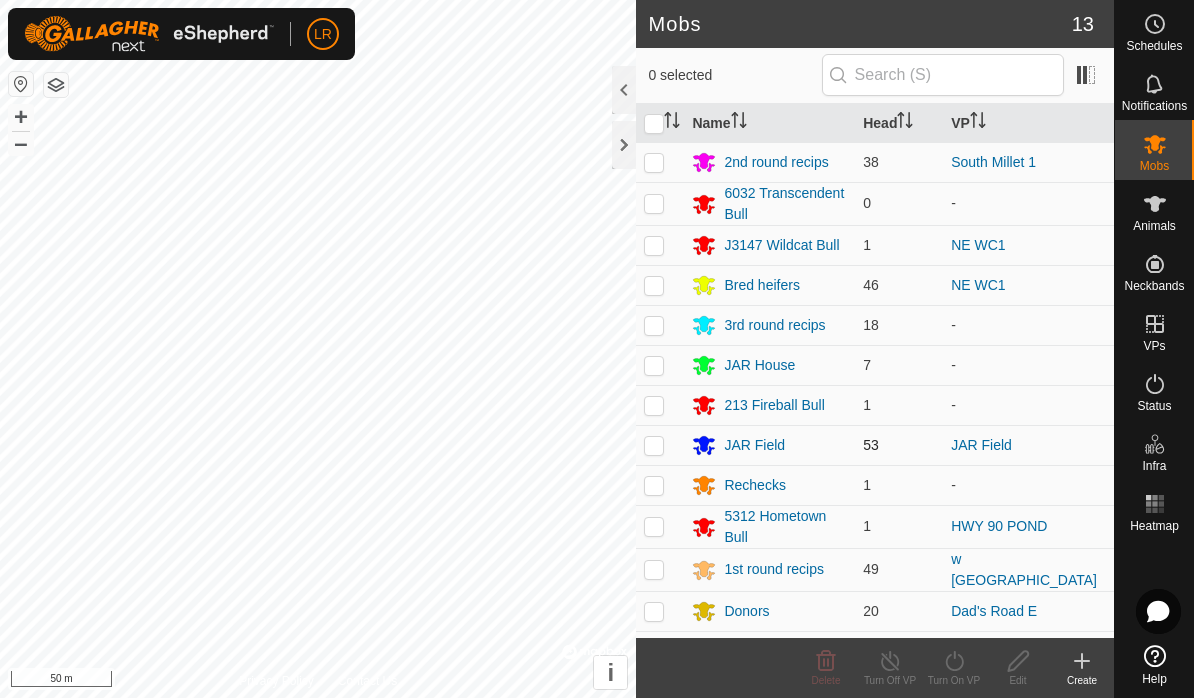 click at bounding box center (654, 445) 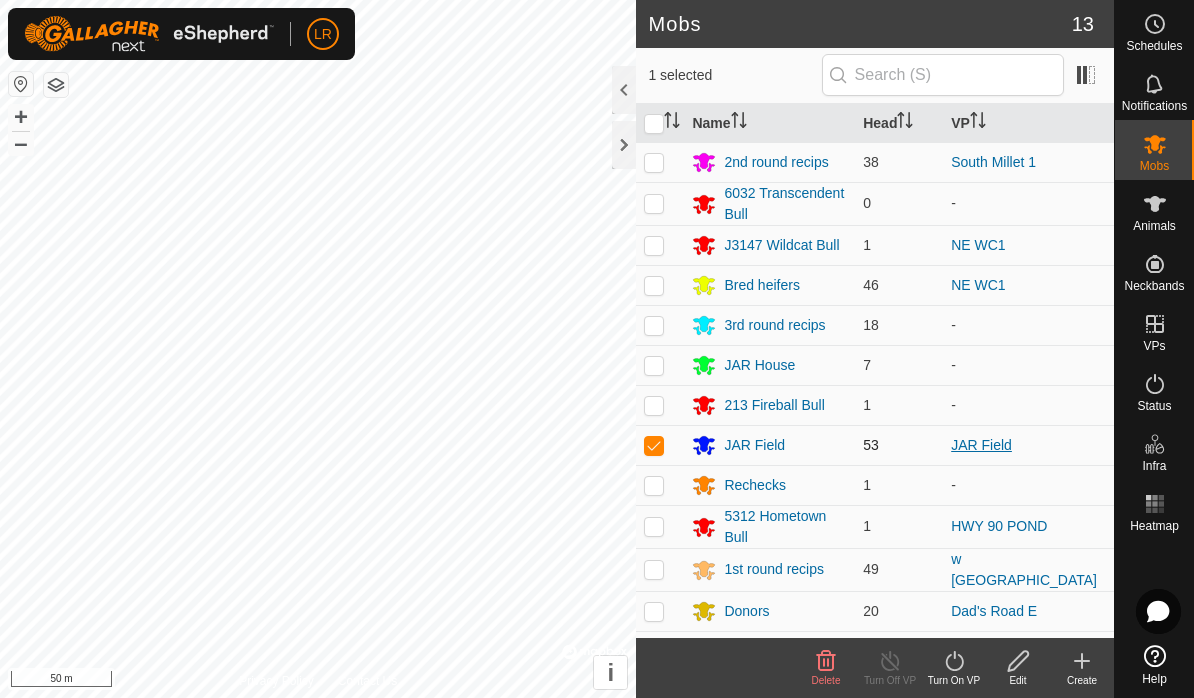 click on "JAR Field" at bounding box center (981, 445) 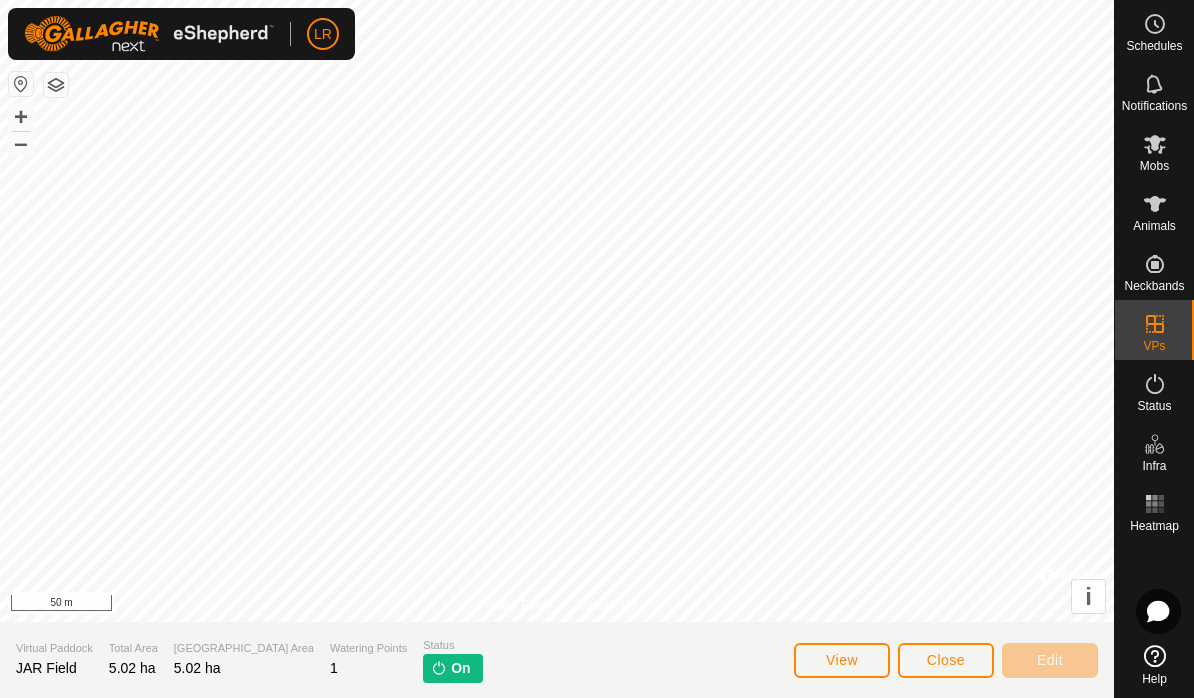 click on "Close" 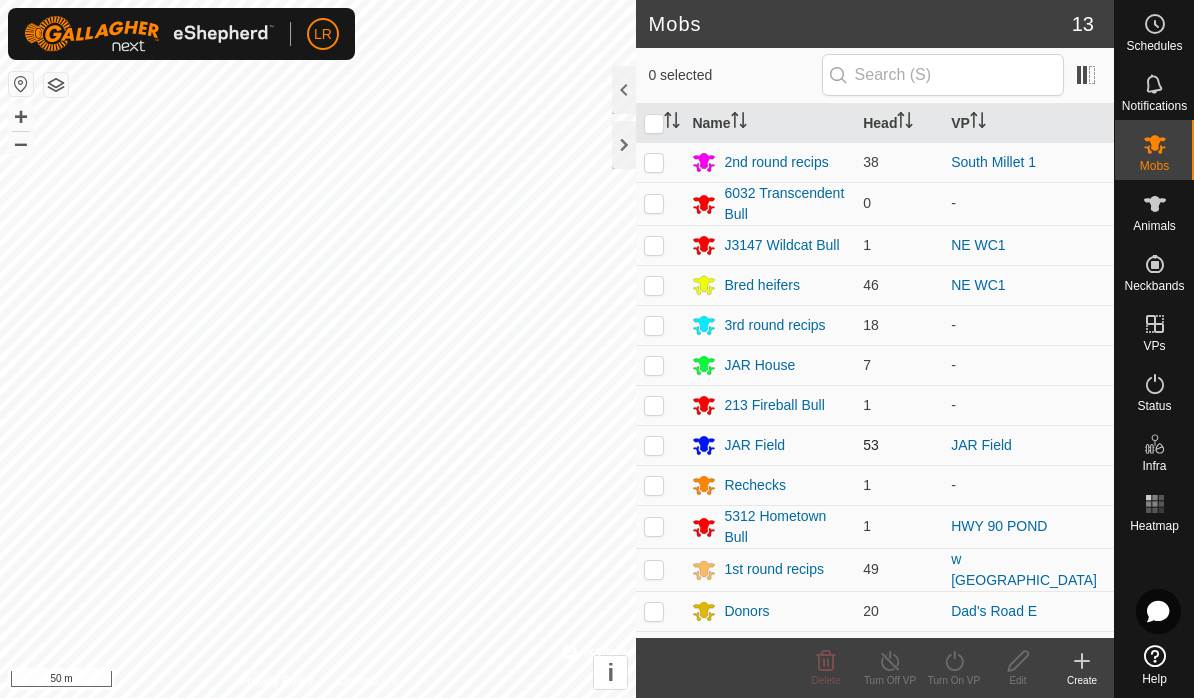 click at bounding box center [654, 445] 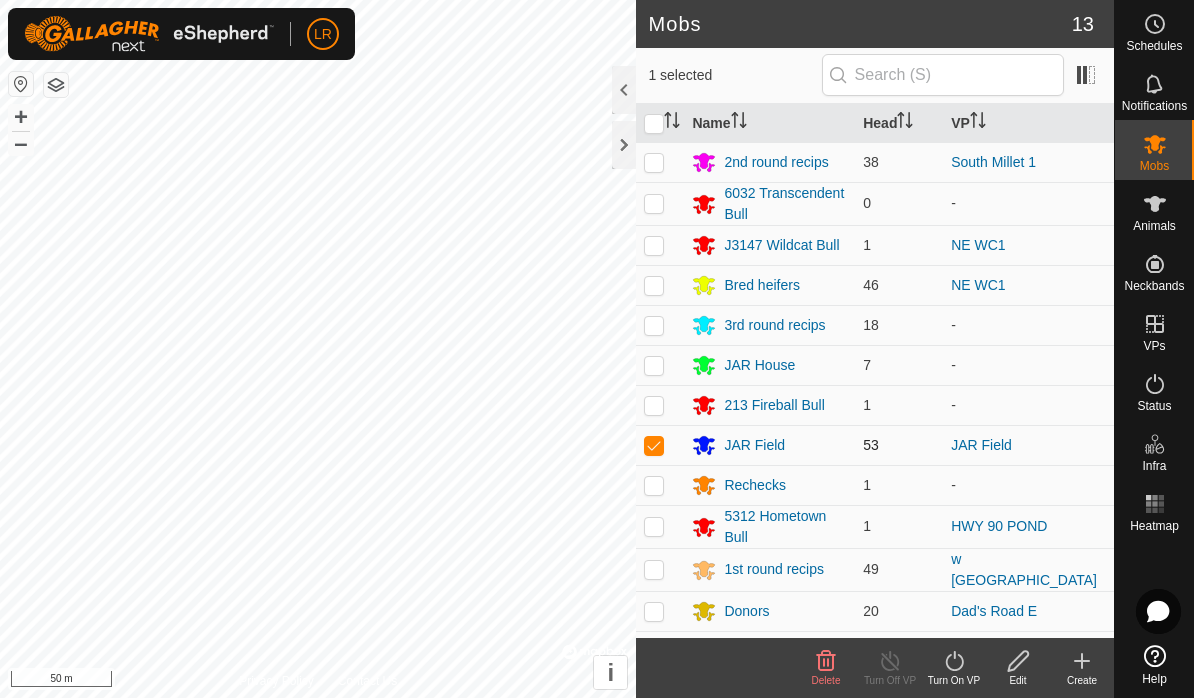 click at bounding box center [654, 445] 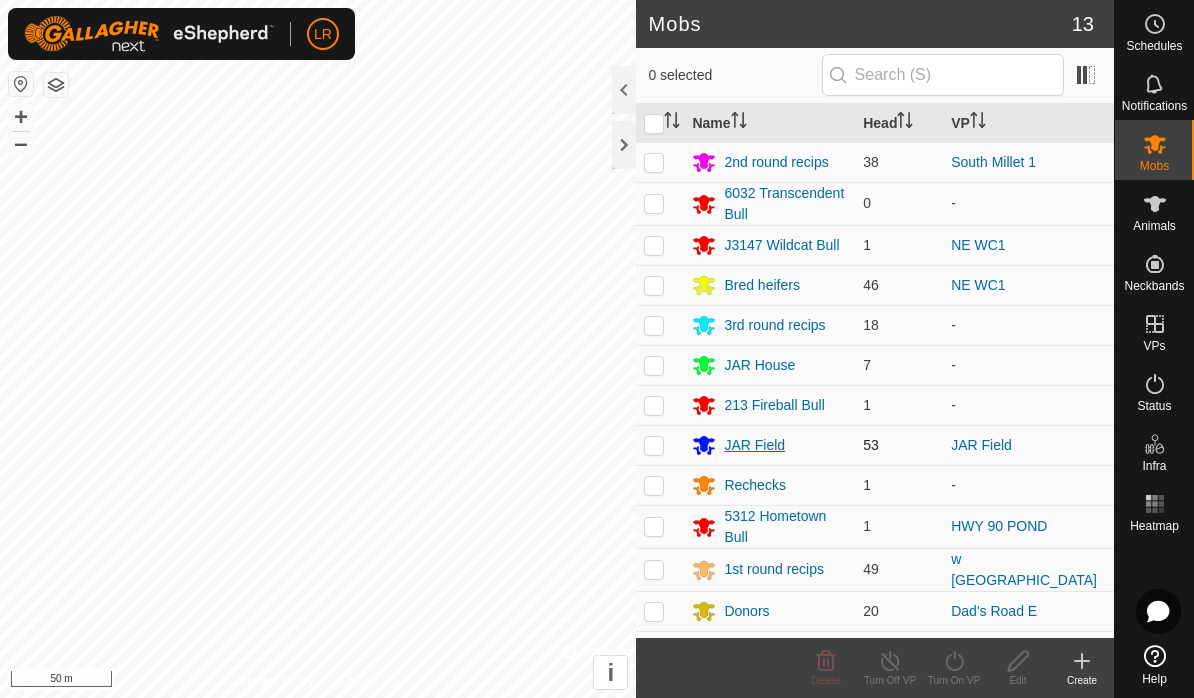 click on "JAR Field" at bounding box center [754, 445] 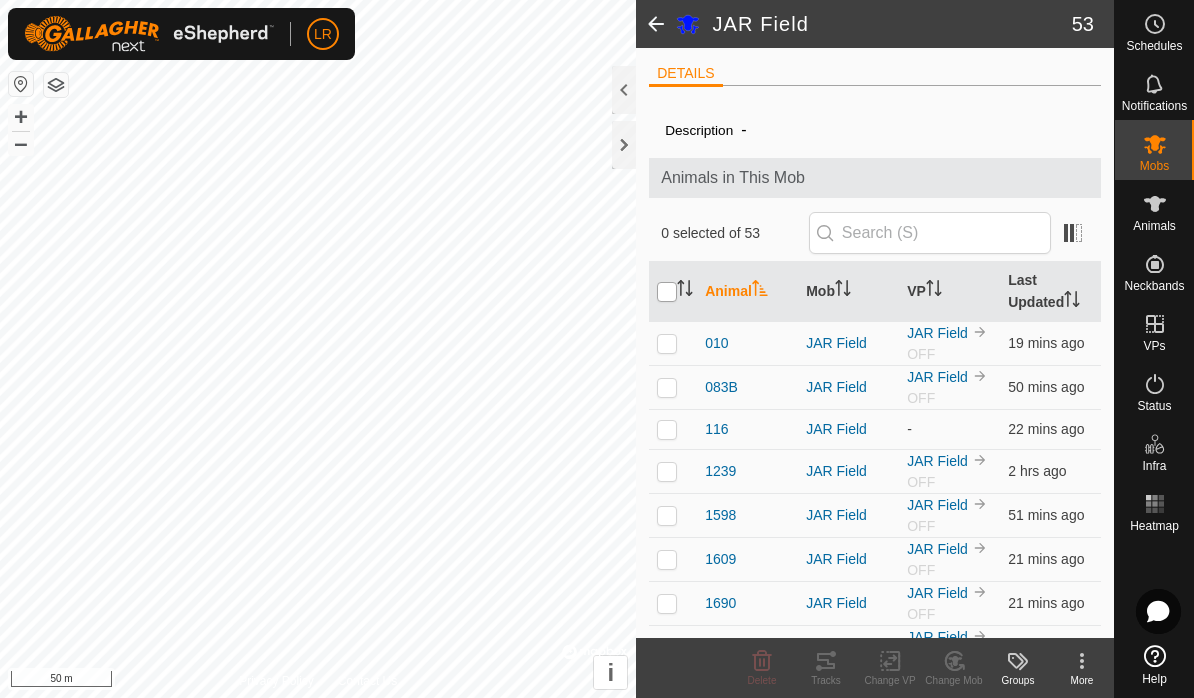 click at bounding box center (667, 292) 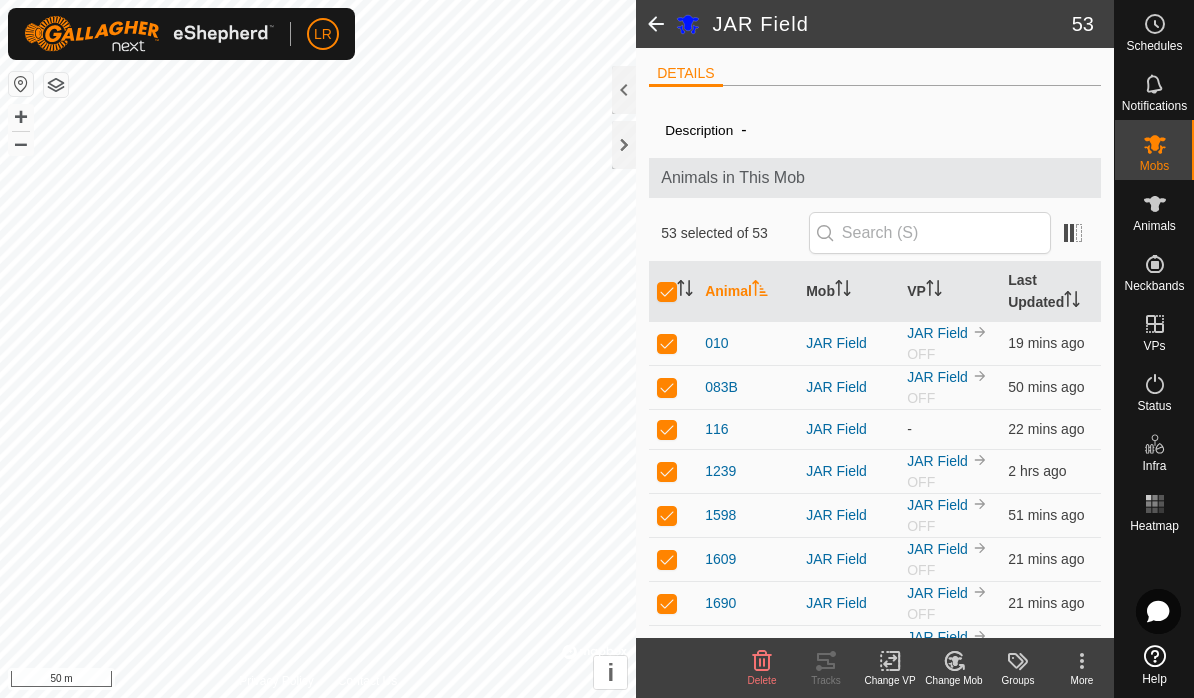 click 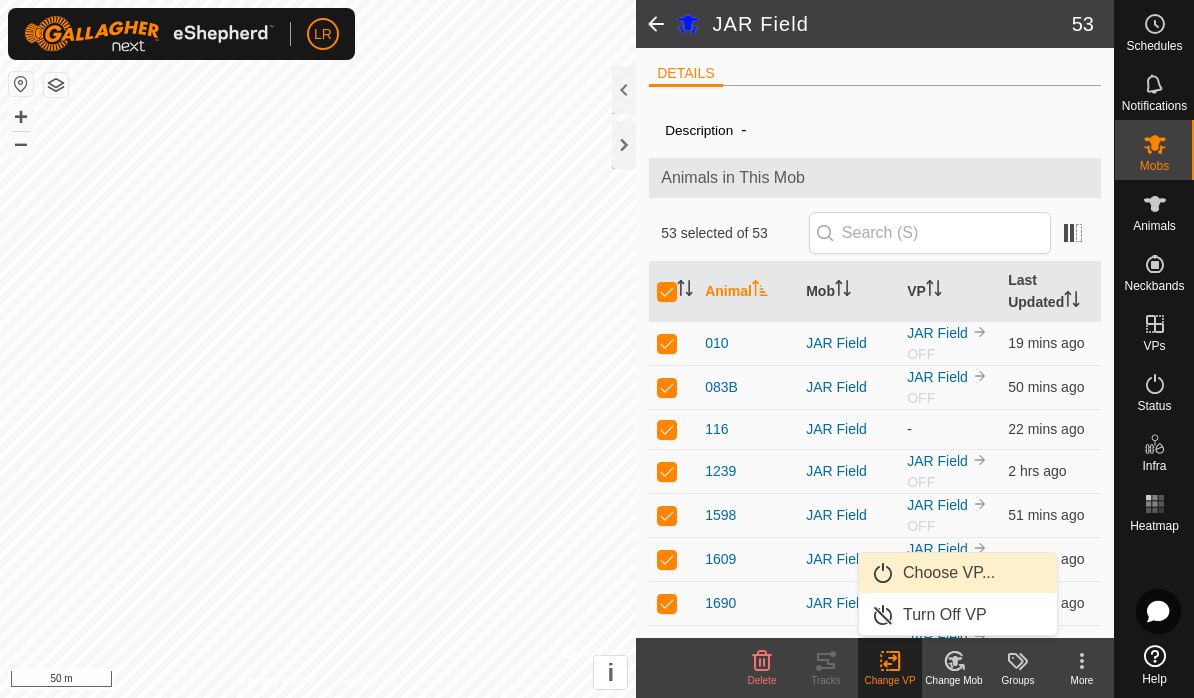 click on "Choose VP..." at bounding box center [949, 573] 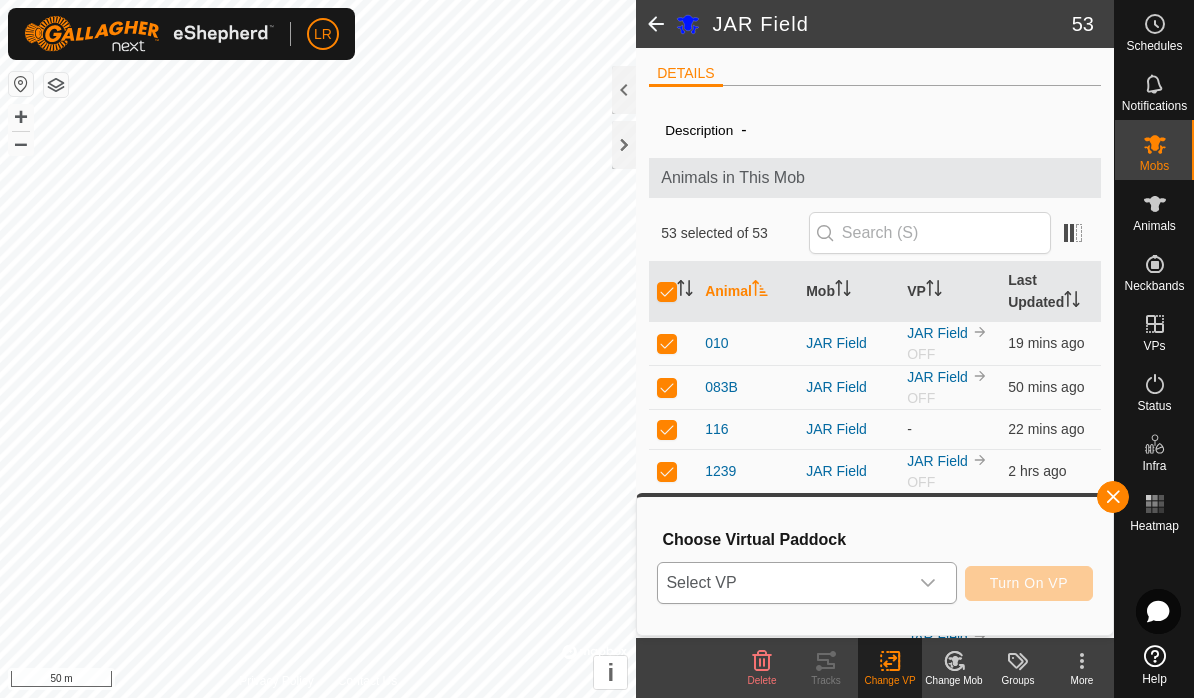 click 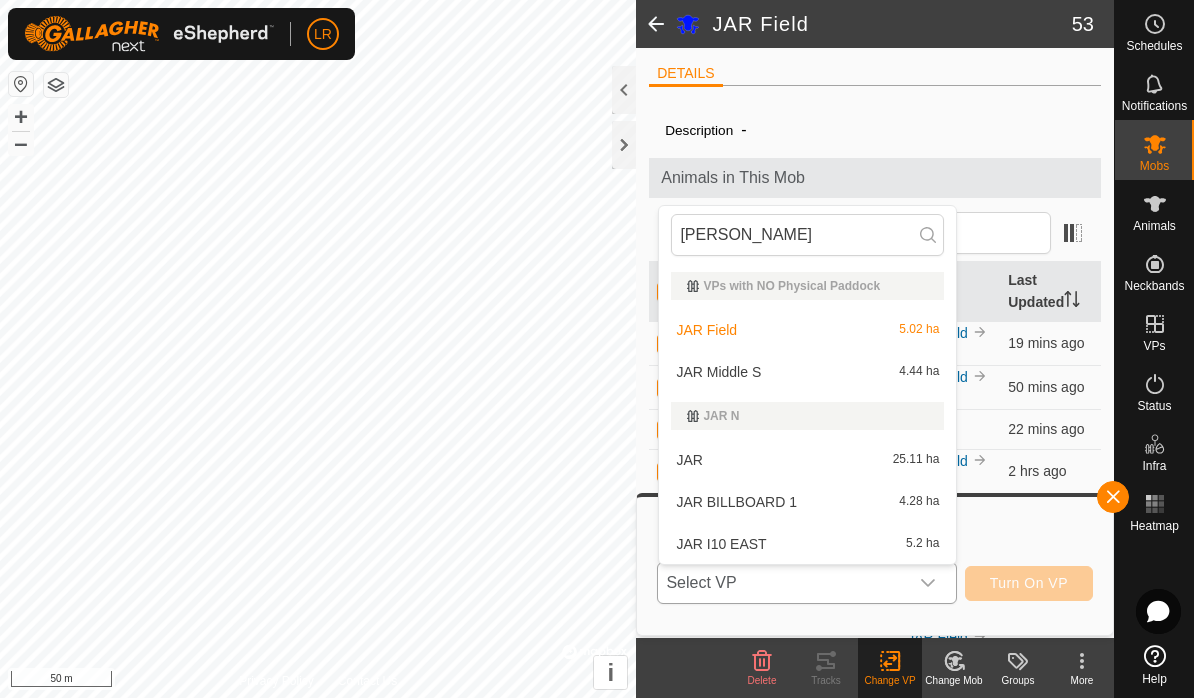 type on "[PERSON_NAME]" 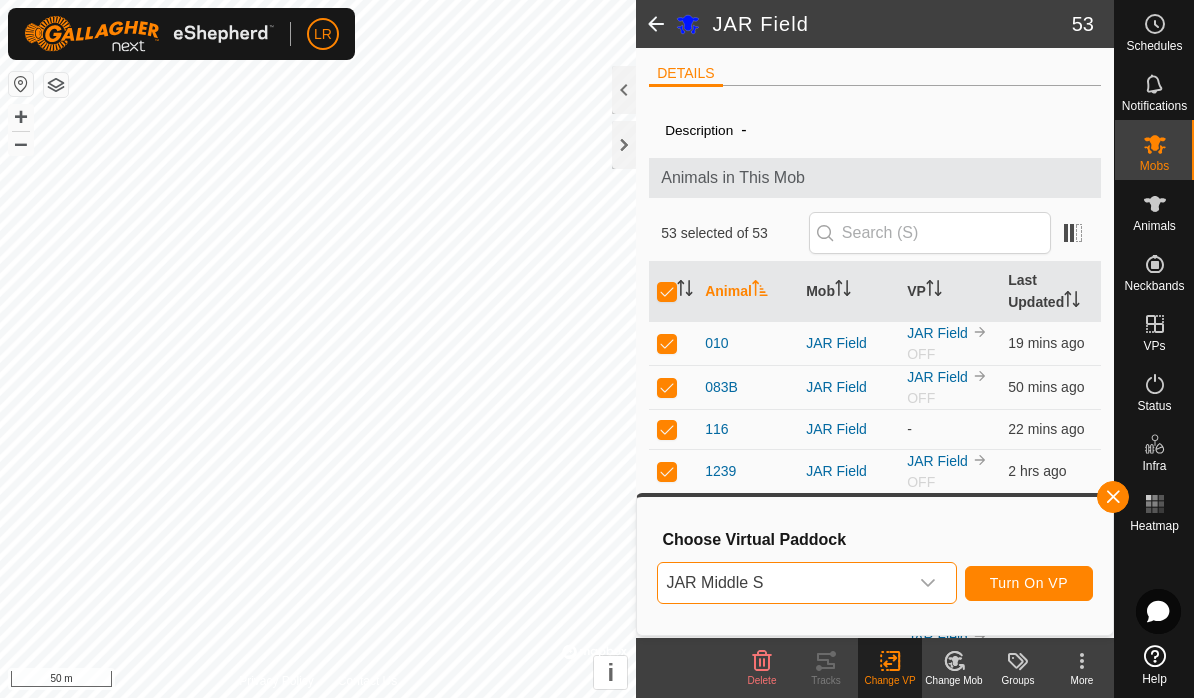 click on "Turn On VP" at bounding box center (1029, 583) 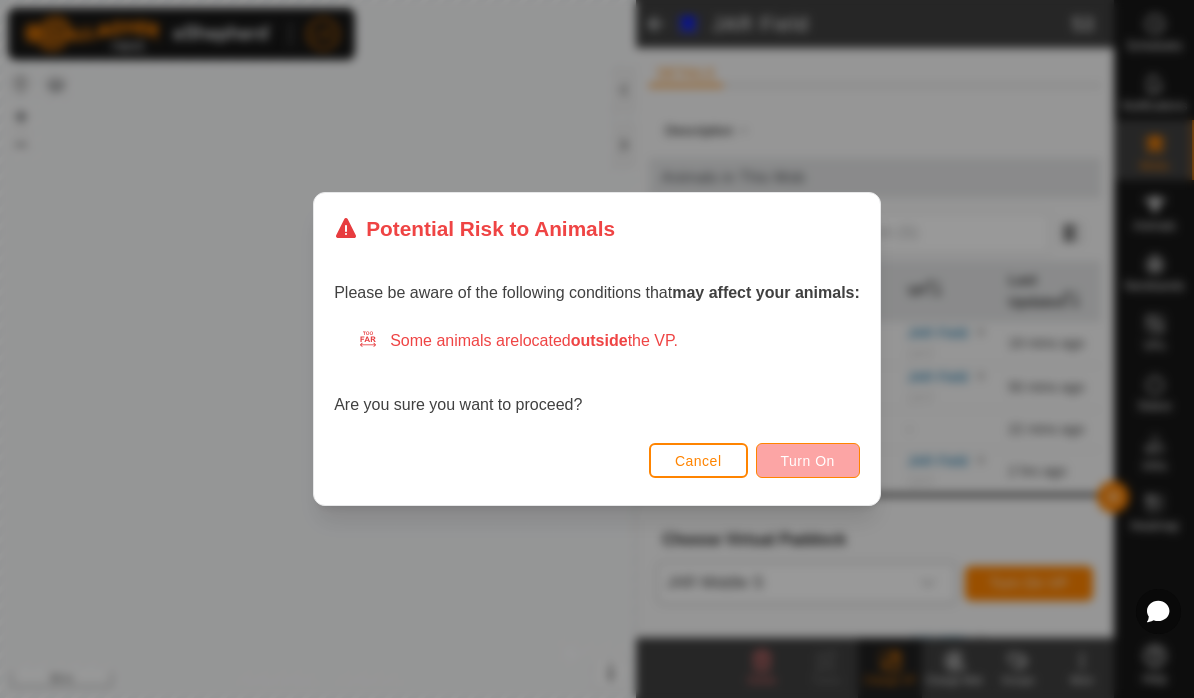 click on "Turn On" at bounding box center (808, 461) 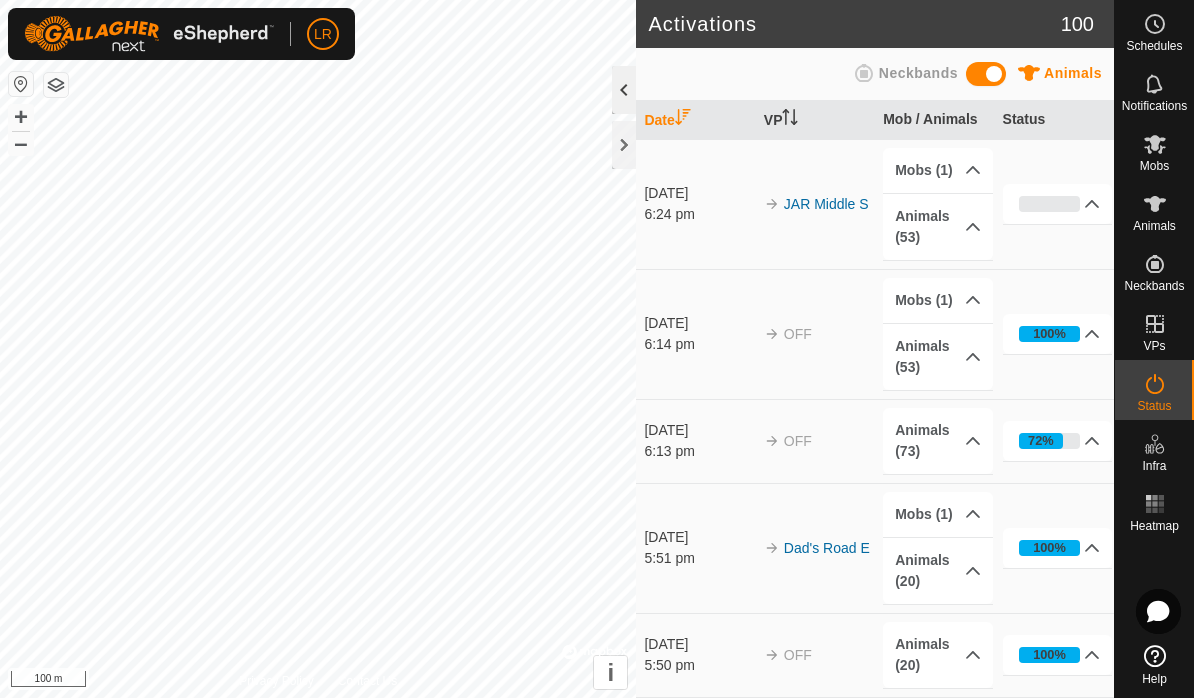 click 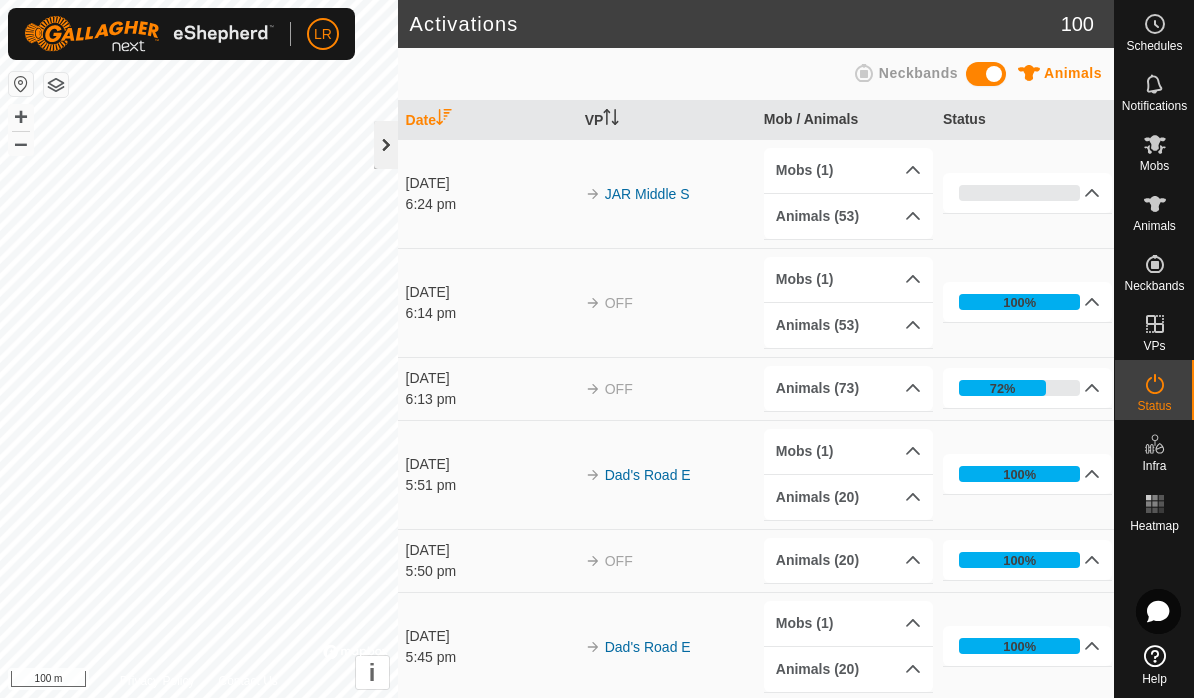 click 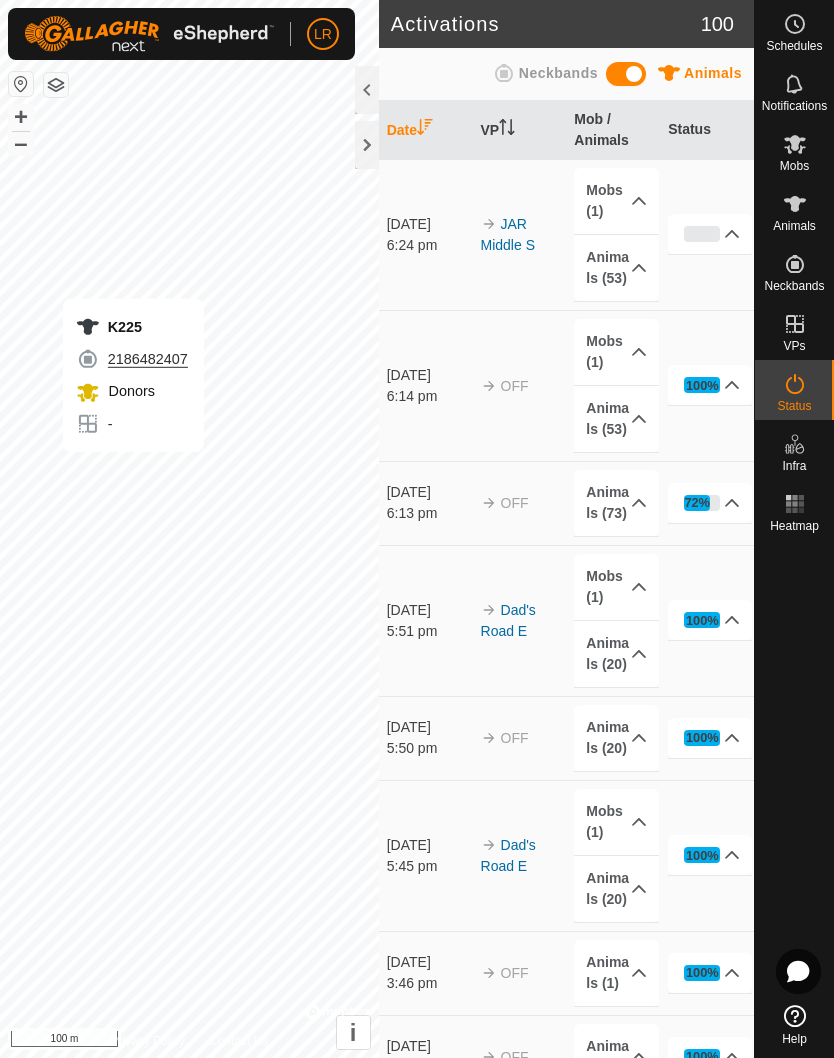 click on "[DATE] 3:46 pm" at bounding box center (426, 973) 